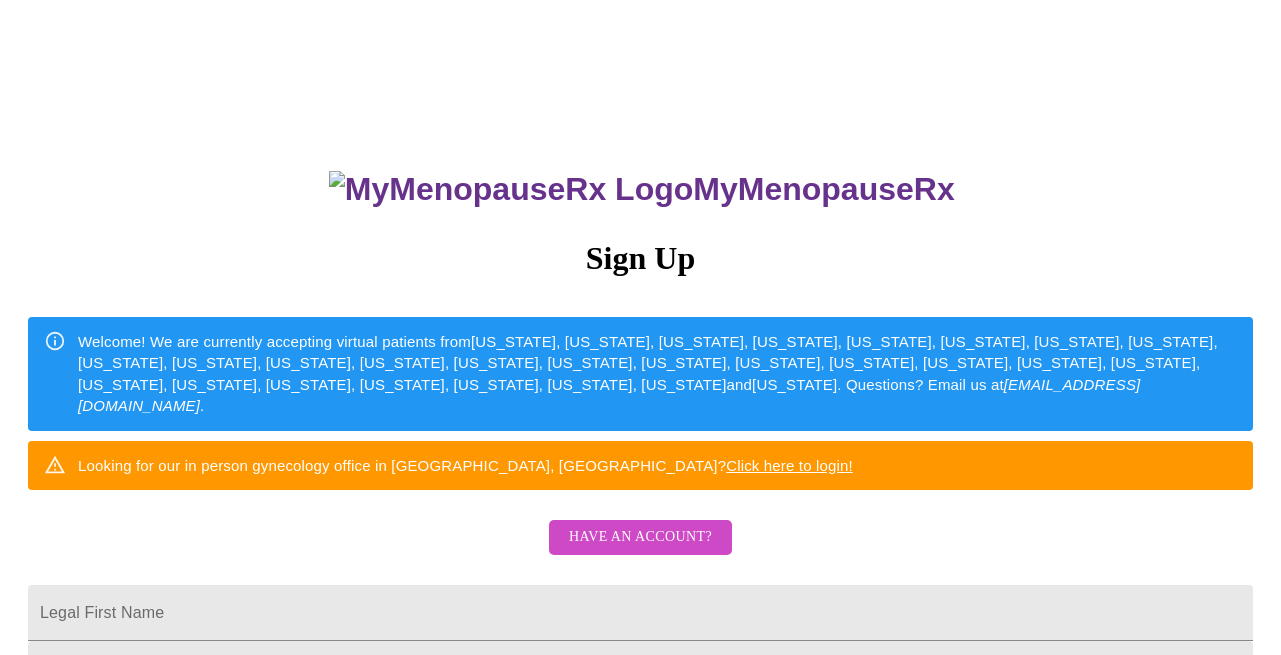 scroll, scrollTop: 0, scrollLeft: 0, axis: both 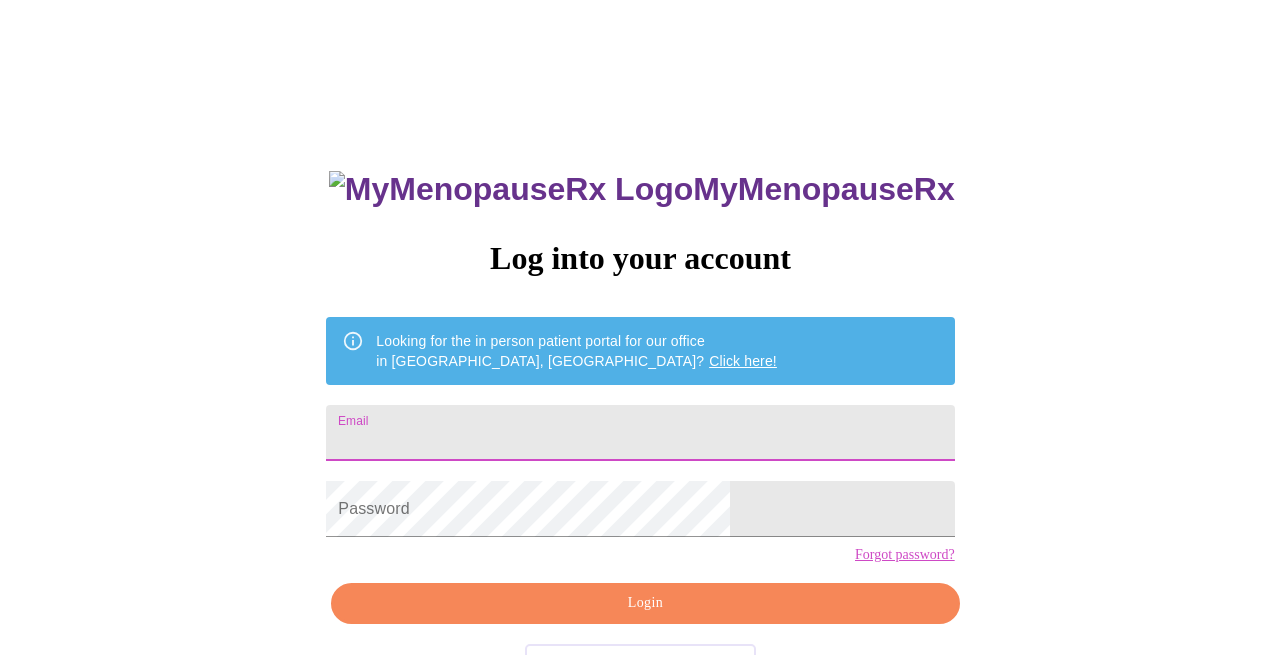 click on "Email" at bounding box center (640, 433) 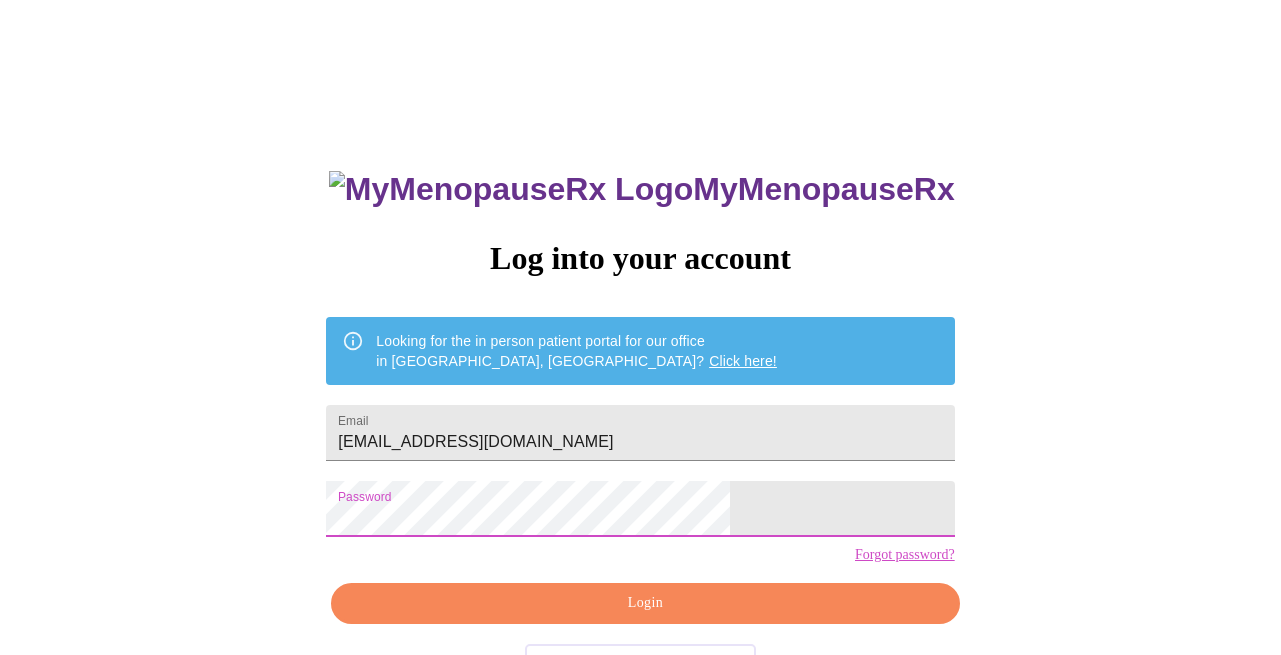 click on "Login" at bounding box center (645, 603) 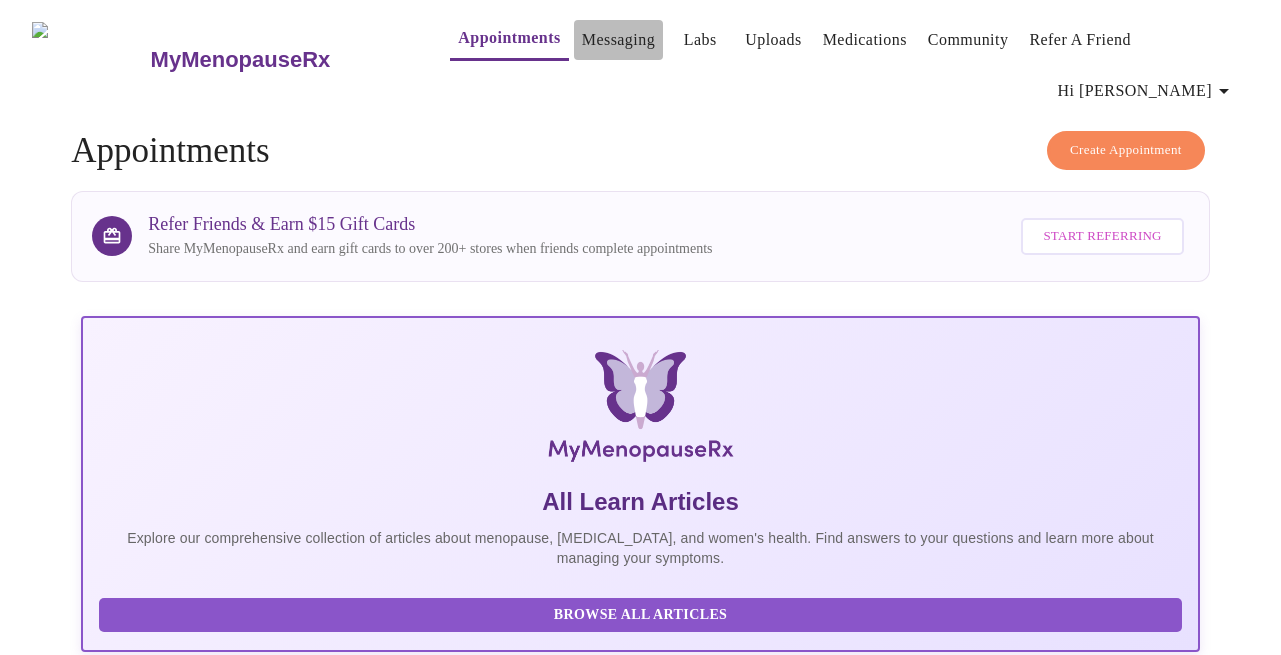 click on "Messaging" at bounding box center [618, 40] 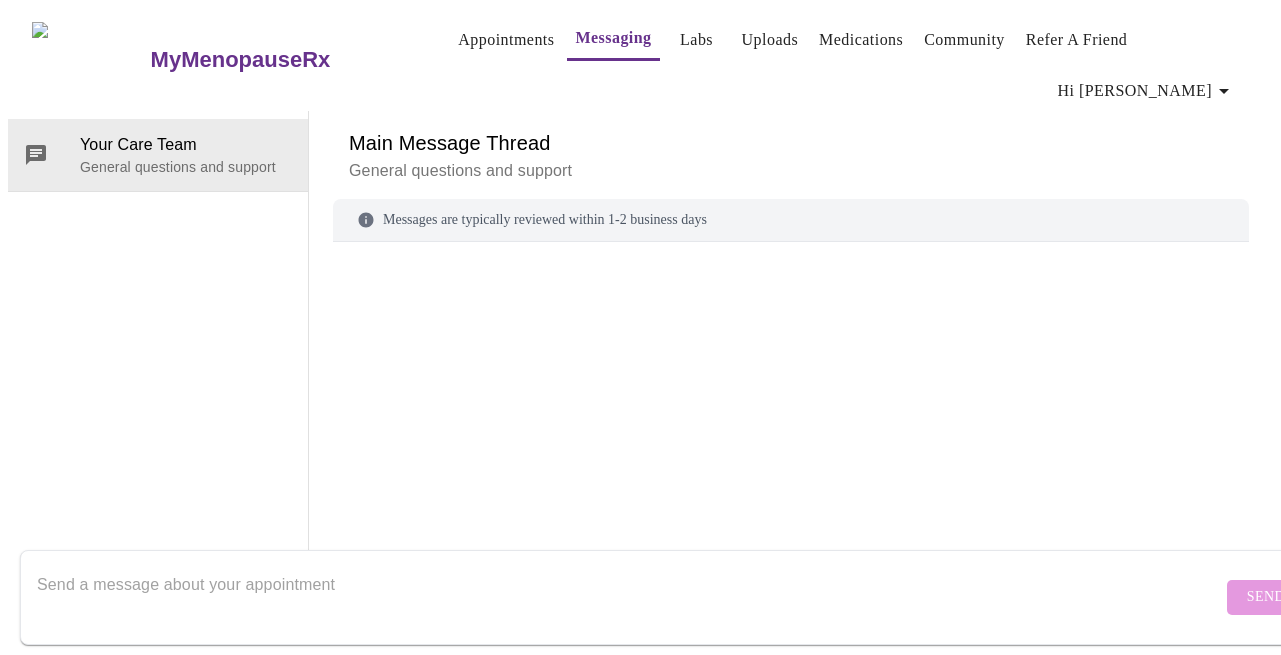 scroll, scrollTop: 75, scrollLeft: 0, axis: vertical 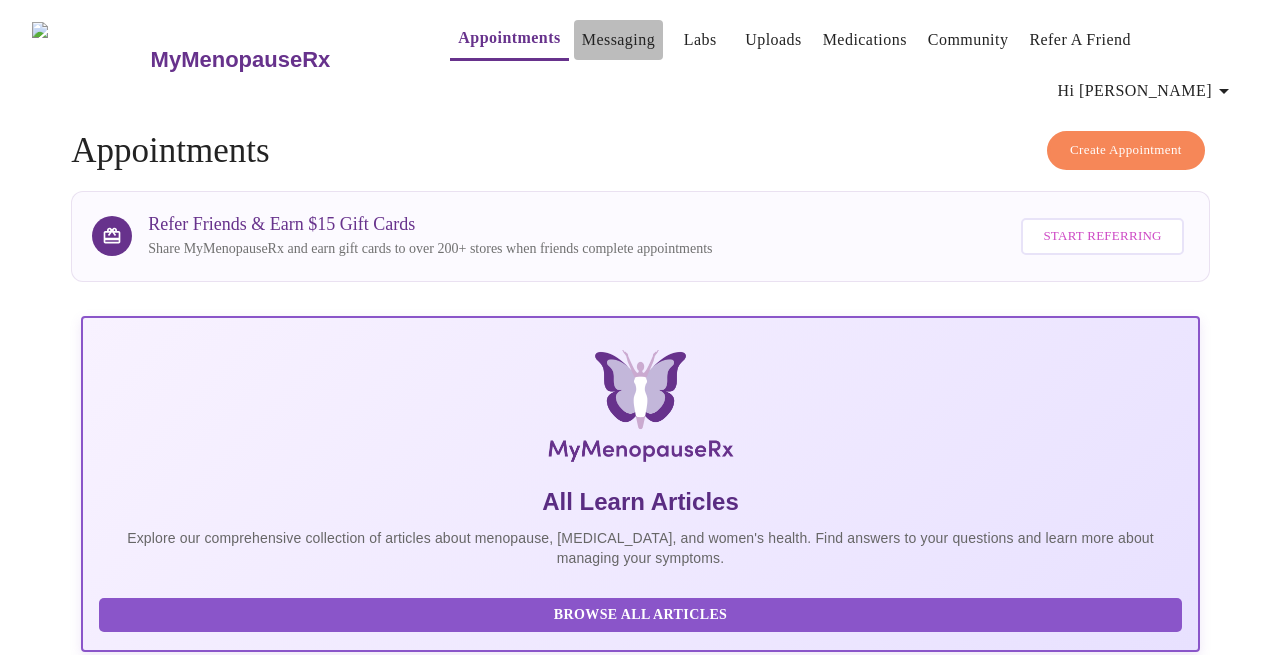 click on "Messaging" at bounding box center [618, 40] 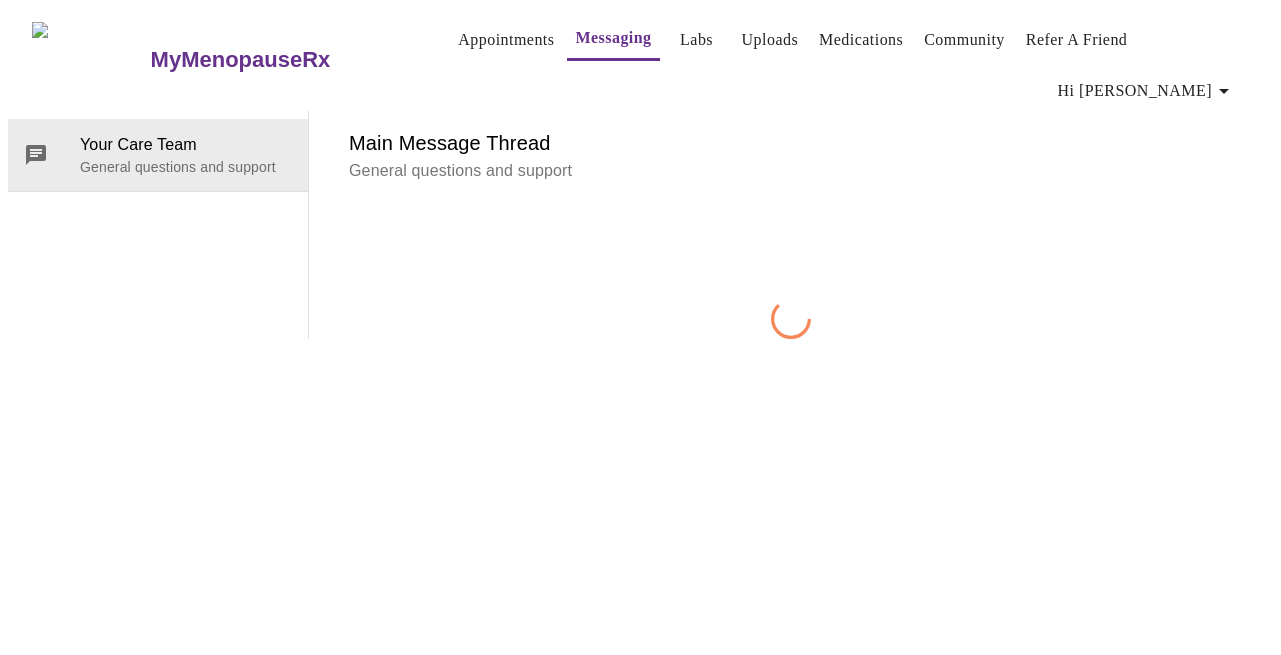 scroll, scrollTop: 75, scrollLeft: 0, axis: vertical 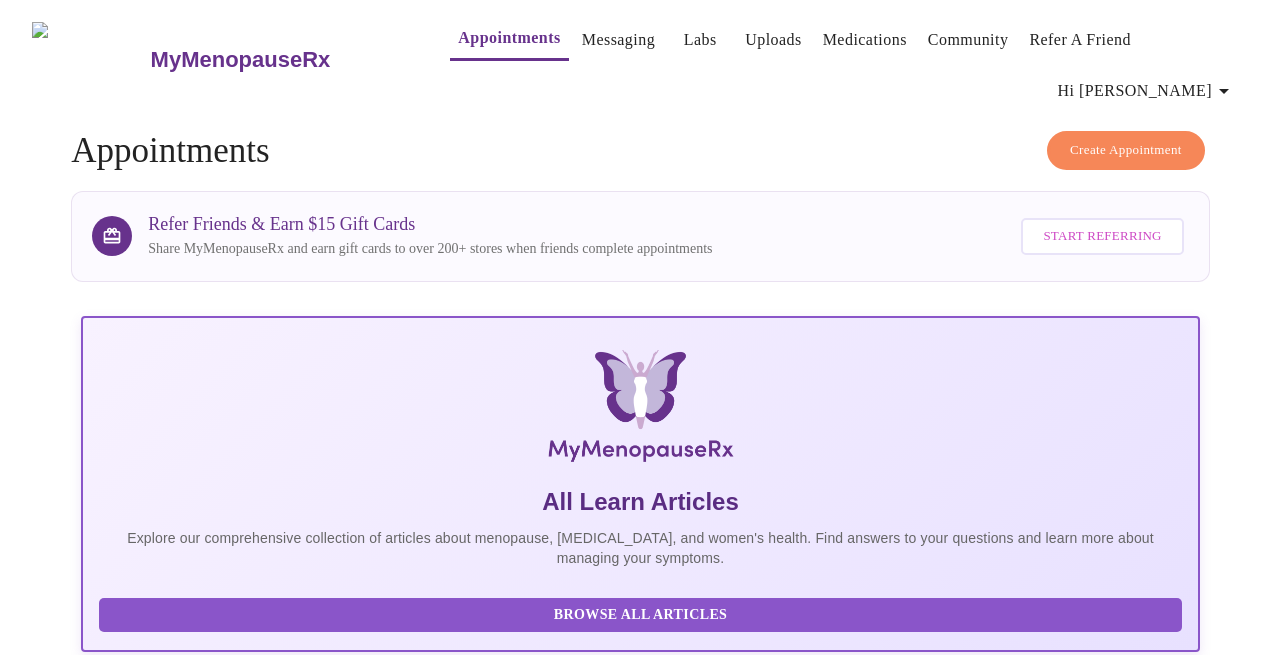click on "Medications" at bounding box center (865, 40) 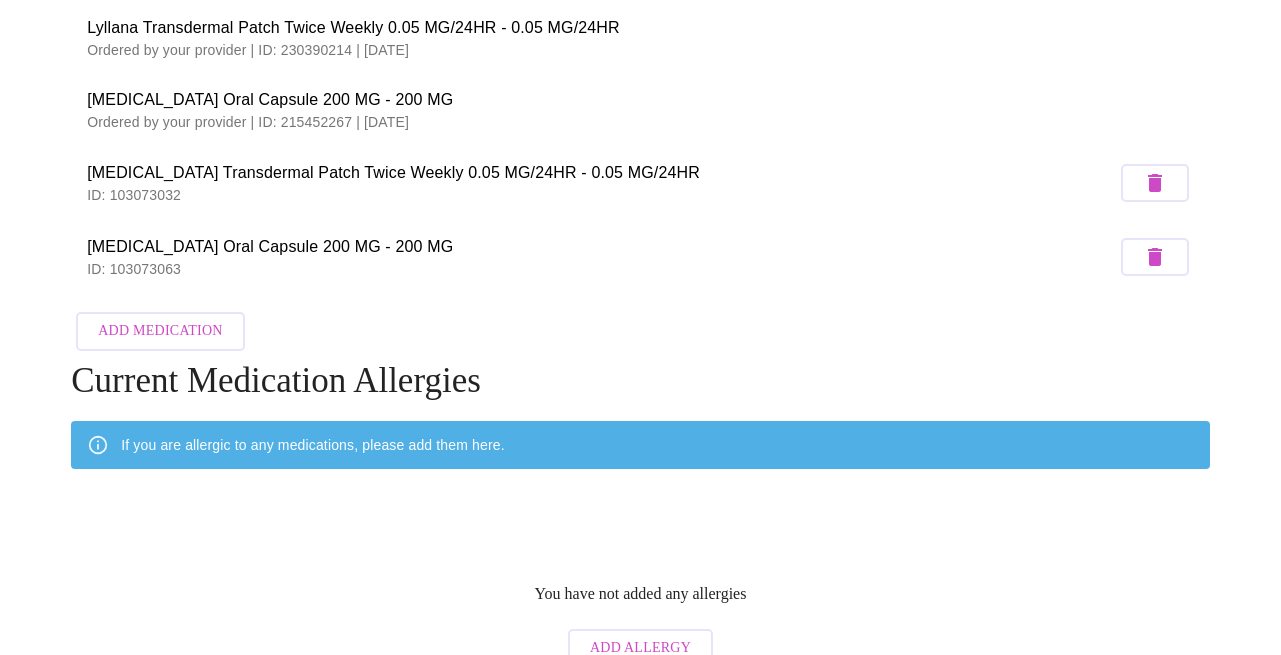 scroll, scrollTop: 0, scrollLeft: 0, axis: both 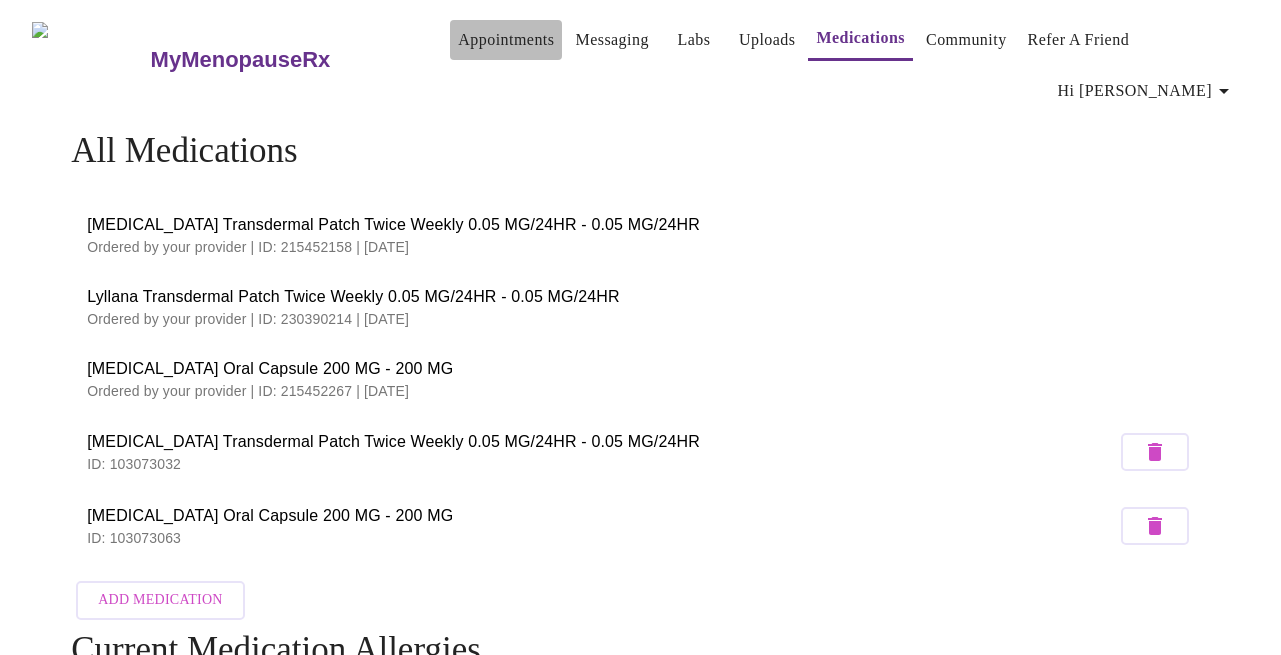 click on "Appointments" at bounding box center (506, 40) 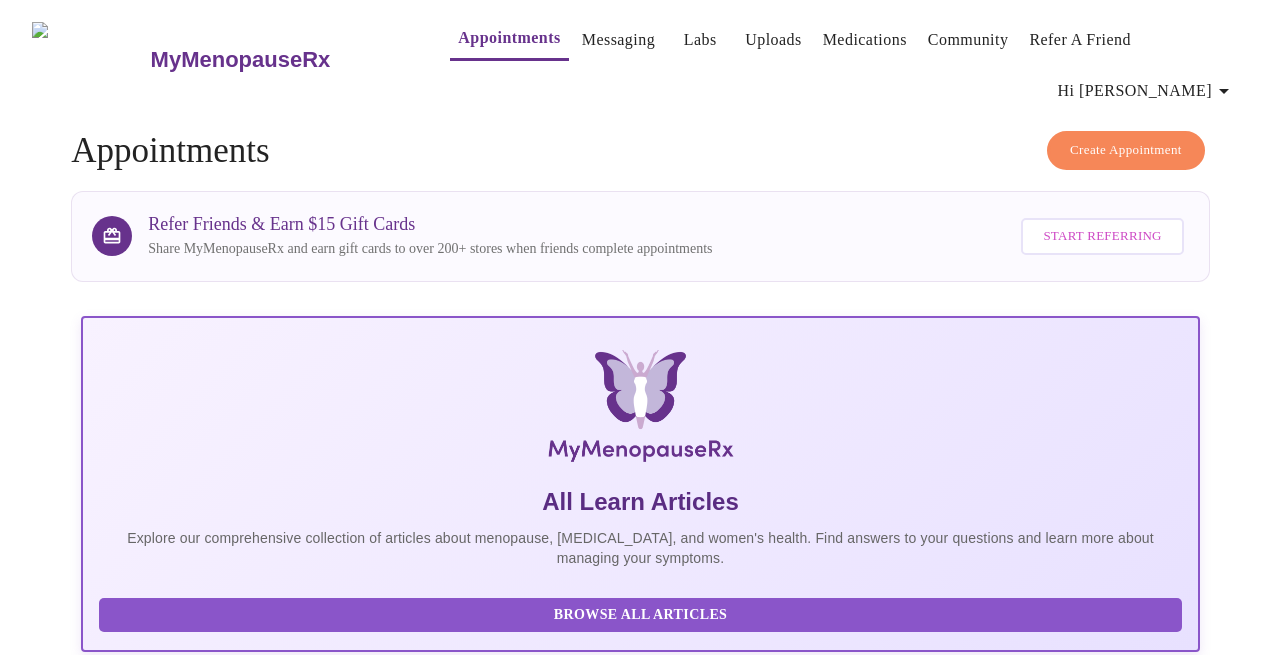 click on "Create Appointment" at bounding box center (1126, 150) 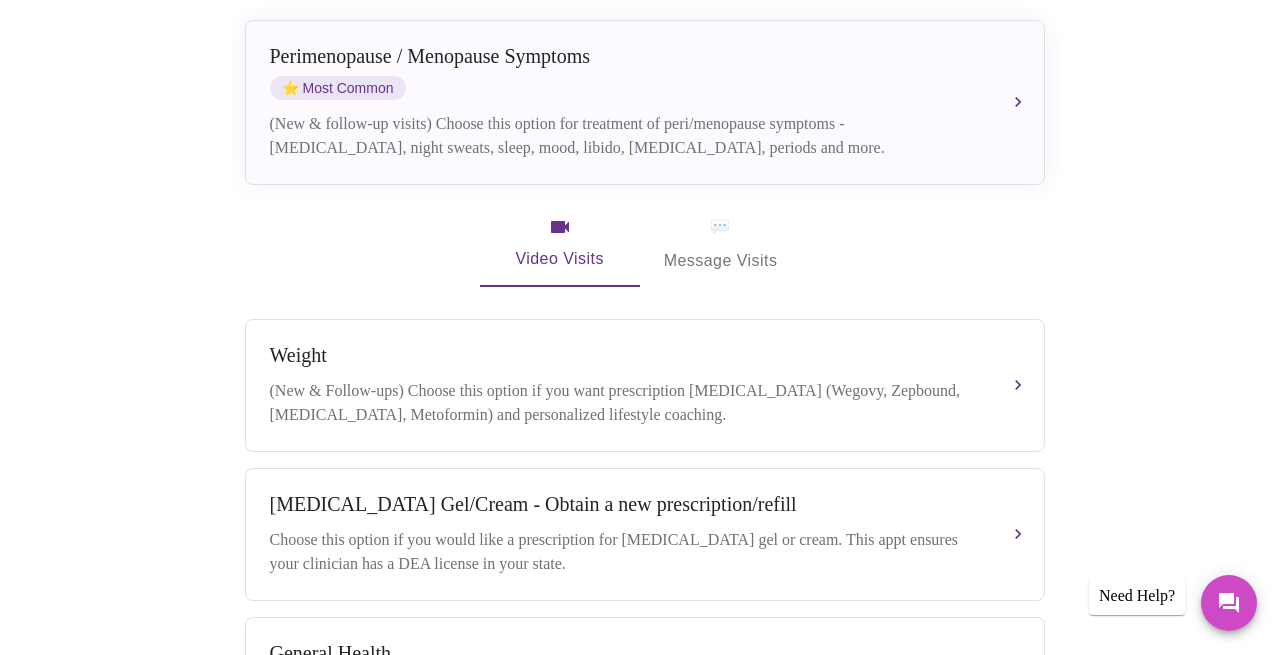 scroll, scrollTop: 468, scrollLeft: 0, axis: vertical 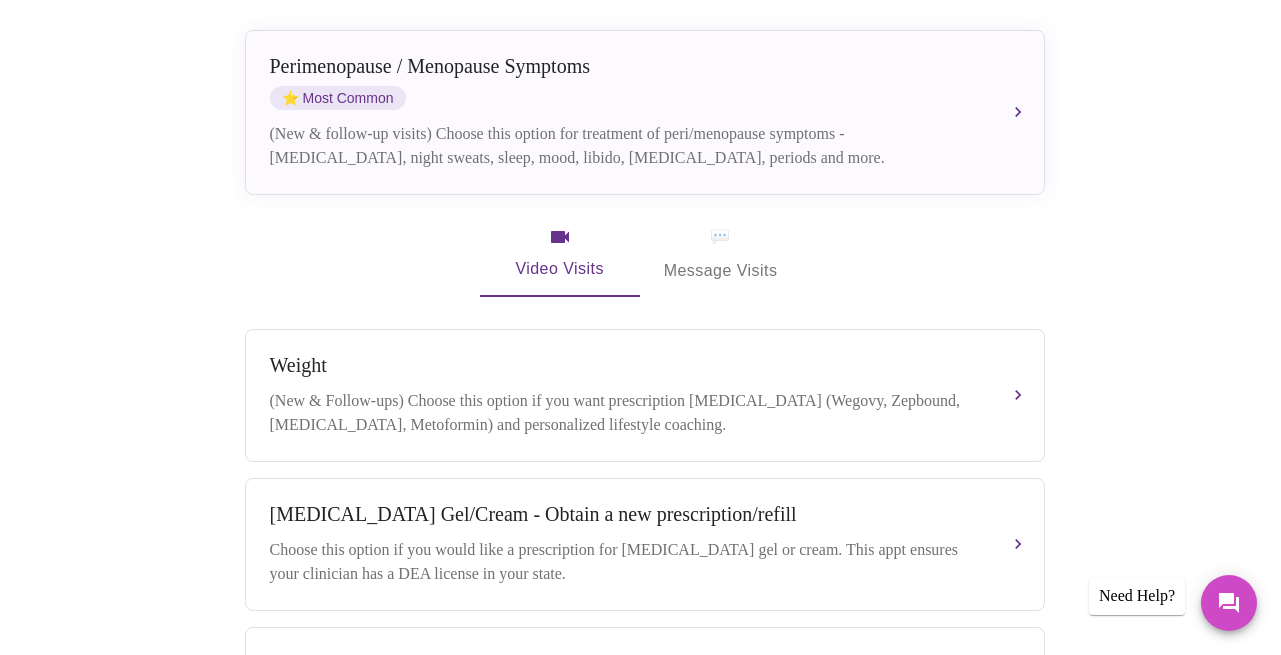 click on "💬 Message Visits" at bounding box center [721, 254] 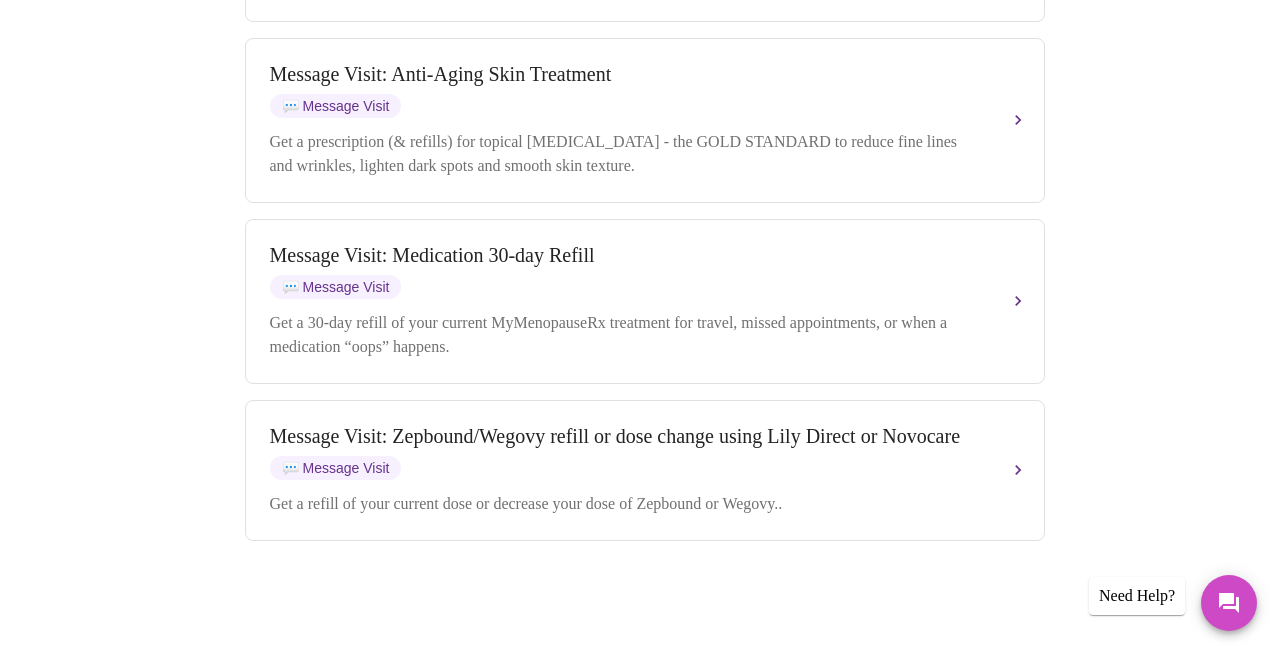 scroll, scrollTop: 2659, scrollLeft: 0, axis: vertical 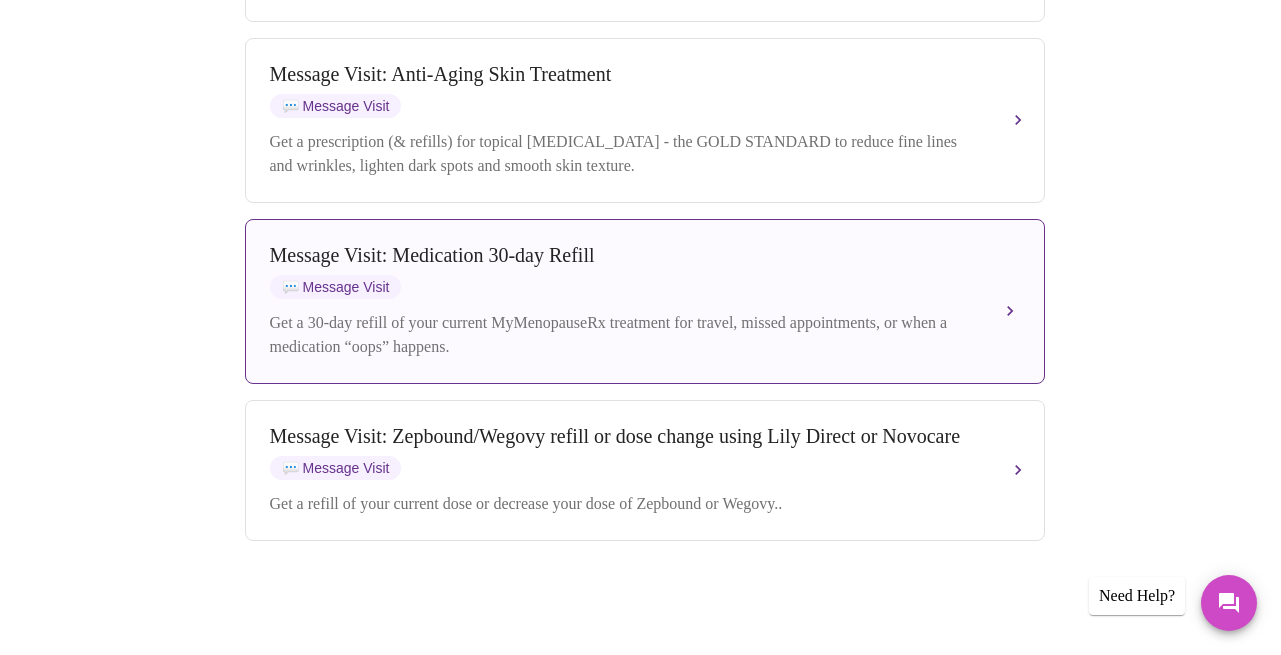 click on "Message Visit: Medication 30-day Refill 💬  Message Visit" at bounding box center [625, 271] 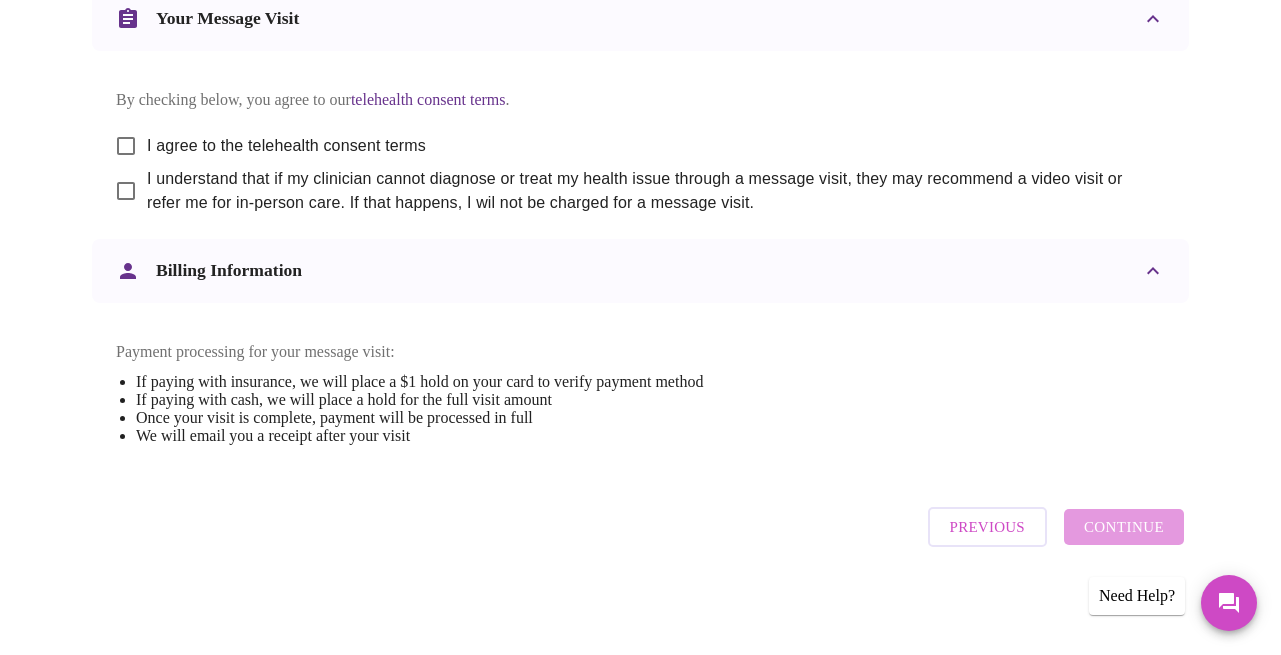 scroll, scrollTop: 1112, scrollLeft: 0, axis: vertical 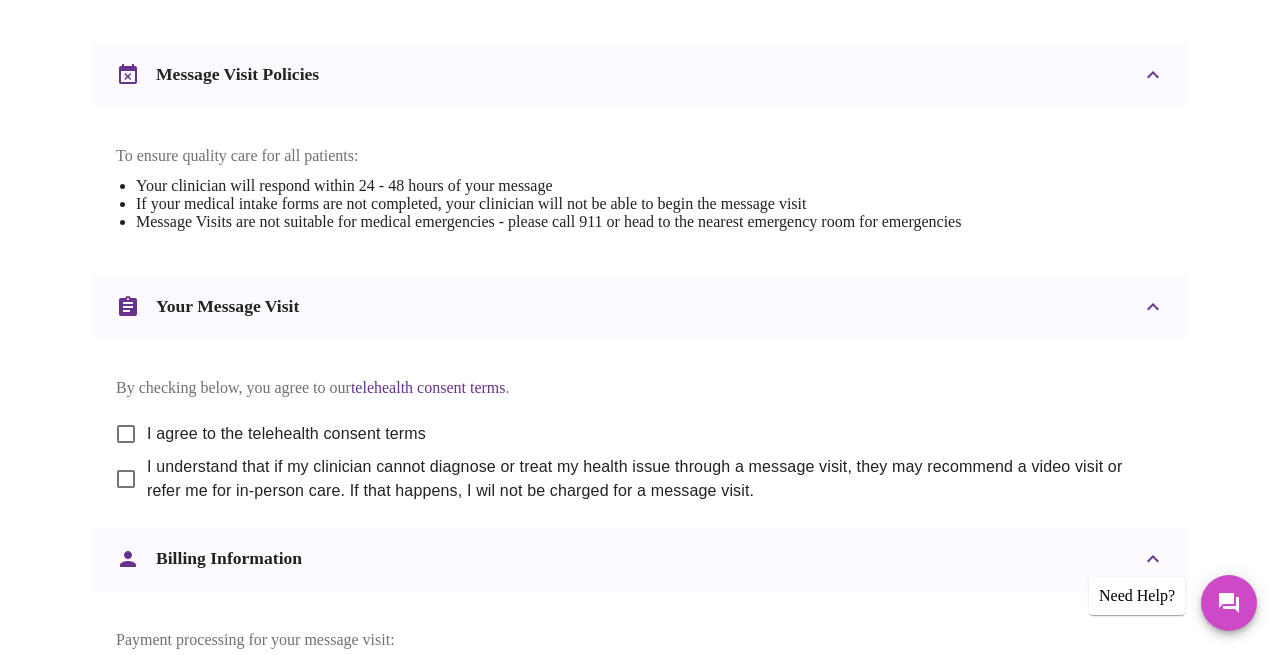 click on "I agree to the telehealth consent terms" at bounding box center (286, 434) 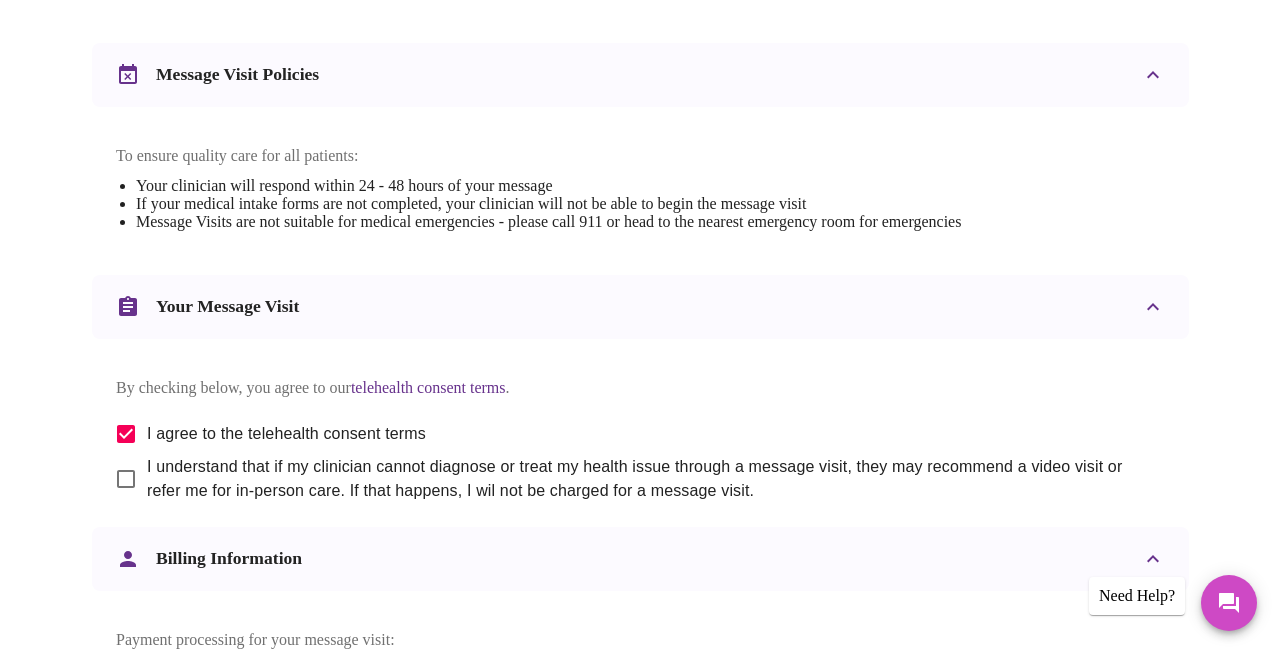 click on "I understand that if my clinician cannot diagnose or treat my health issue through a message visit, they may recommend a video visit or refer me for in-person care. If that happens, I wil not be charged for a message visit." at bounding box center (648, 479) 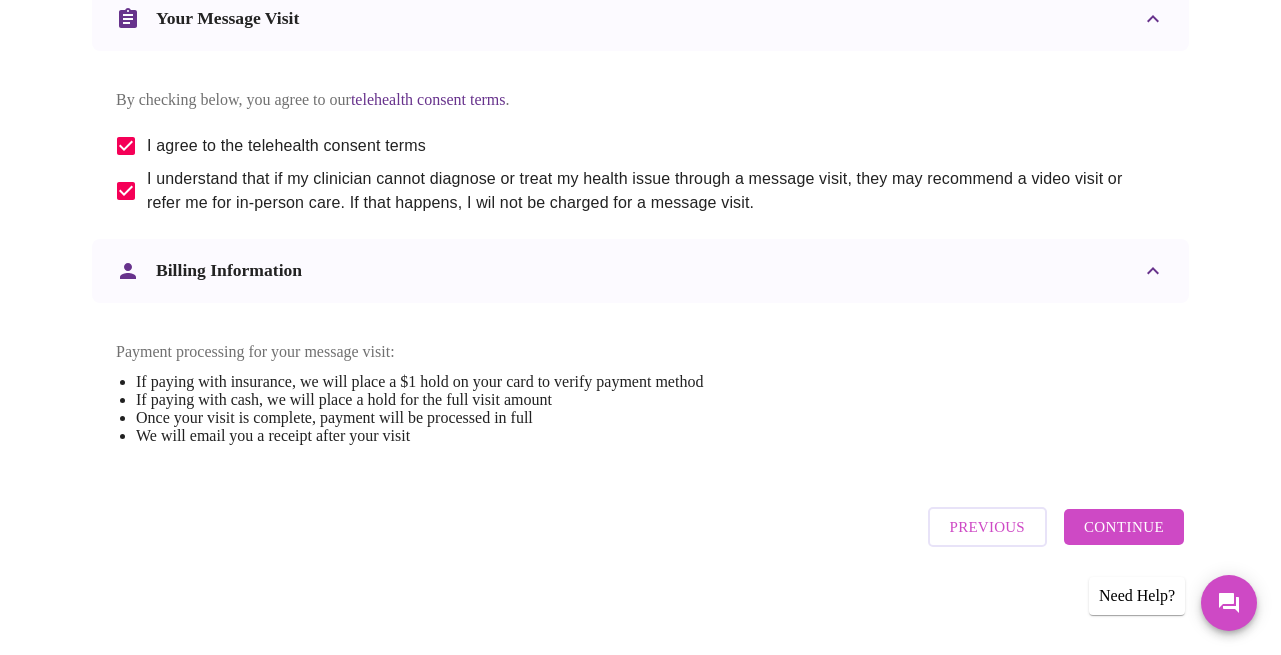 scroll, scrollTop: 1112, scrollLeft: 0, axis: vertical 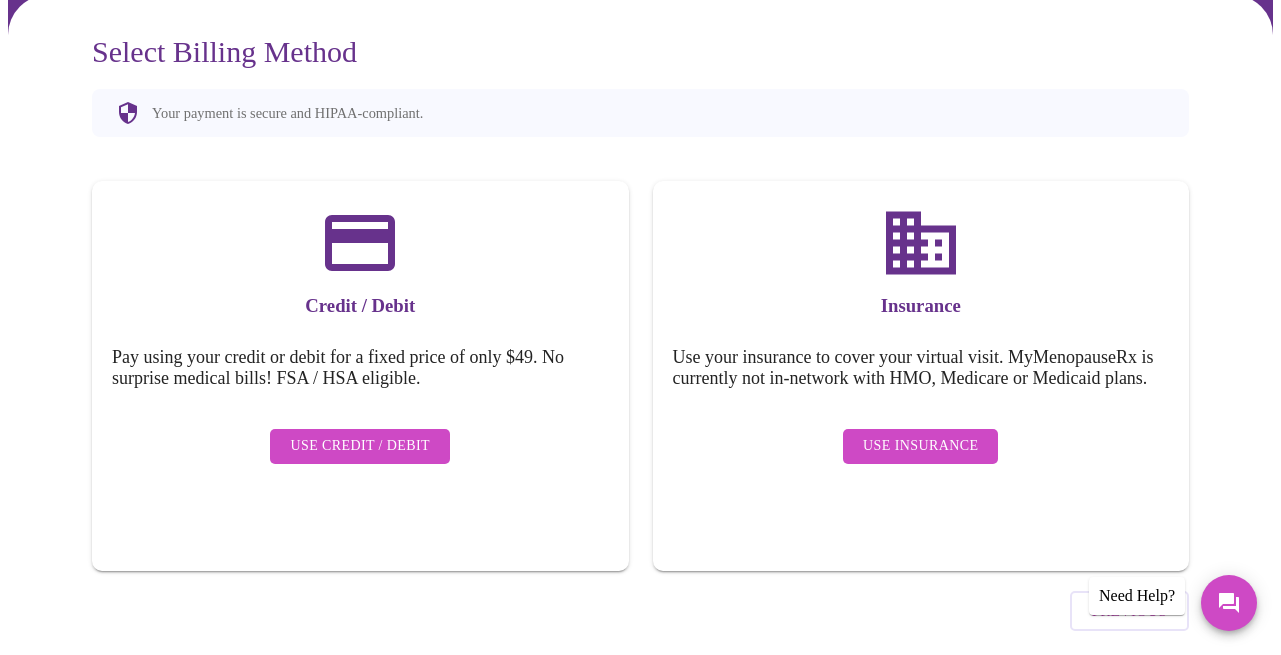 click on "Use Credit / Debit" at bounding box center (360, 446) 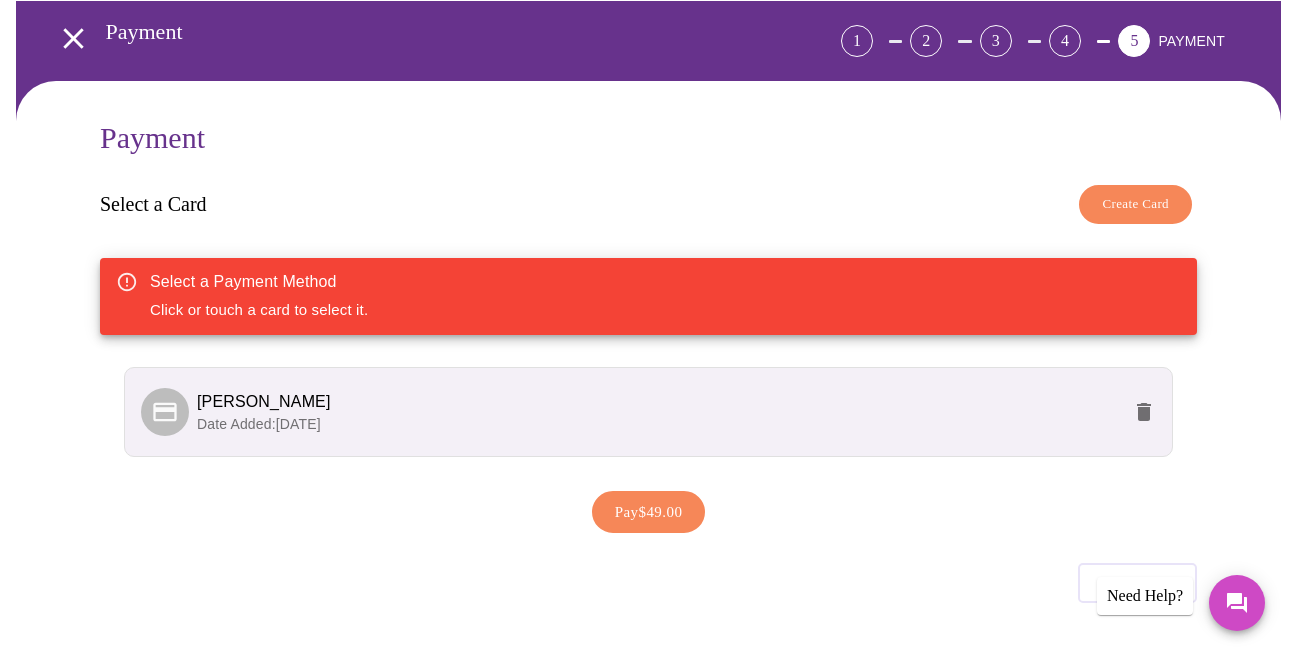 scroll, scrollTop: 116, scrollLeft: 0, axis: vertical 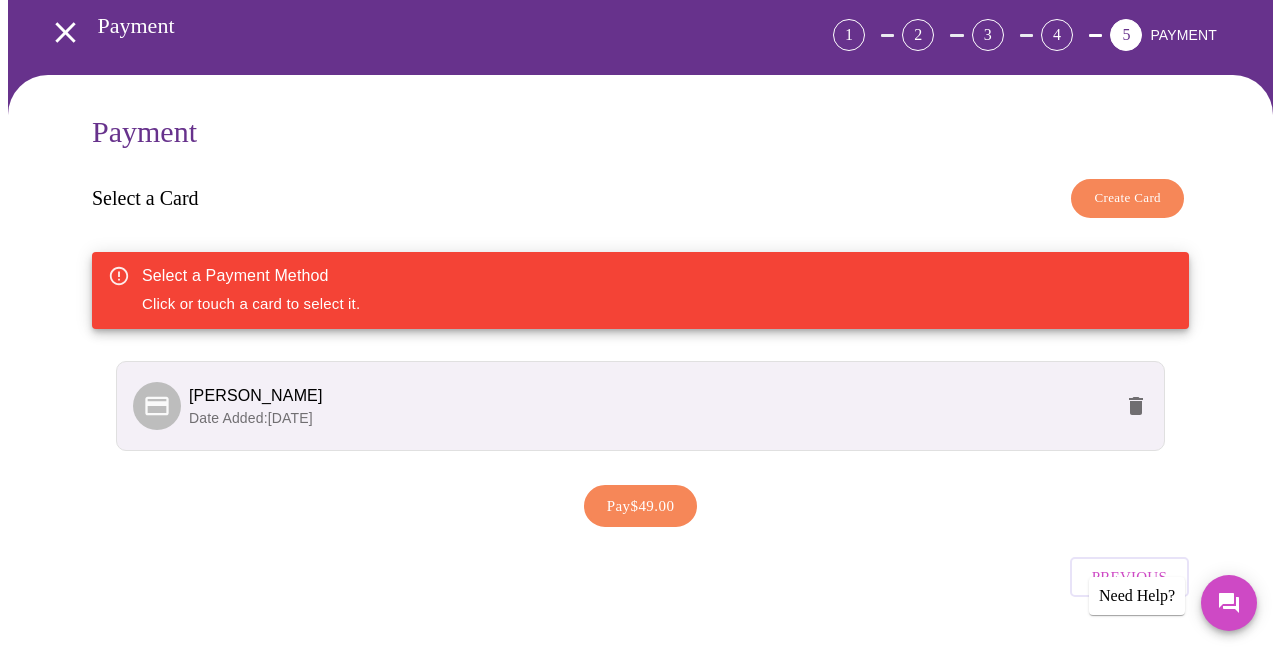 click on "[PERSON_NAME]" at bounding box center (650, 396) 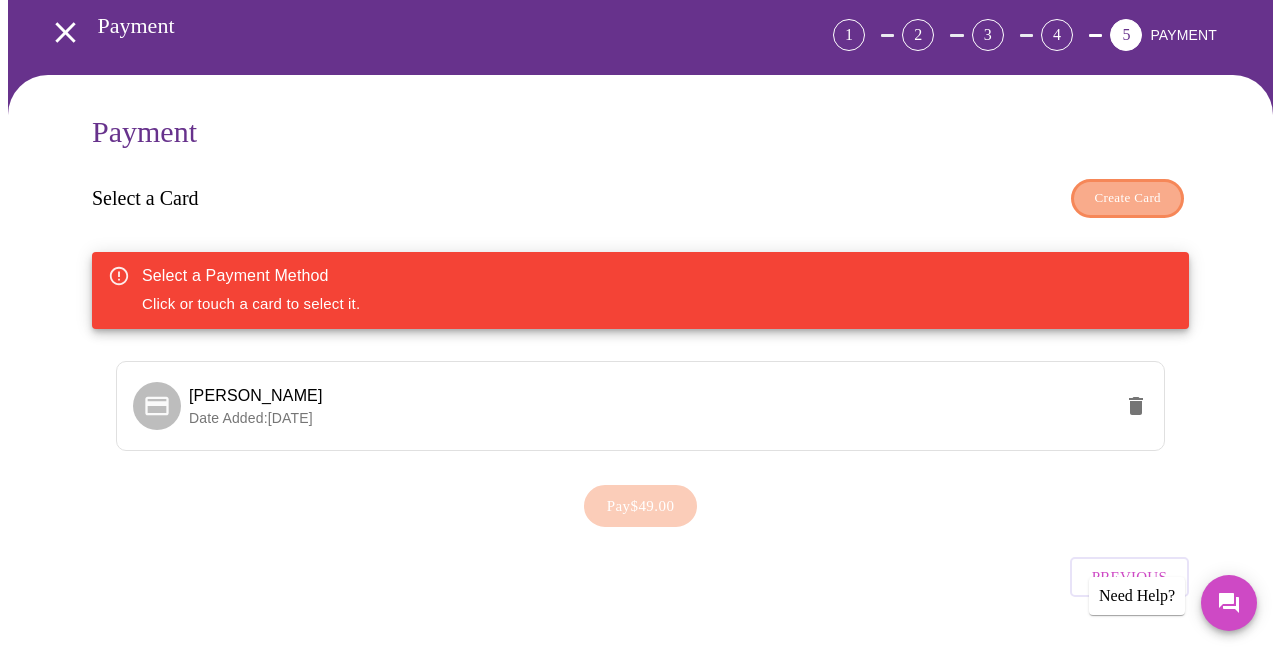 click on "Create Card" at bounding box center [1127, 198] 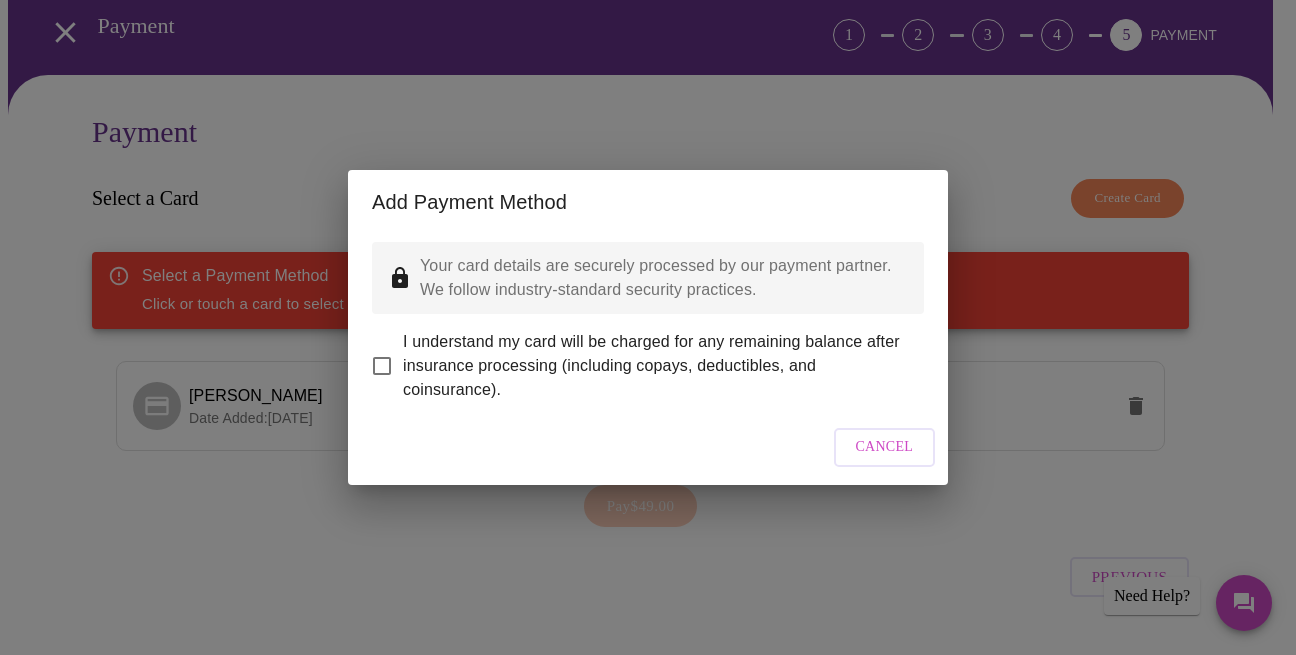 click on "I understand my card will be charged for any remaining balance after insurance processing (including copays, deductibles, and coinsurance)." at bounding box center [382, 366] 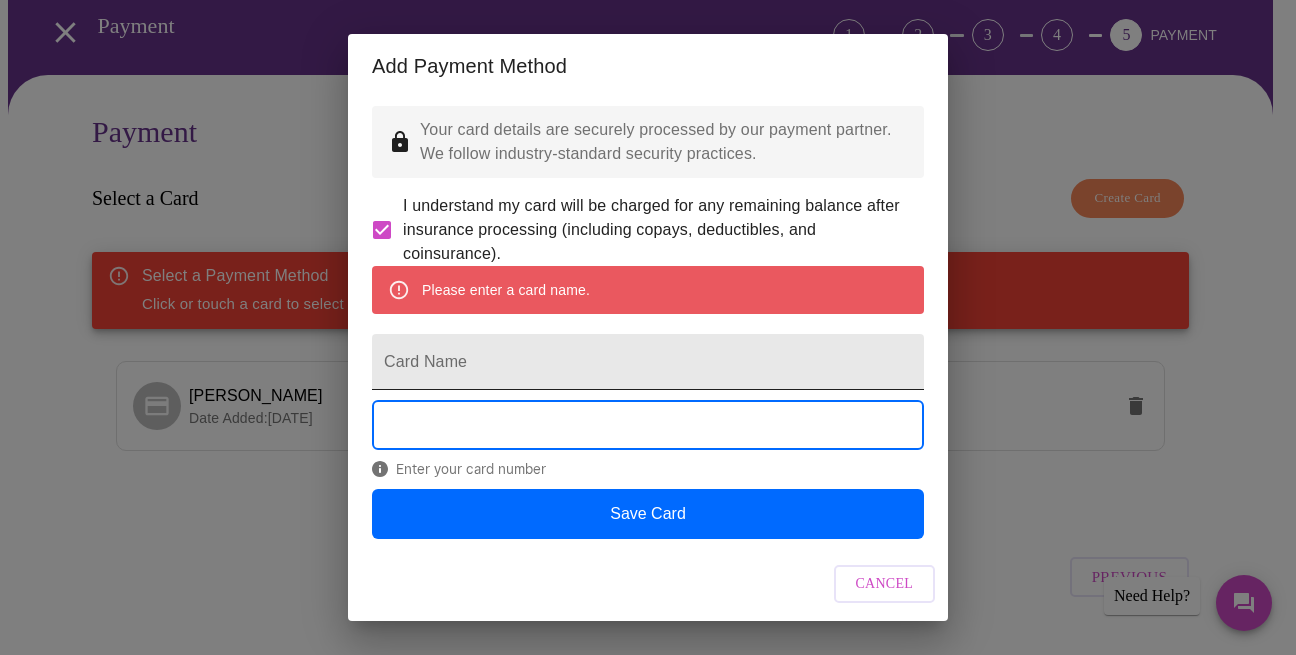 click on "Card Name" at bounding box center [648, 362] 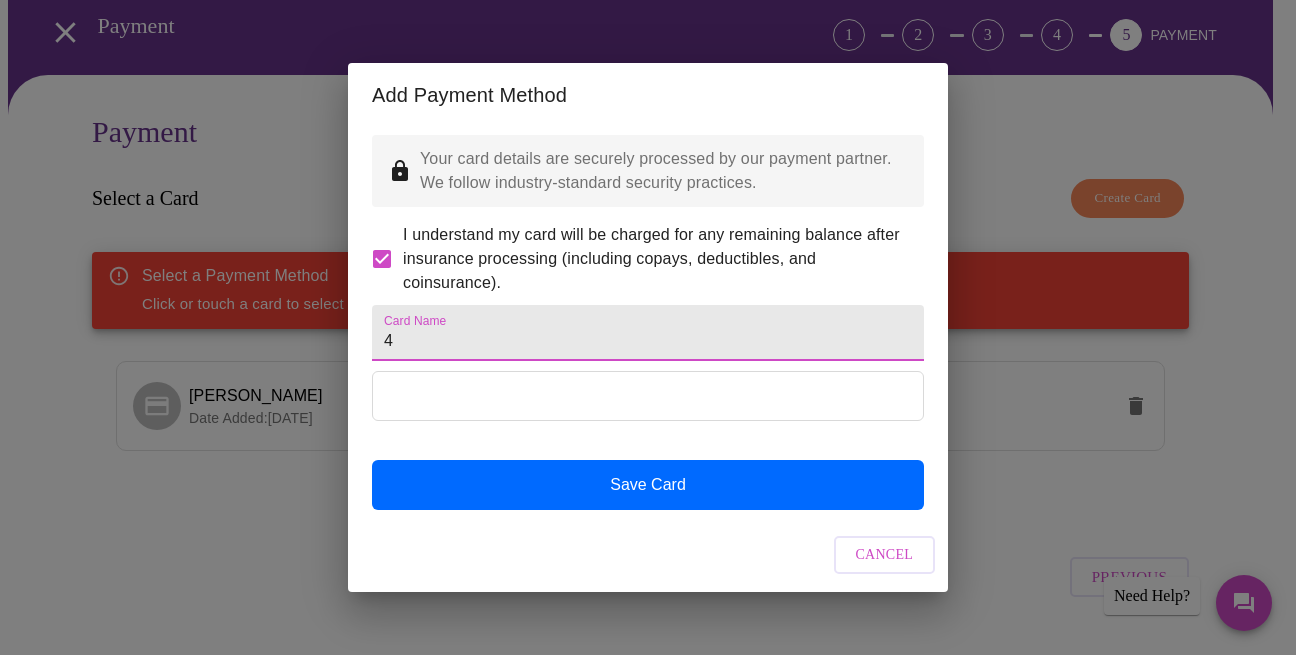 scroll, scrollTop: 0, scrollLeft: 0, axis: both 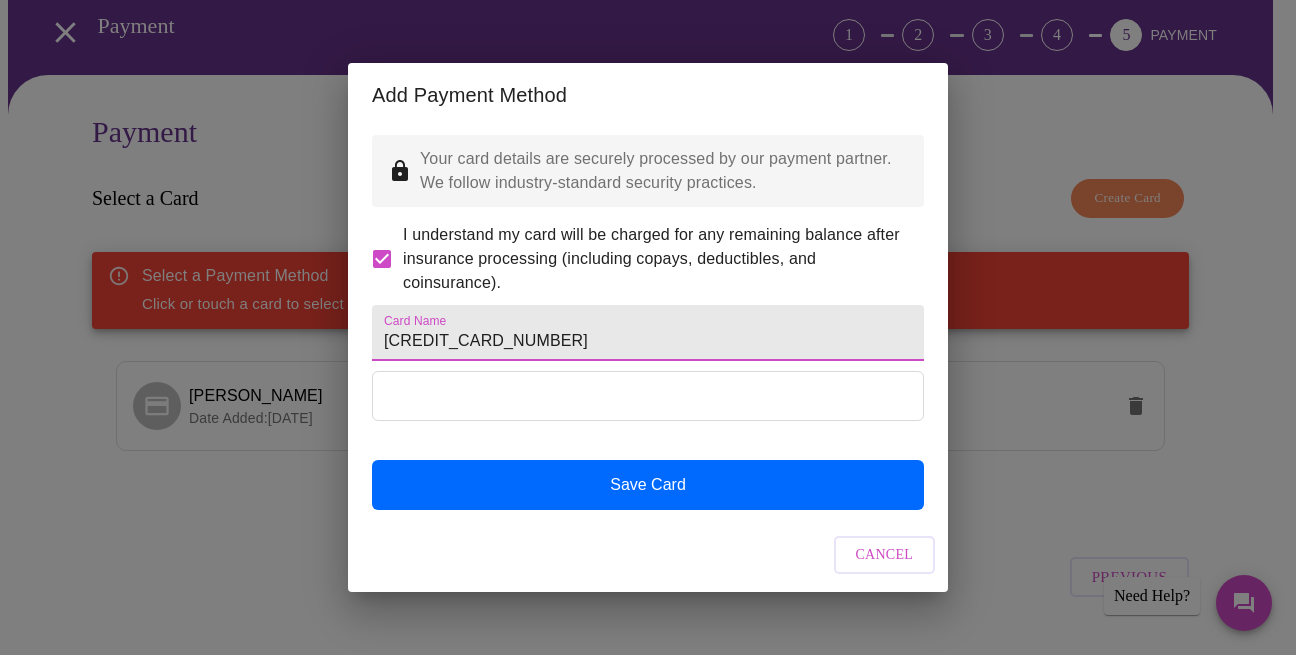 type on "[CREDIT_CARD_NUMBER]" 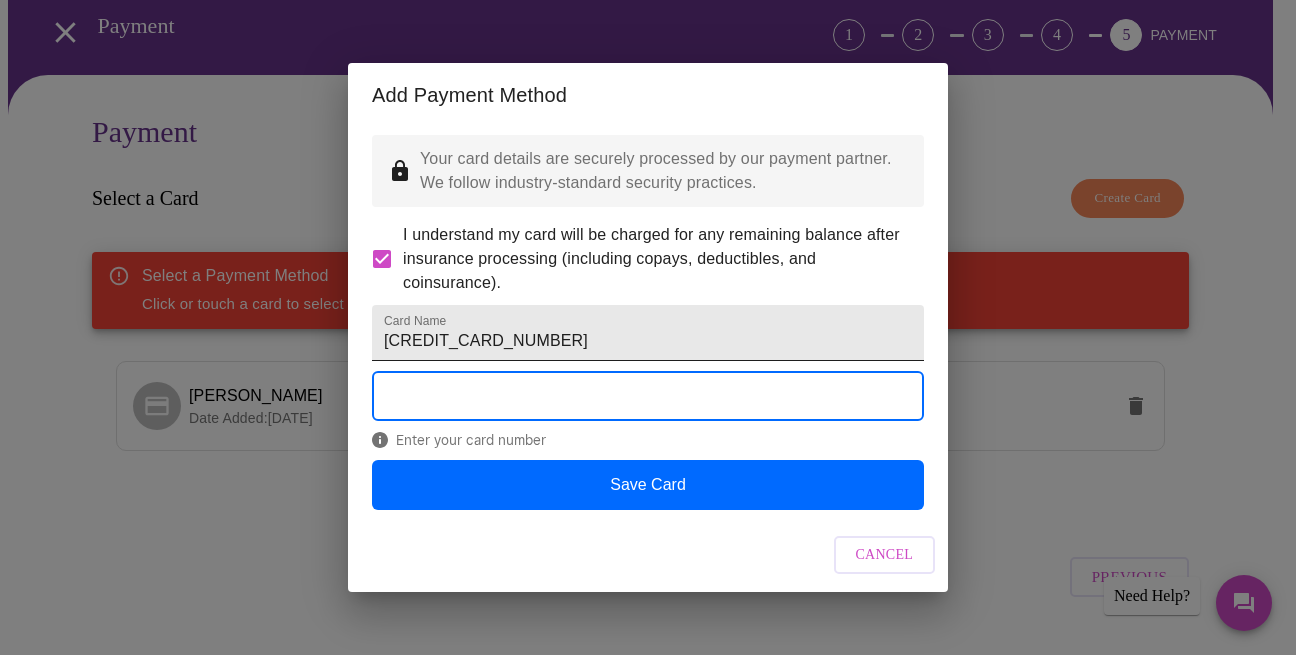 click on "[CREDIT_CARD_NUMBER]" at bounding box center [648, 333] 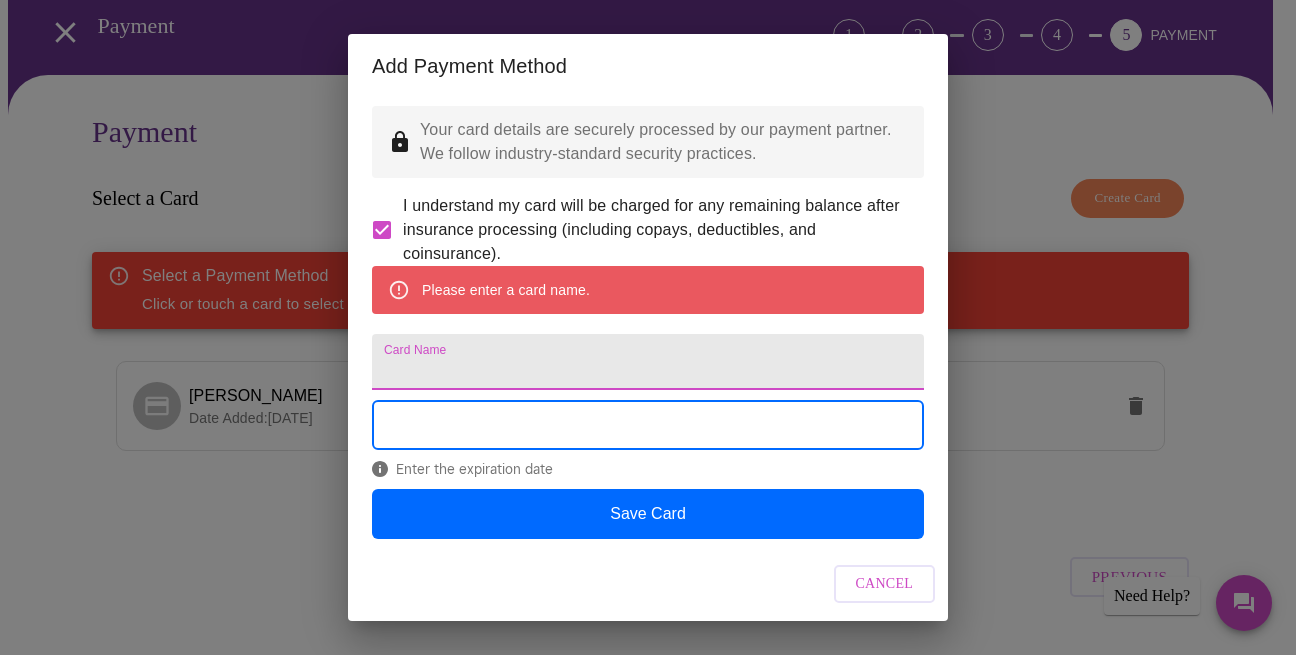 click on "Card Name" at bounding box center [648, 362] 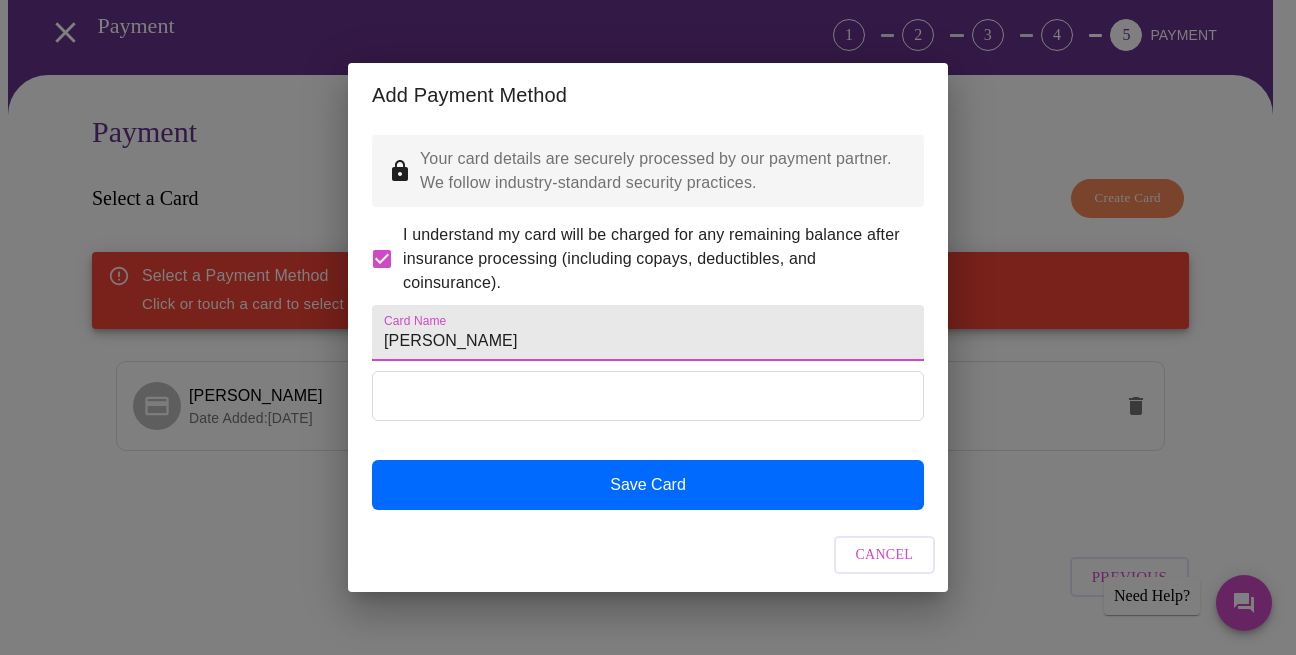 type on "[PERSON_NAME]" 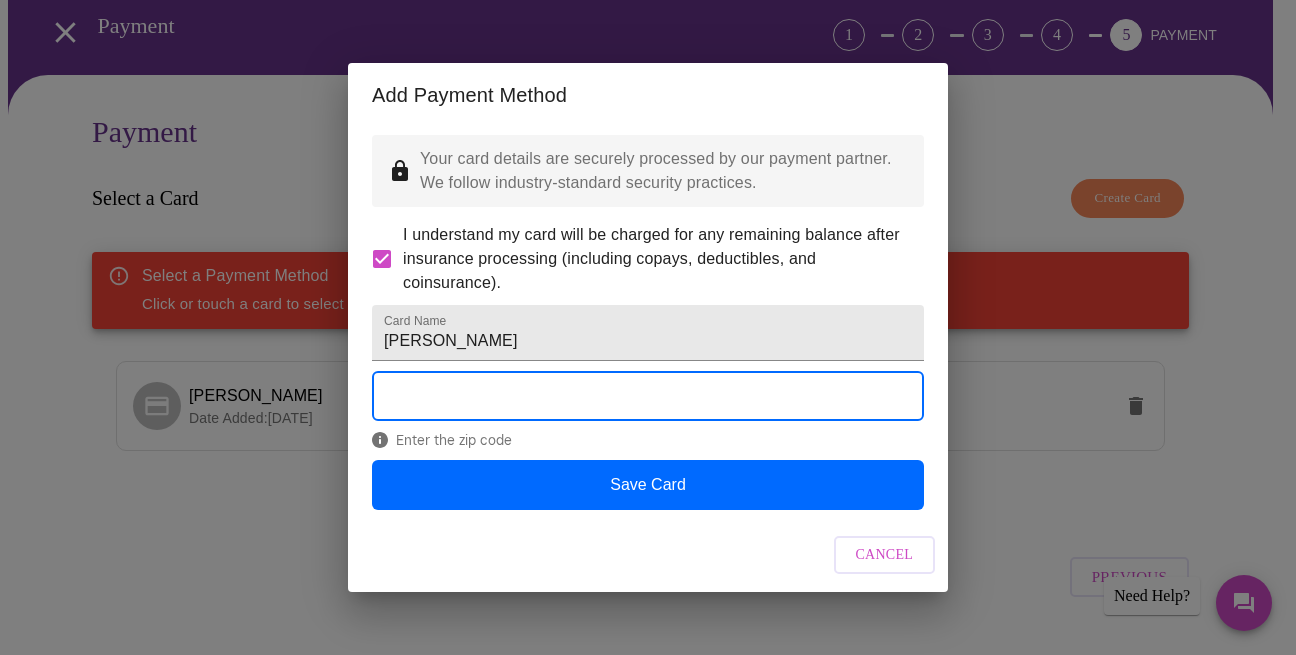 click on "Cancel" at bounding box center [648, 555] 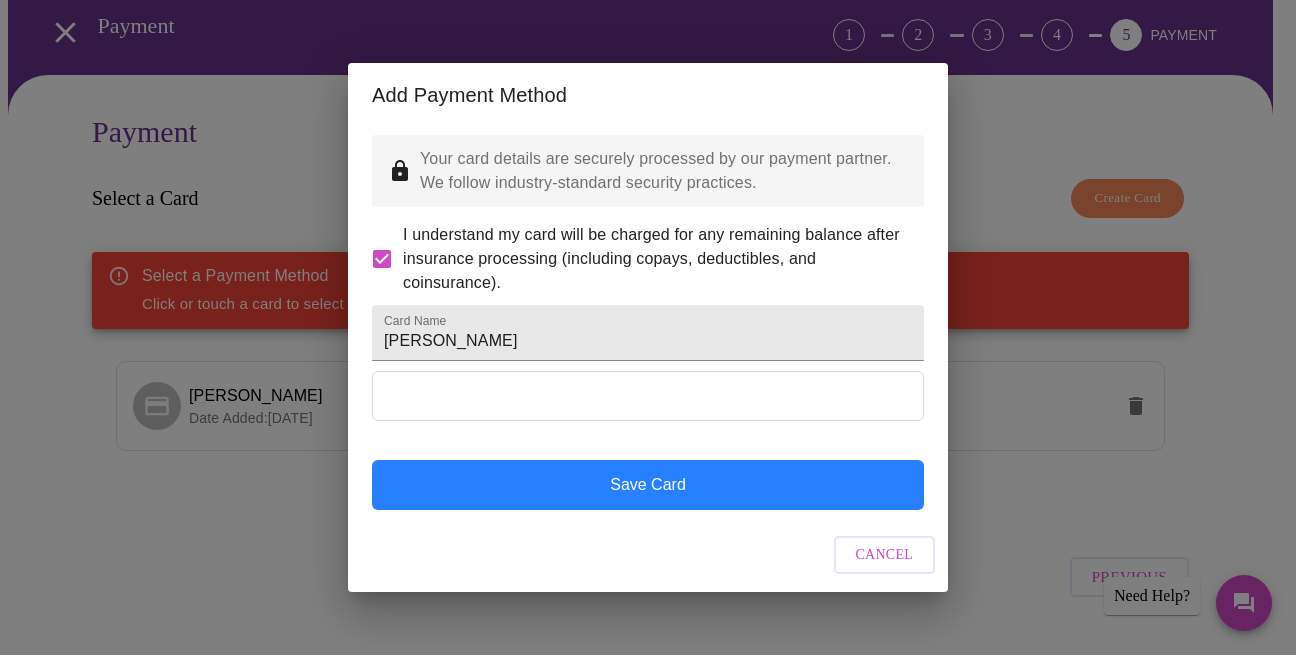 click on "Save Card" at bounding box center (648, 485) 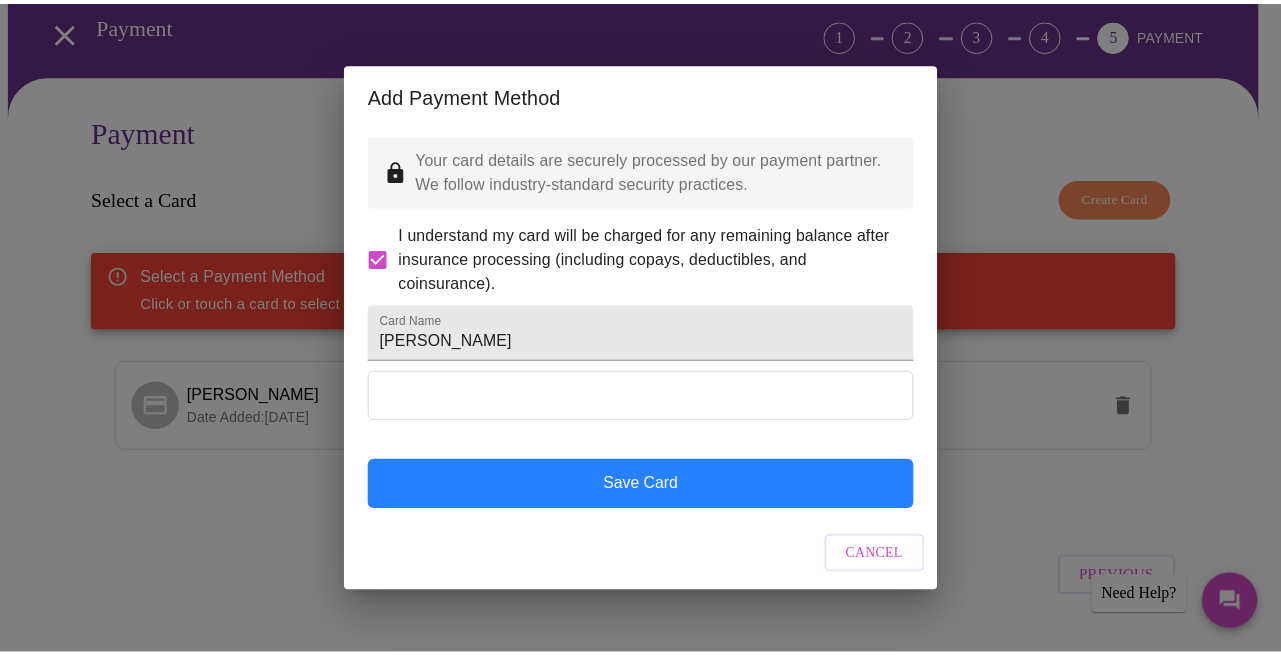 scroll, scrollTop: 0, scrollLeft: 0, axis: both 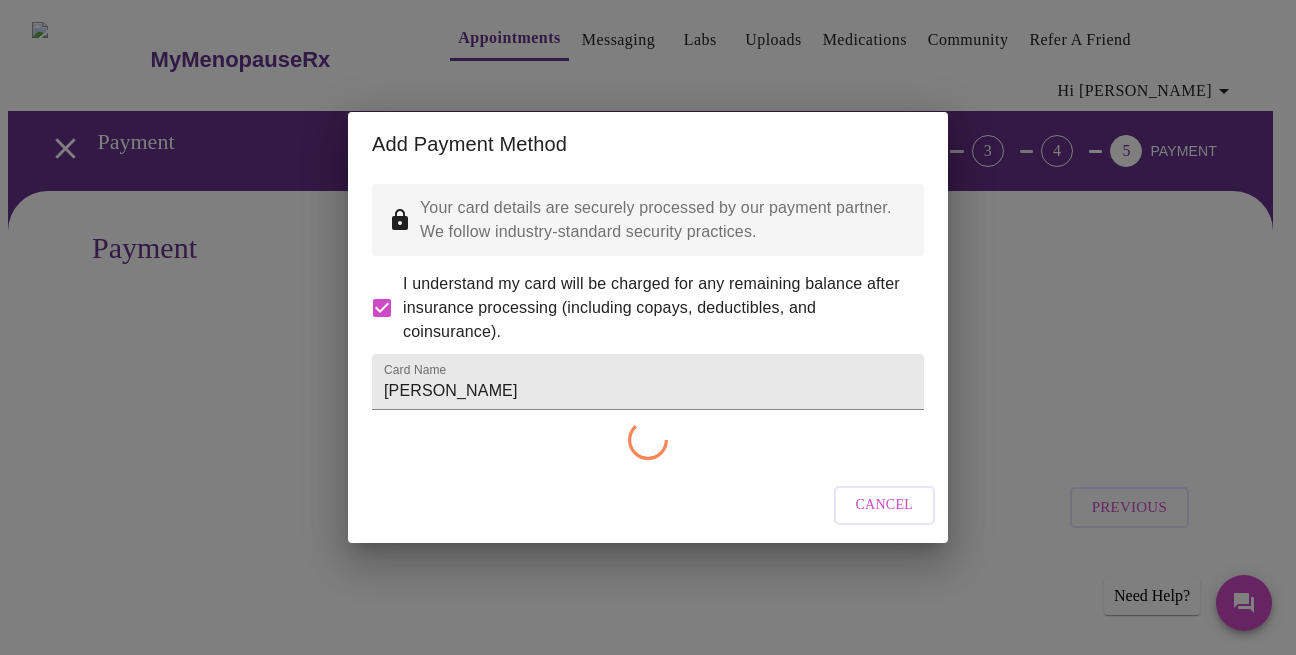 checkbox on "false" 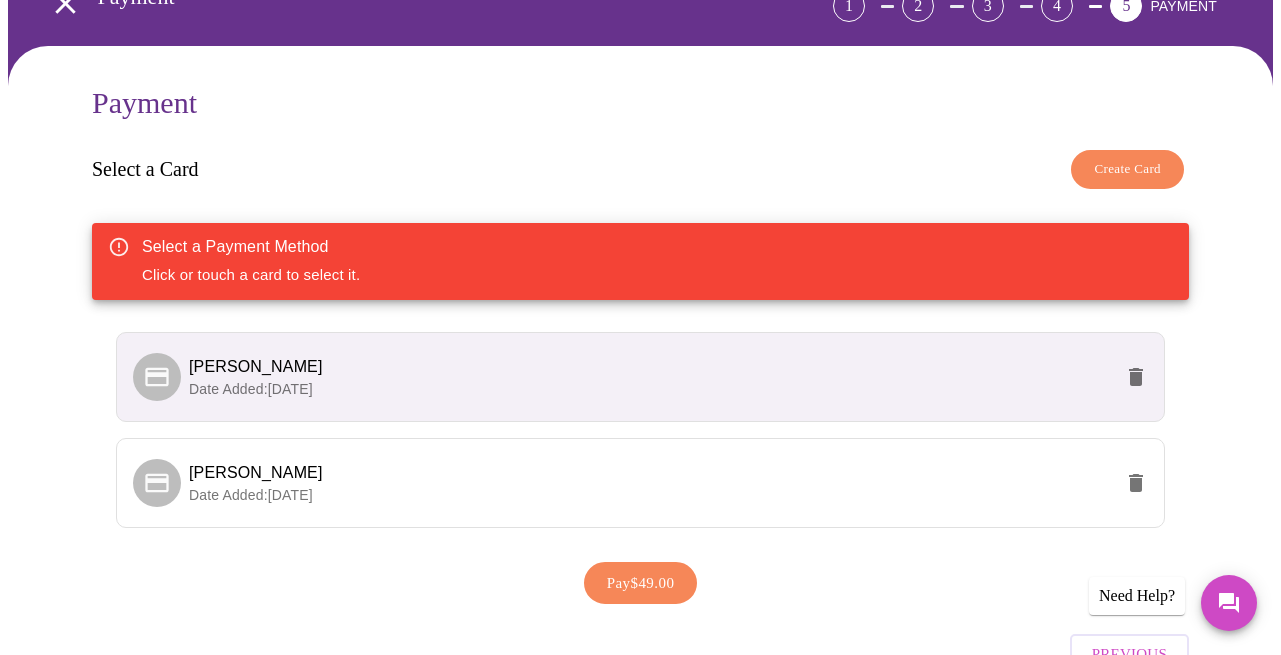 scroll, scrollTop: 148, scrollLeft: 0, axis: vertical 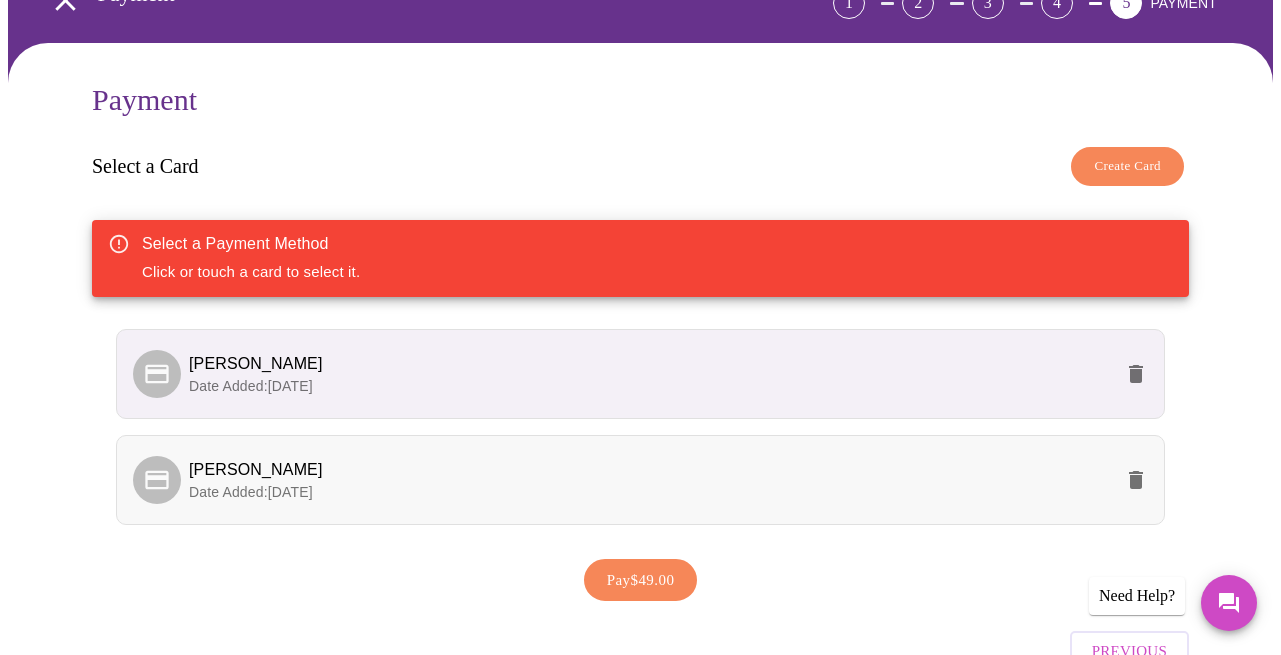 click on "[PERSON_NAME] Date Added:  [DATE]" at bounding box center (640, 480) 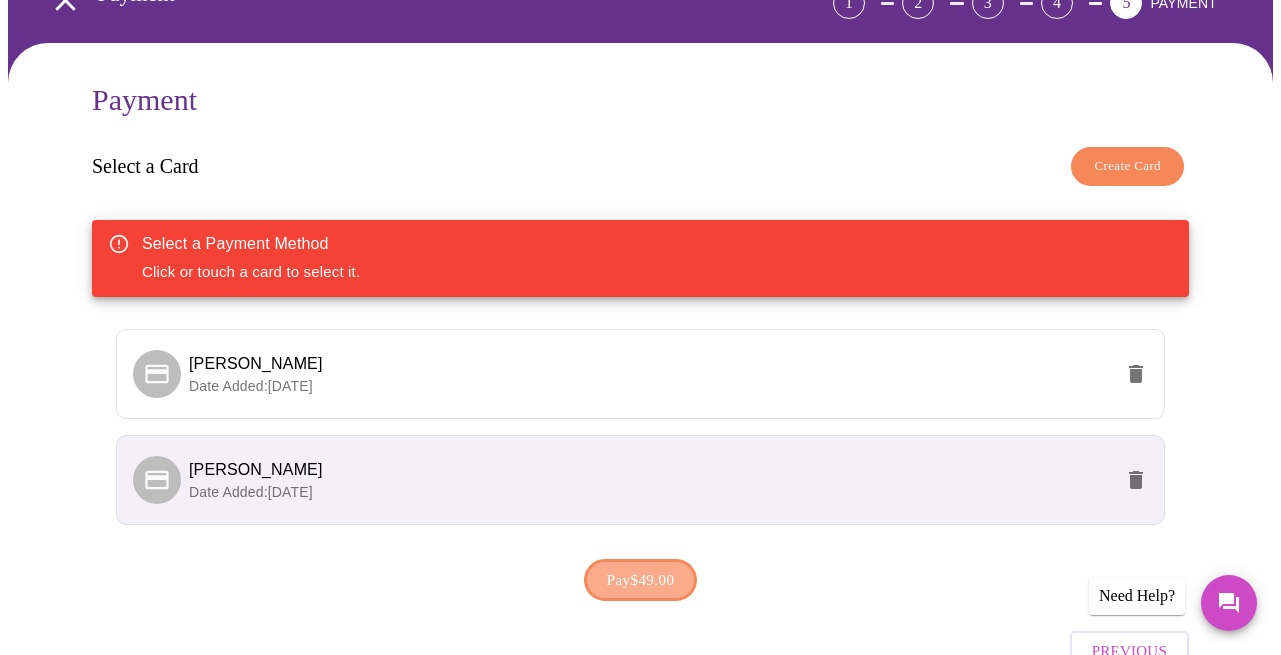 click on "Pay  $49.00" at bounding box center (641, 580) 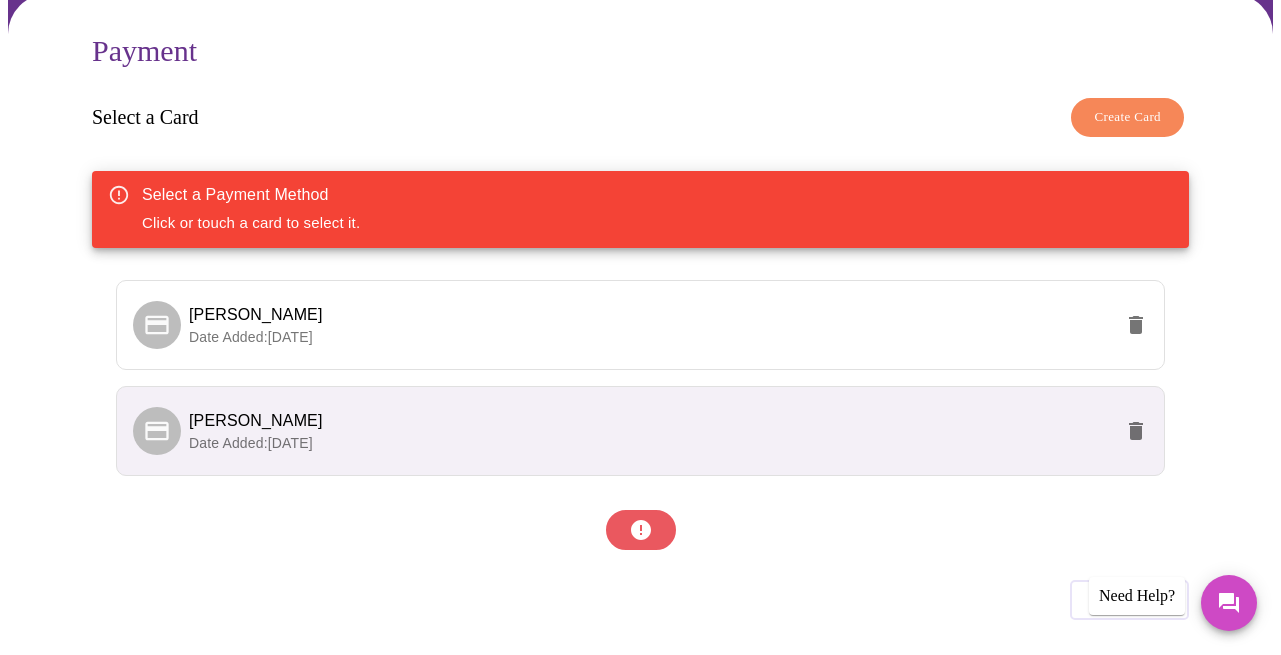 scroll, scrollTop: 220, scrollLeft: 0, axis: vertical 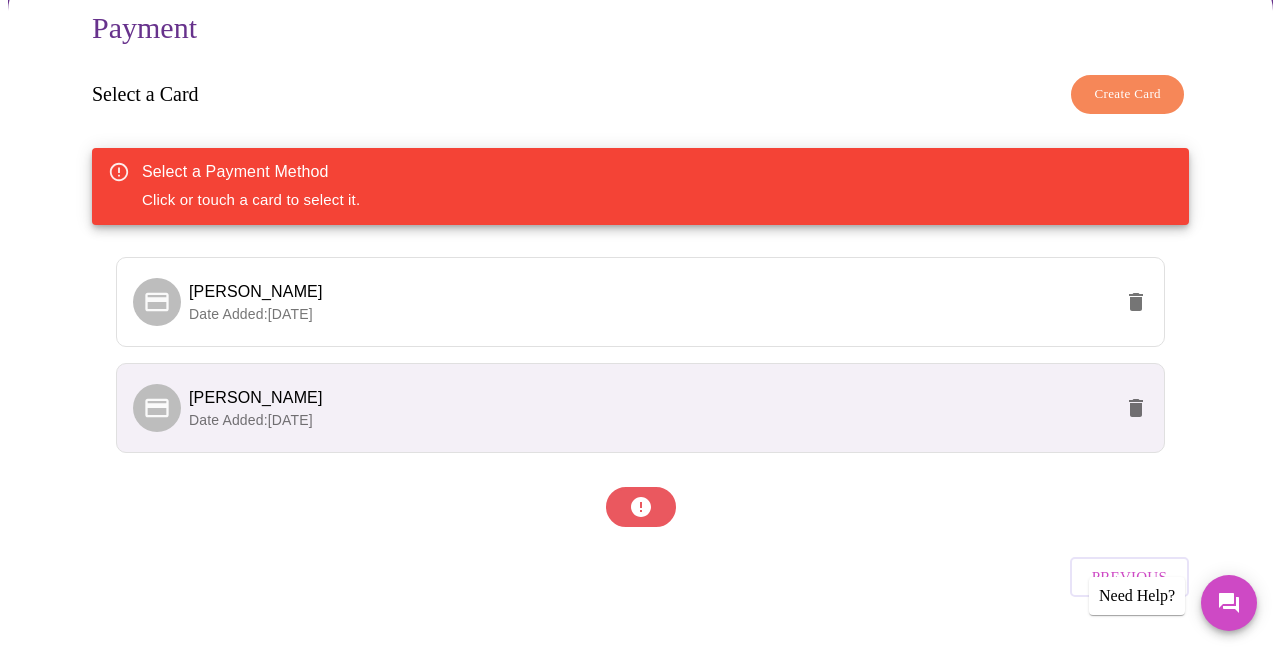 click at bounding box center [640, 507] 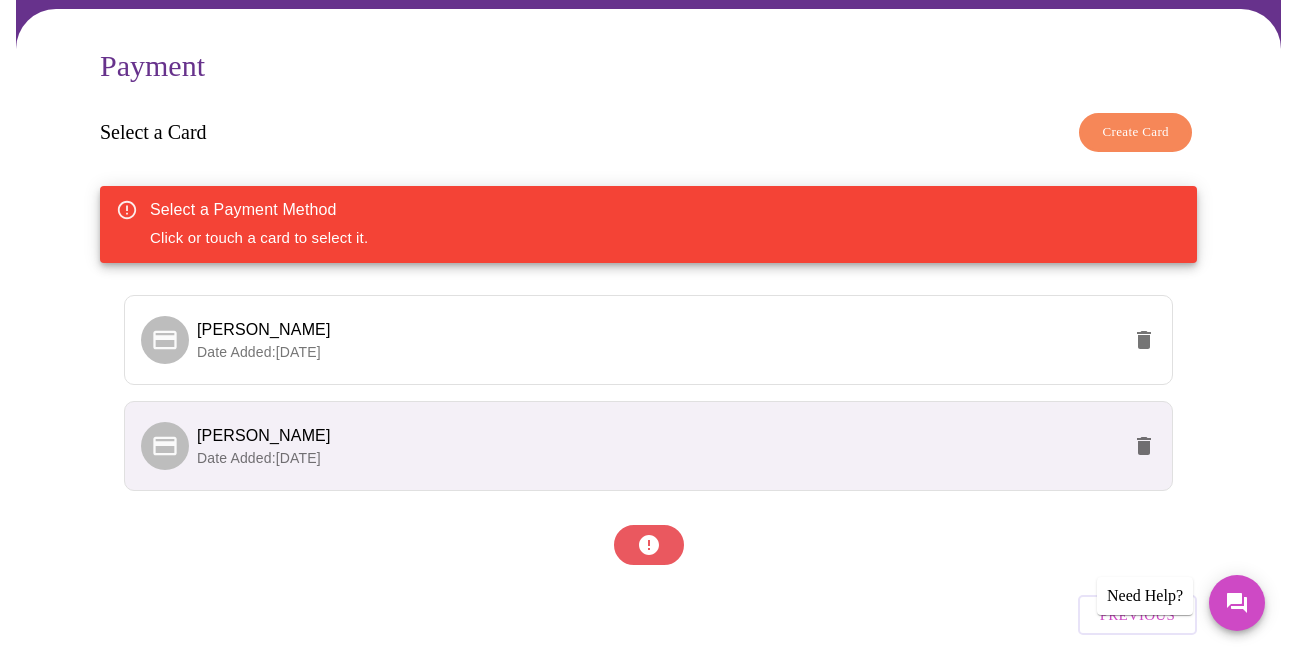 scroll, scrollTop: 178, scrollLeft: 0, axis: vertical 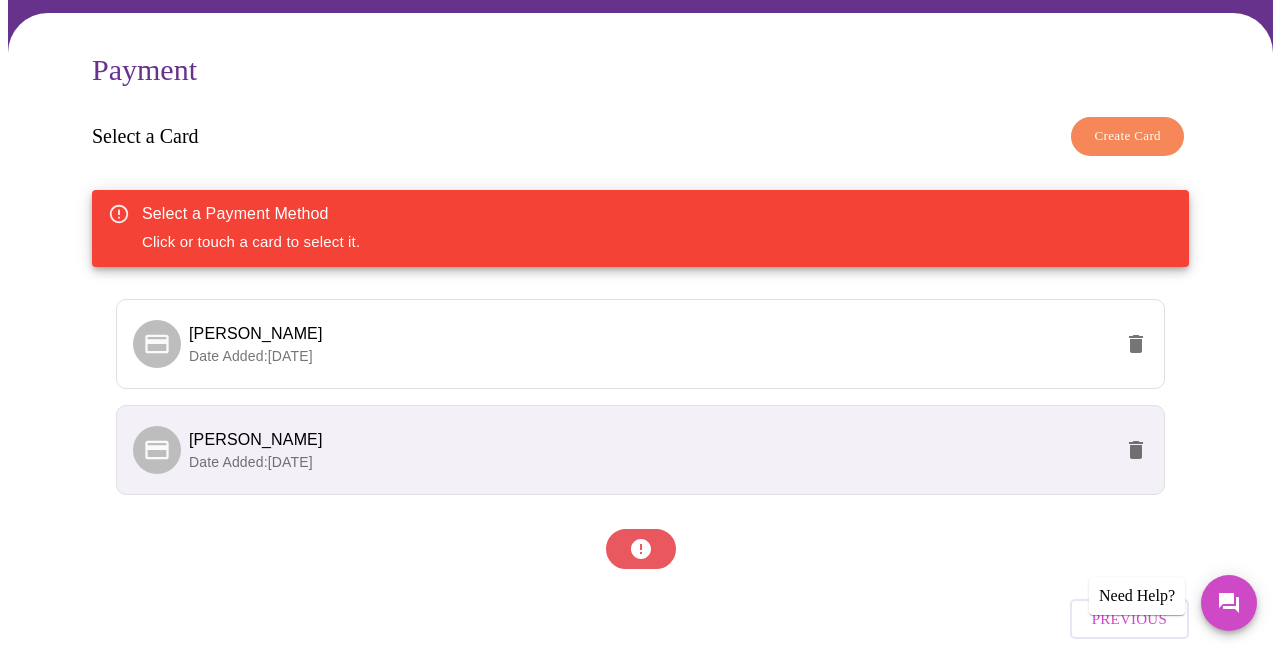 click on "[PERSON_NAME]" at bounding box center [650, 440] 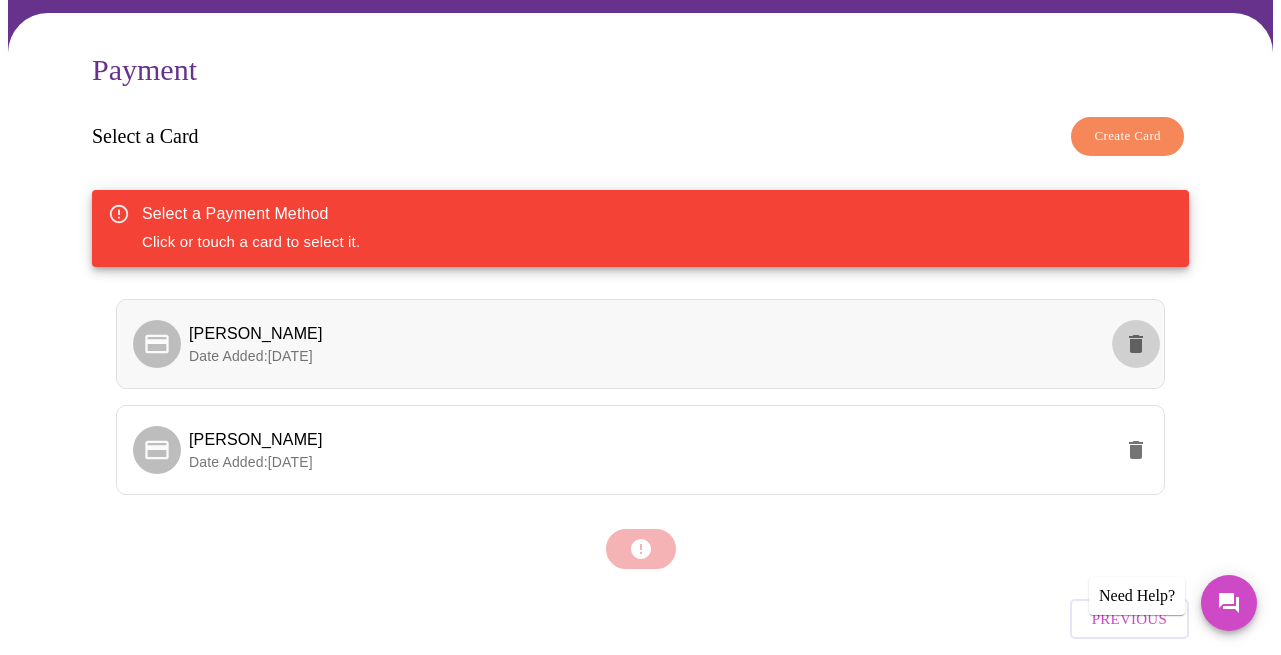 click 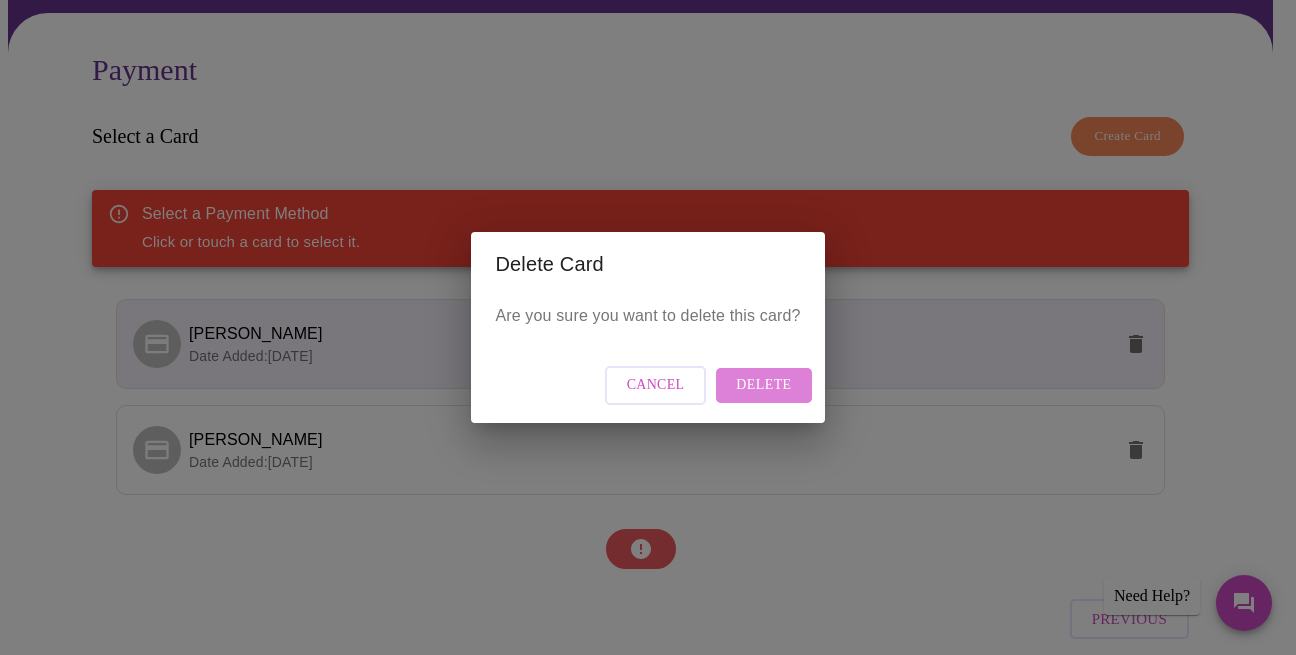 click on "Delete" at bounding box center (763, 385) 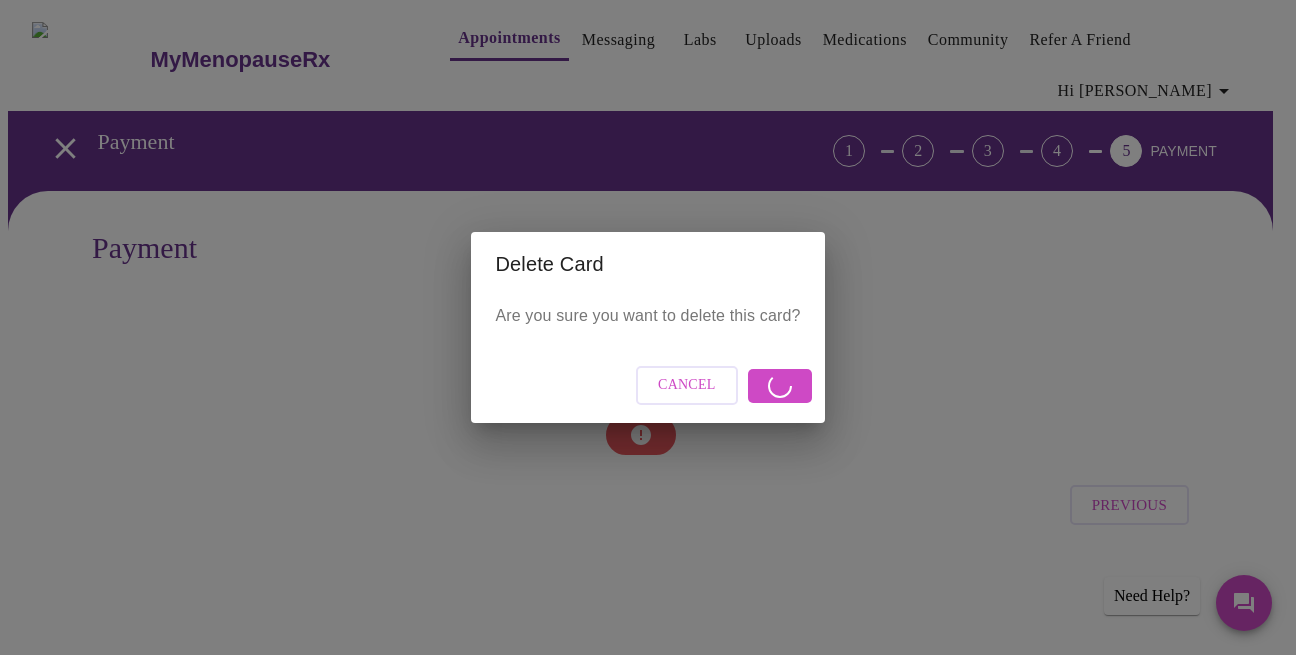 click on "Delete Card Are you sure you want to delete this card? Cancel" at bounding box center (648, 327) 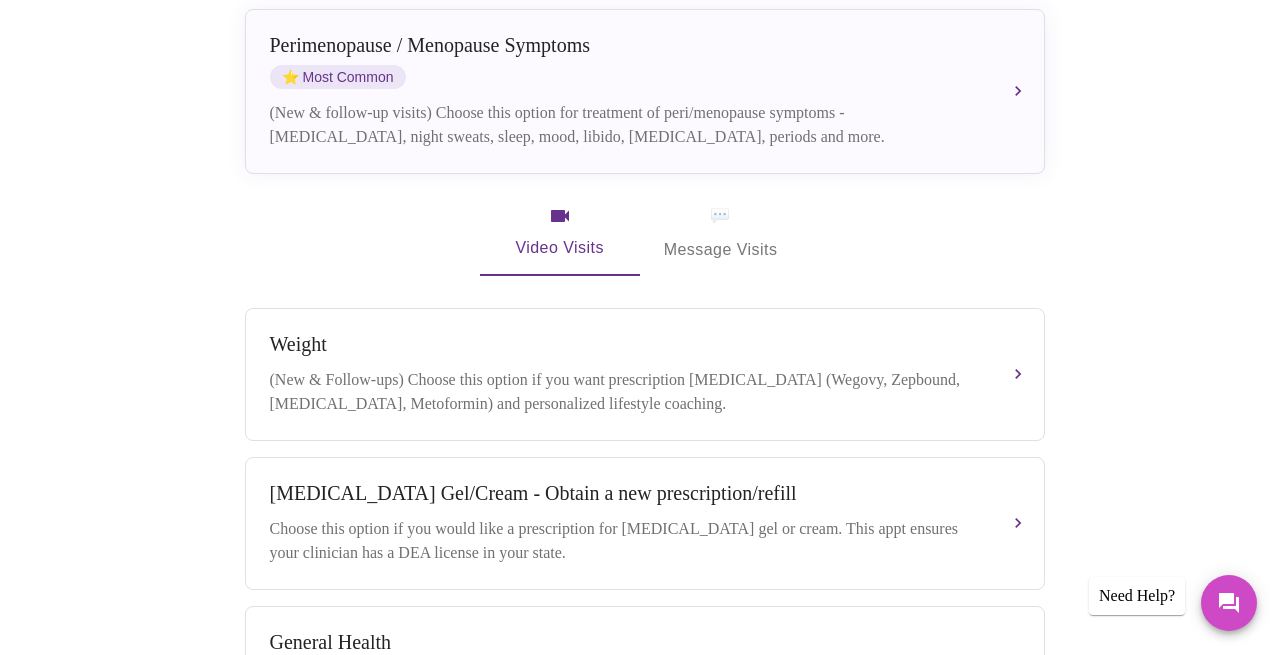 scroll, scrollTop: 486, scrollLeft: 0, axis: vertical 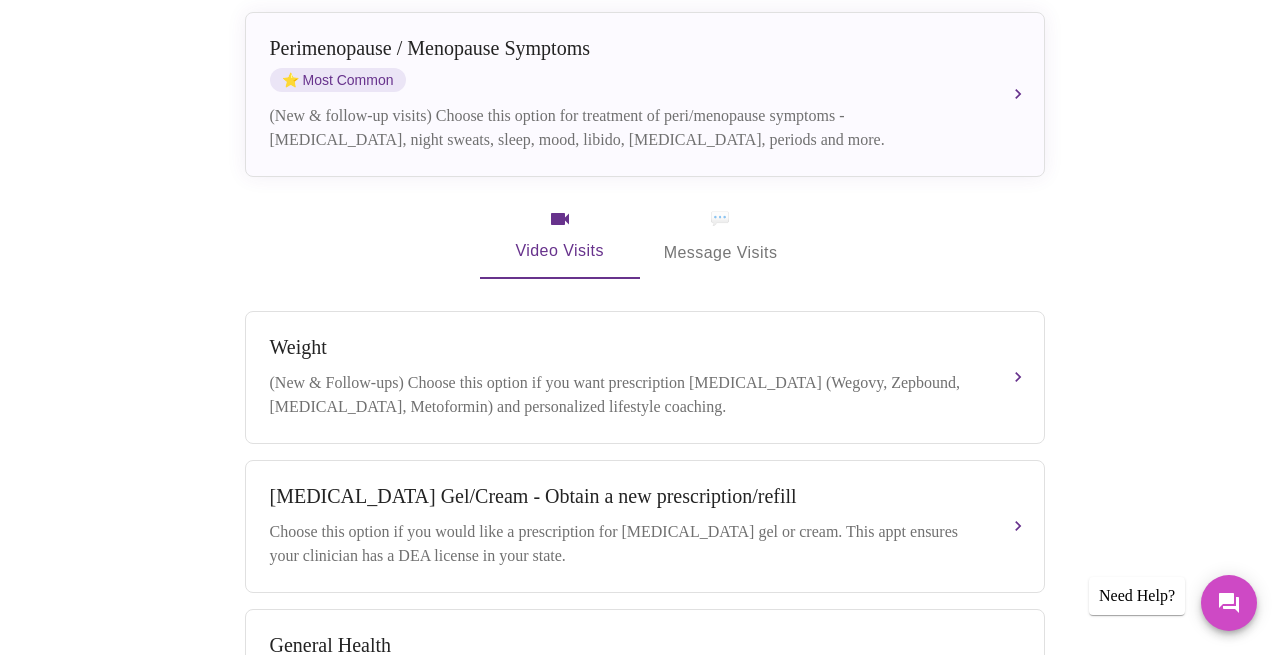 click on "💬 Message Visits" at bounding box center (721, 236) 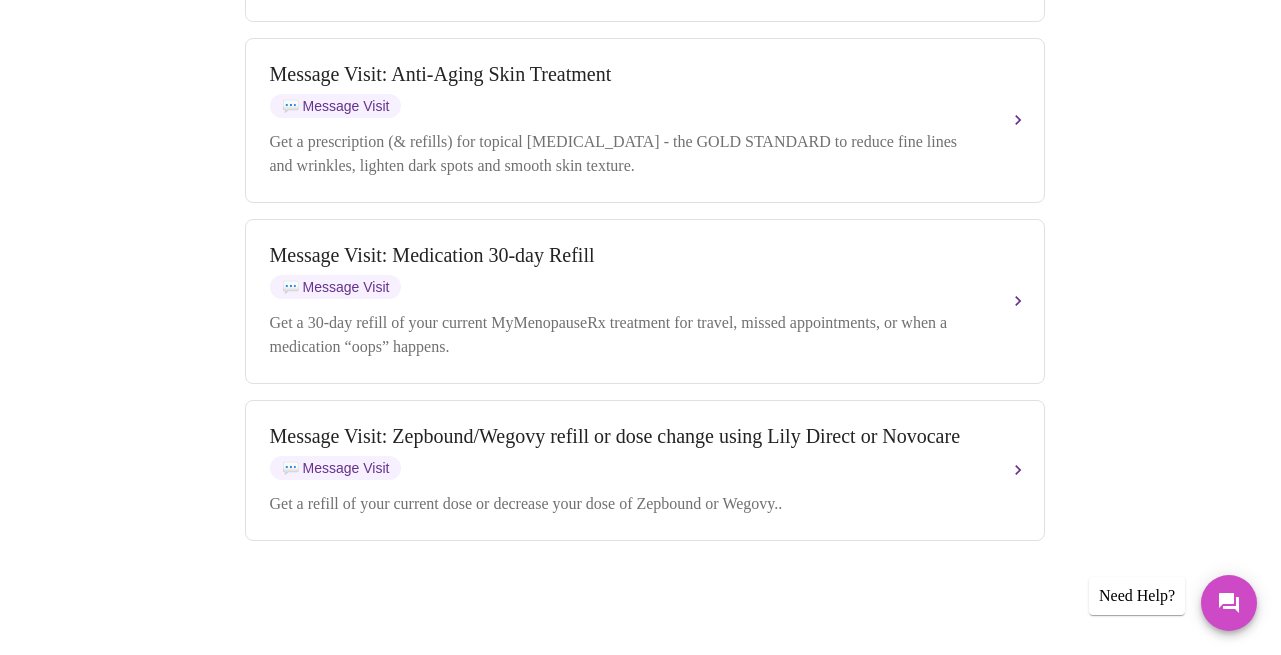 scroll, scrollTop: 2659, scrollLeft: 0, axis: vertical 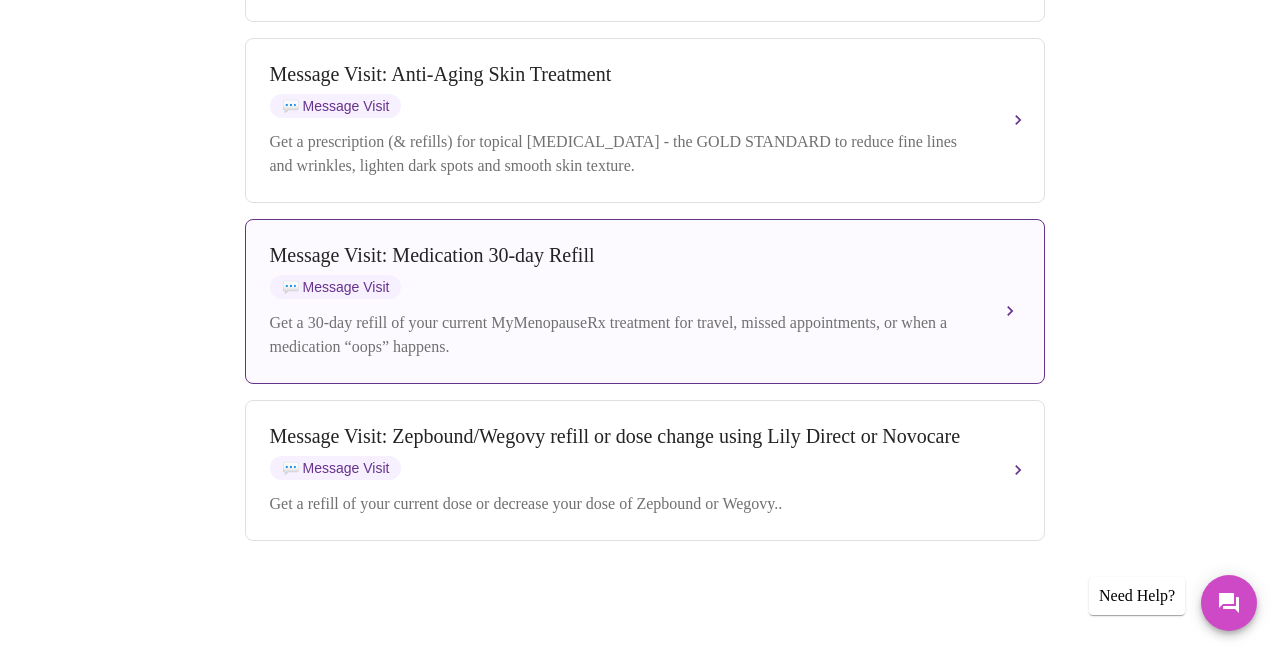 click on "Message Visit: Medication 30-day Refill 💬  Message Visit" at bounding box center [625, 271] 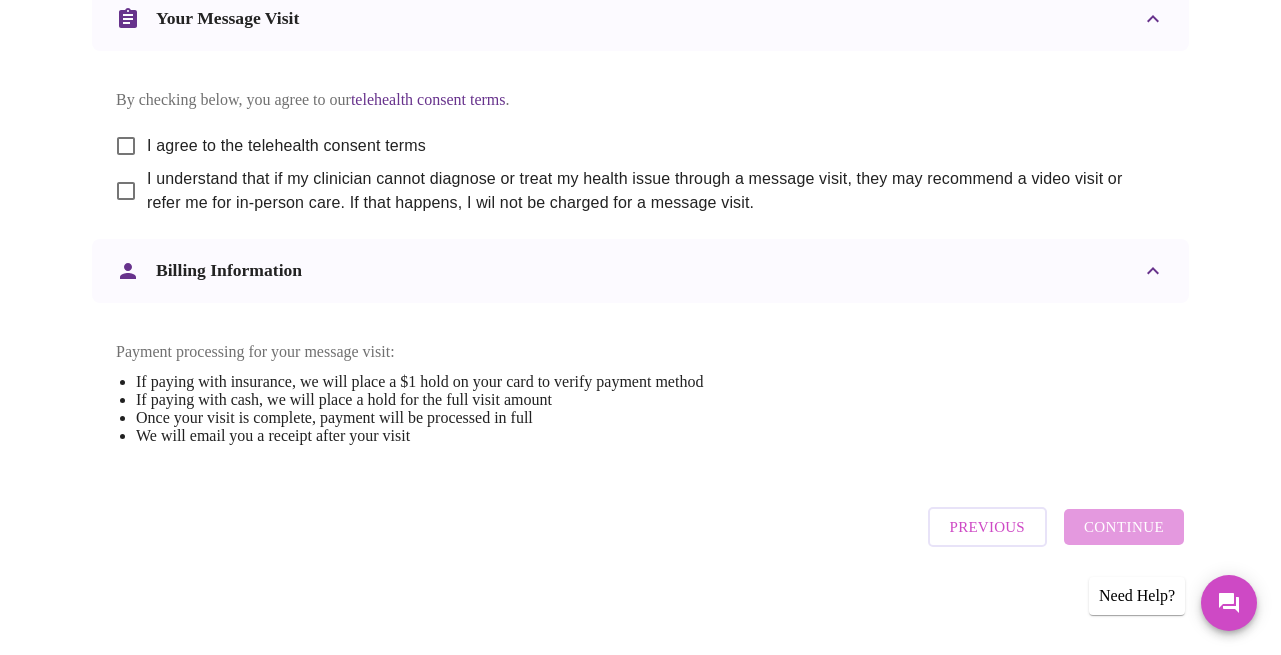 click on "I agree to the telehealth consent terms" at bounding box center [265, 146] 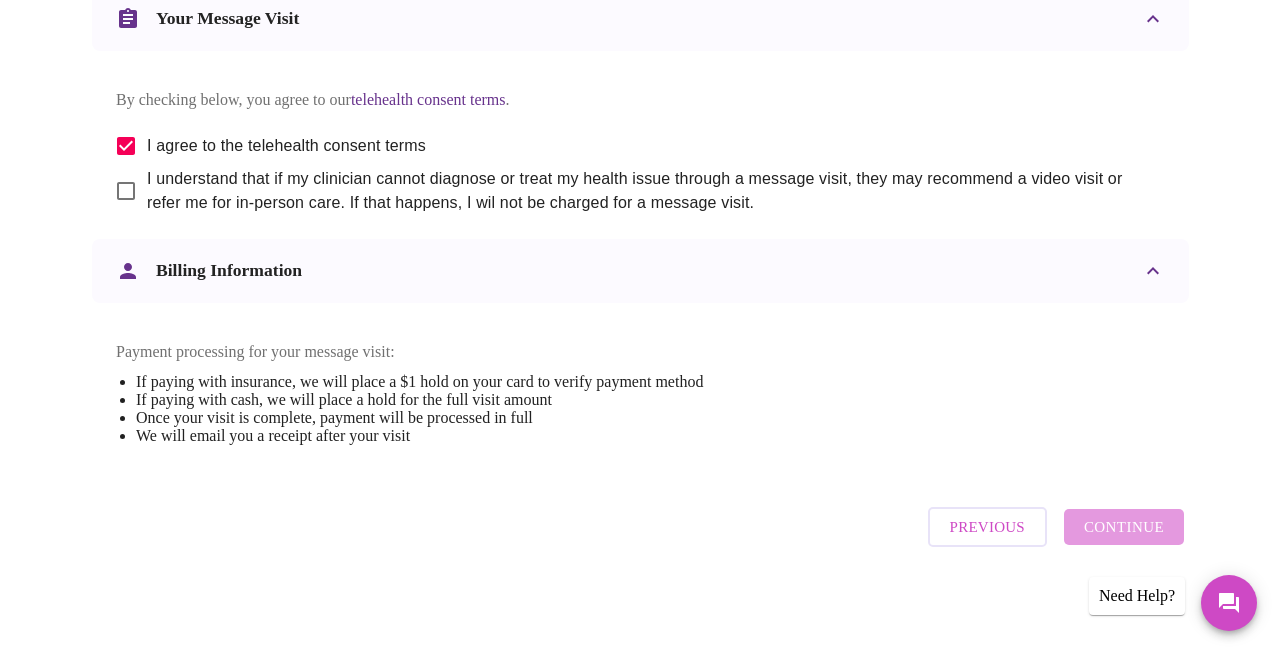 click on "By checking below, you agree to our  telehealth consent terms . I agree to the telehealth consent terms I understand that if my clinician cannot diagnose or treat my health issue through a message visit, they may recommend a video visit or refer me for in-person care. If that happens, I wil not be charged for a message visit." at bounding box center [640, 137] 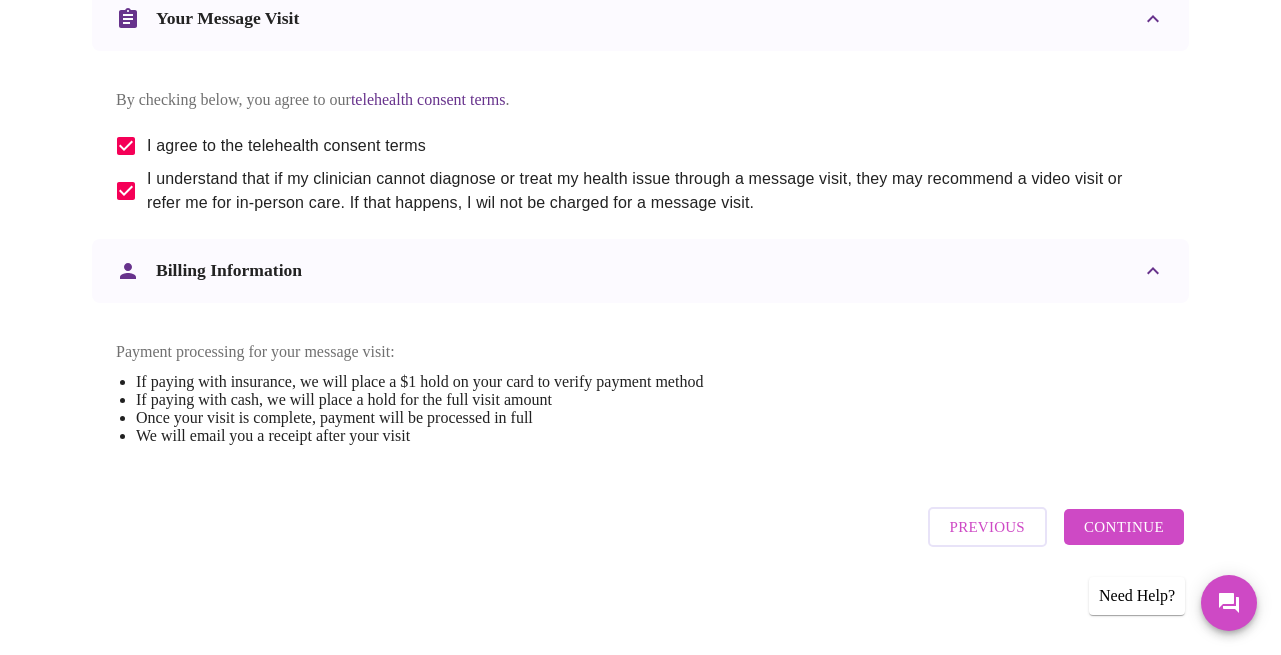 click on "Continue" at bounding box center (1124, 527) 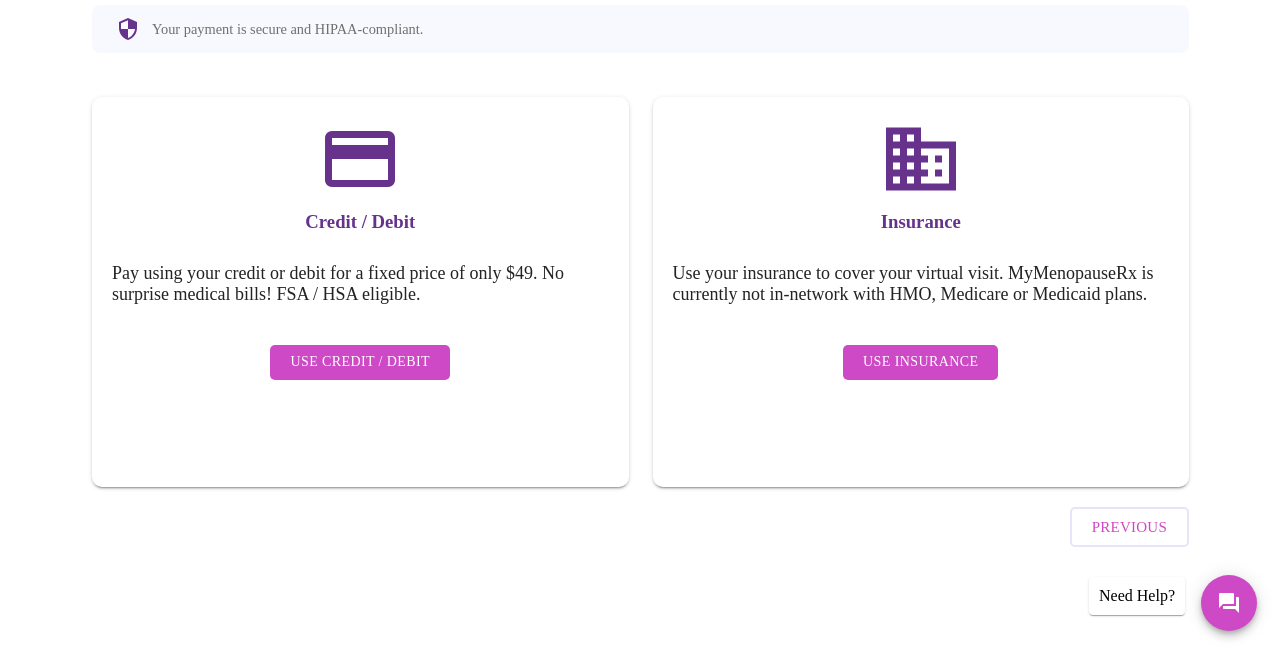 scroll, scrollTop: 196, scrollLeft: 0, axis: vertical 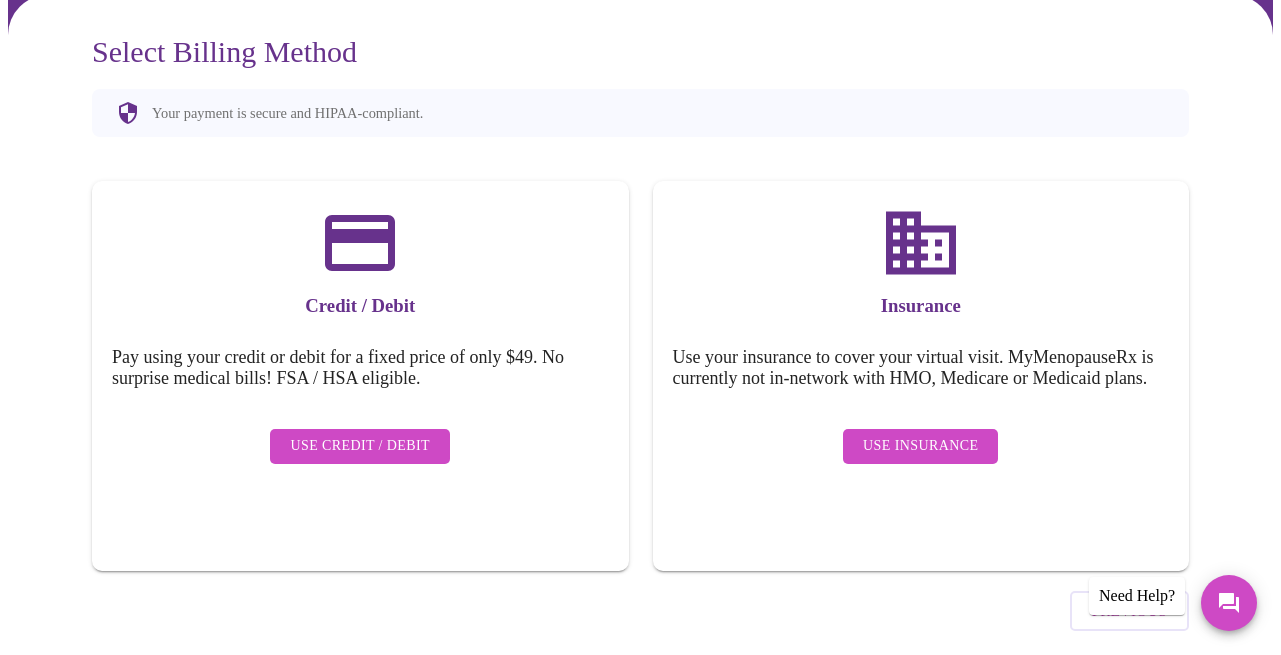 click on "Use Insurance" at bounding box center [920, 446] 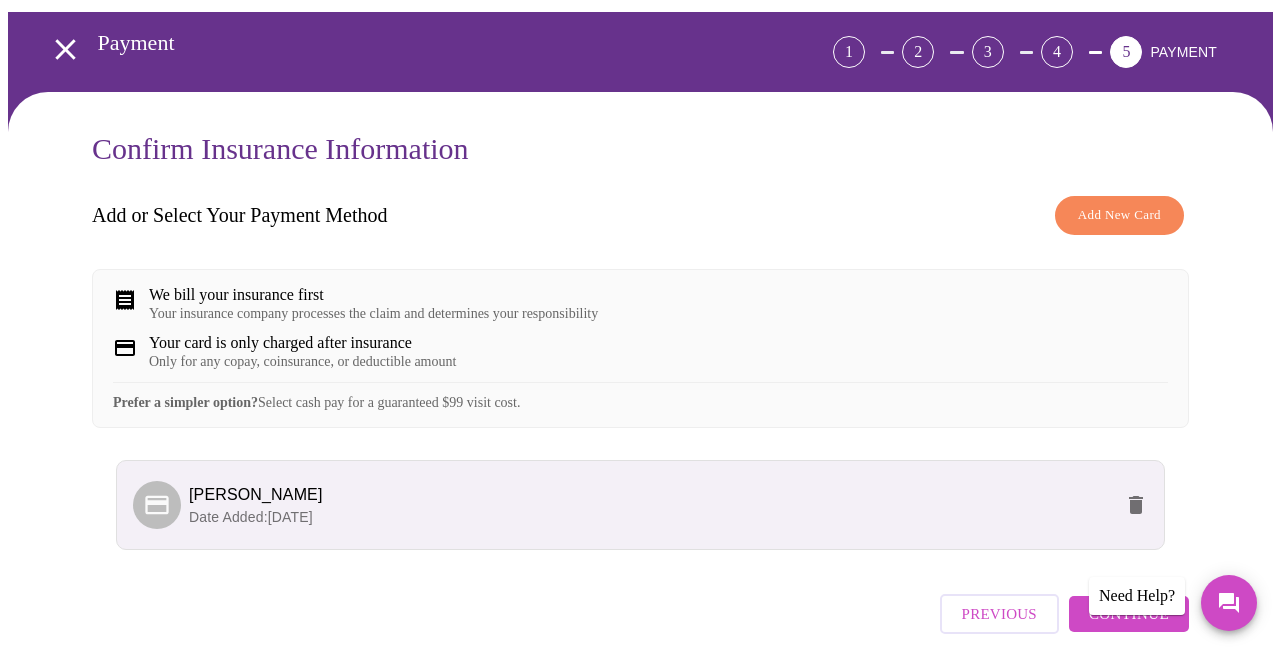 scroll, scrollTop: 166, scrollLeft: 0, axis: vertical 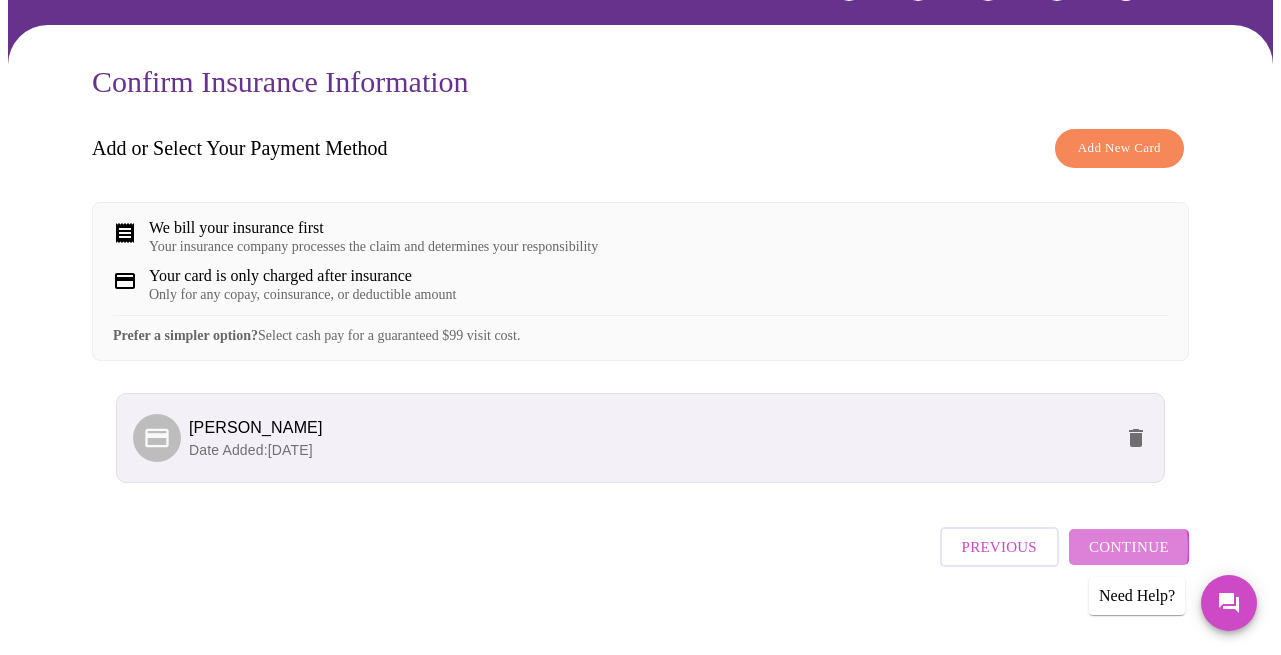 click on "Continue" at bounding box center [1129, 547] 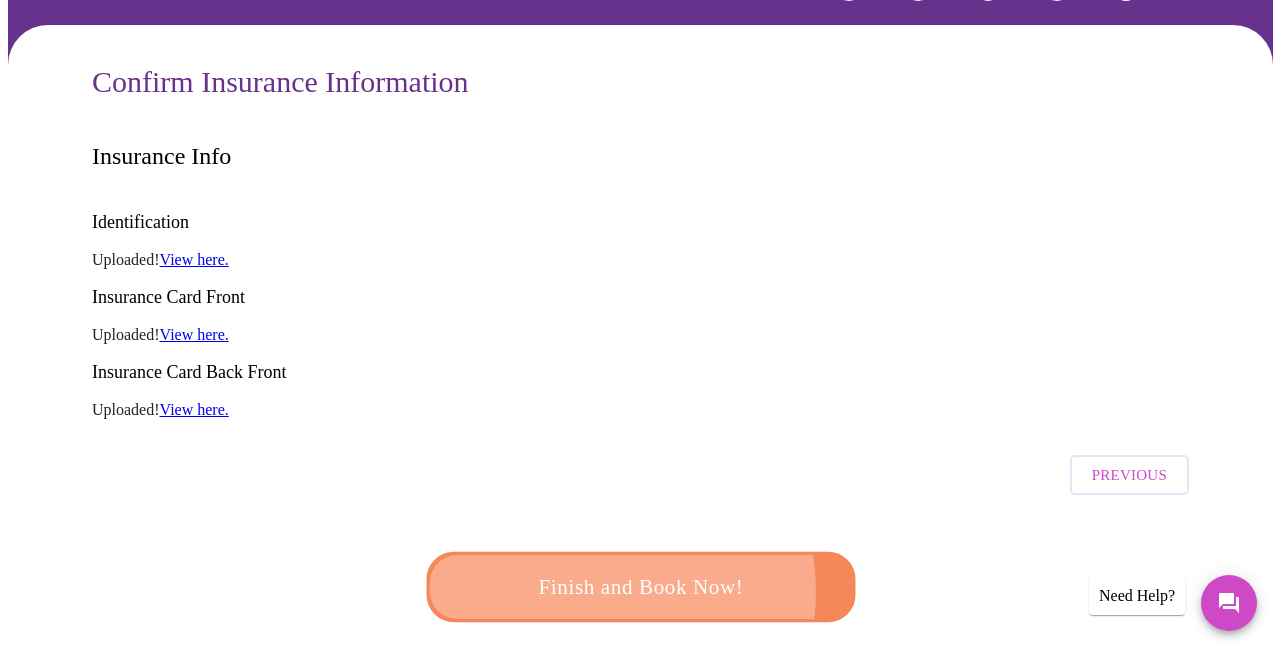 click on "Finish and Book Now!" at bounding box center (641, 587) 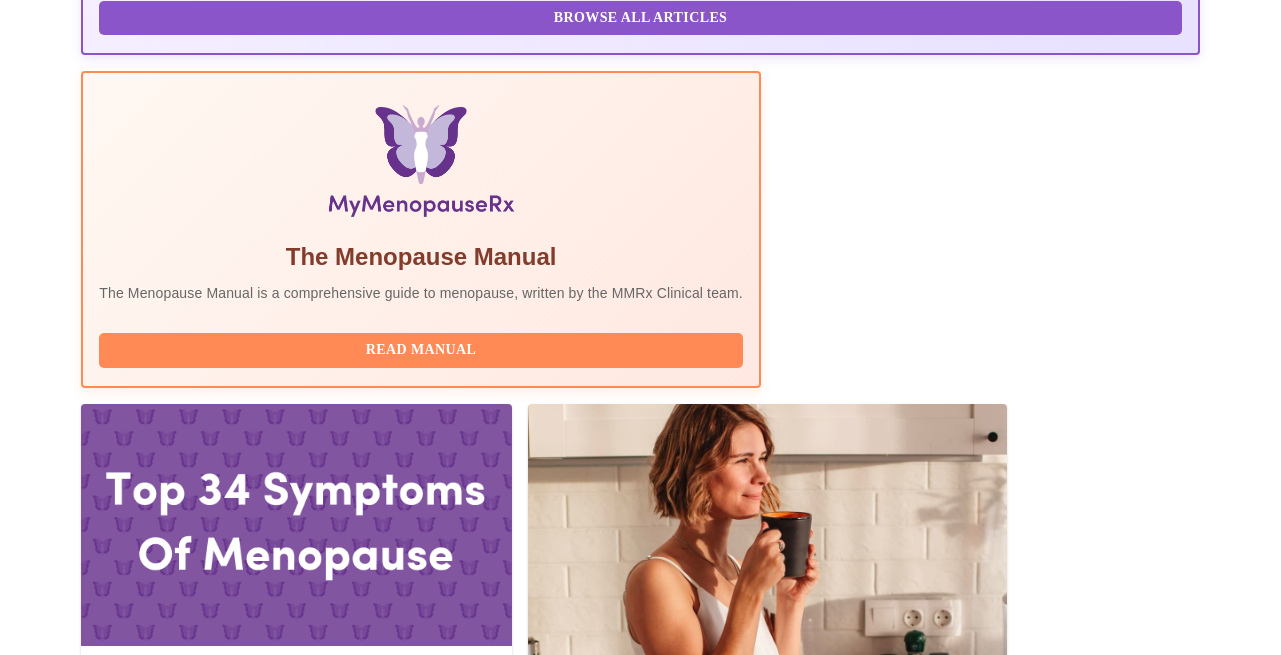 scroll, scrollTop: 592, scrollLeft: 0, axis: vertical 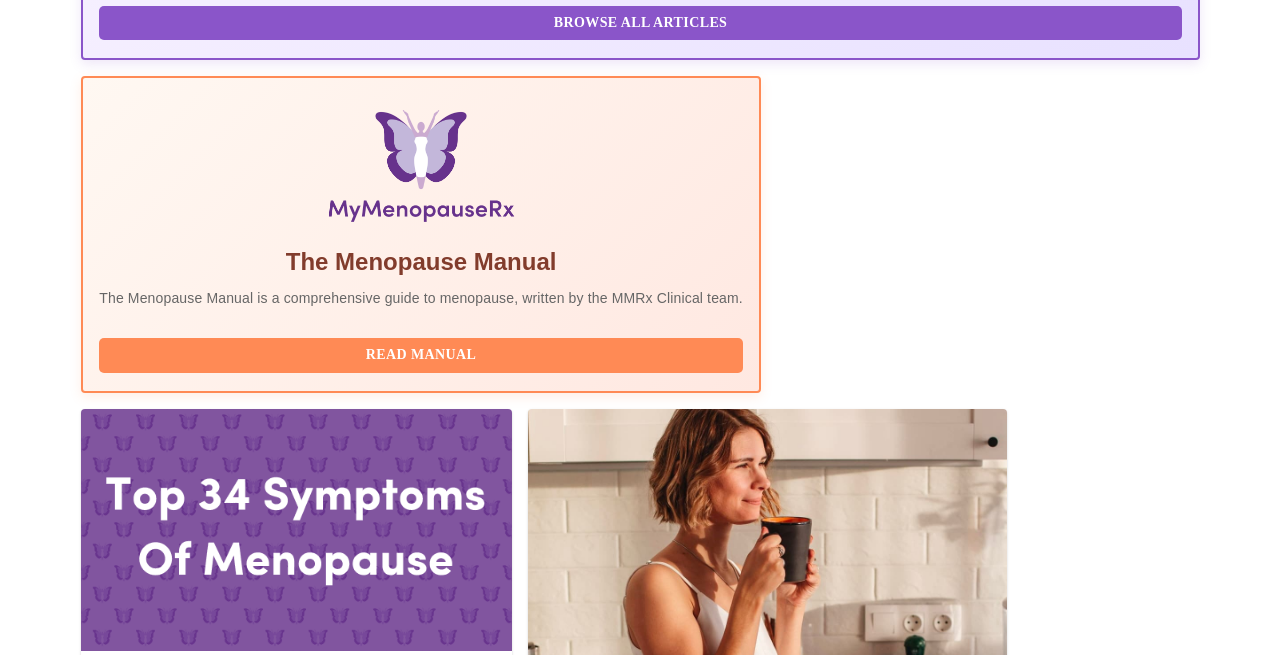 click on "Complete Pre-Assessment" at bounding box center [1064, 1988] 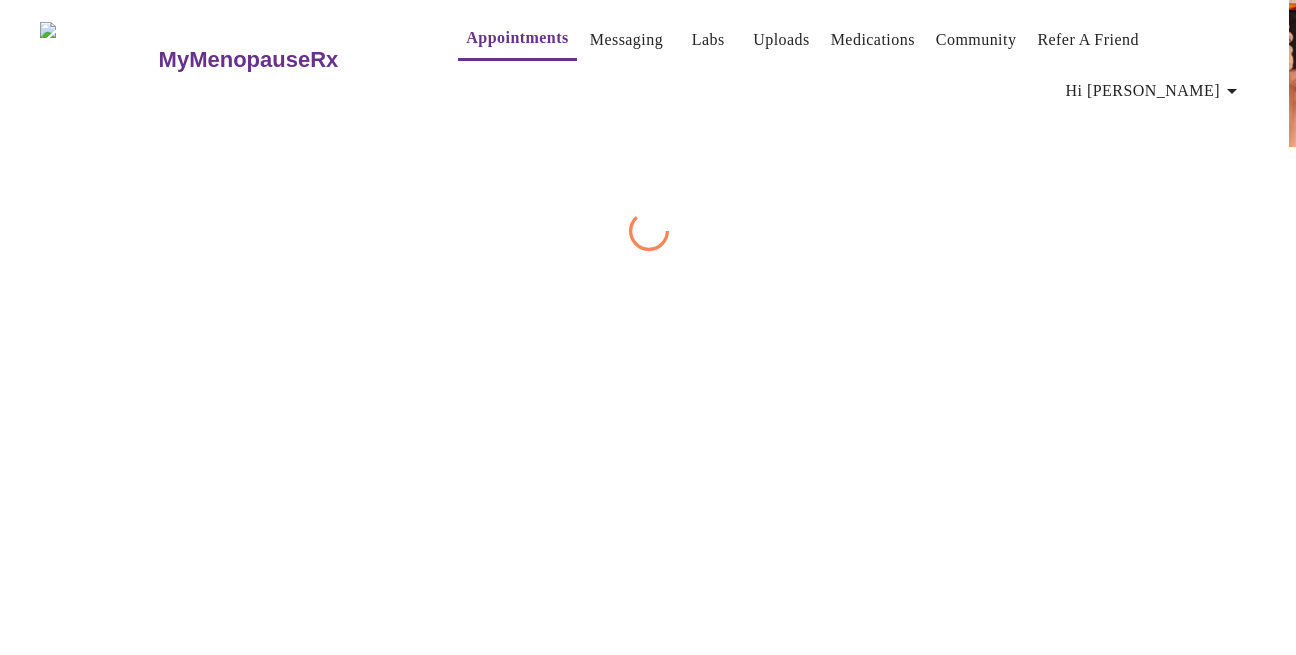 scroll, scrollTop: 0, scrollLeft: 0, axis: both 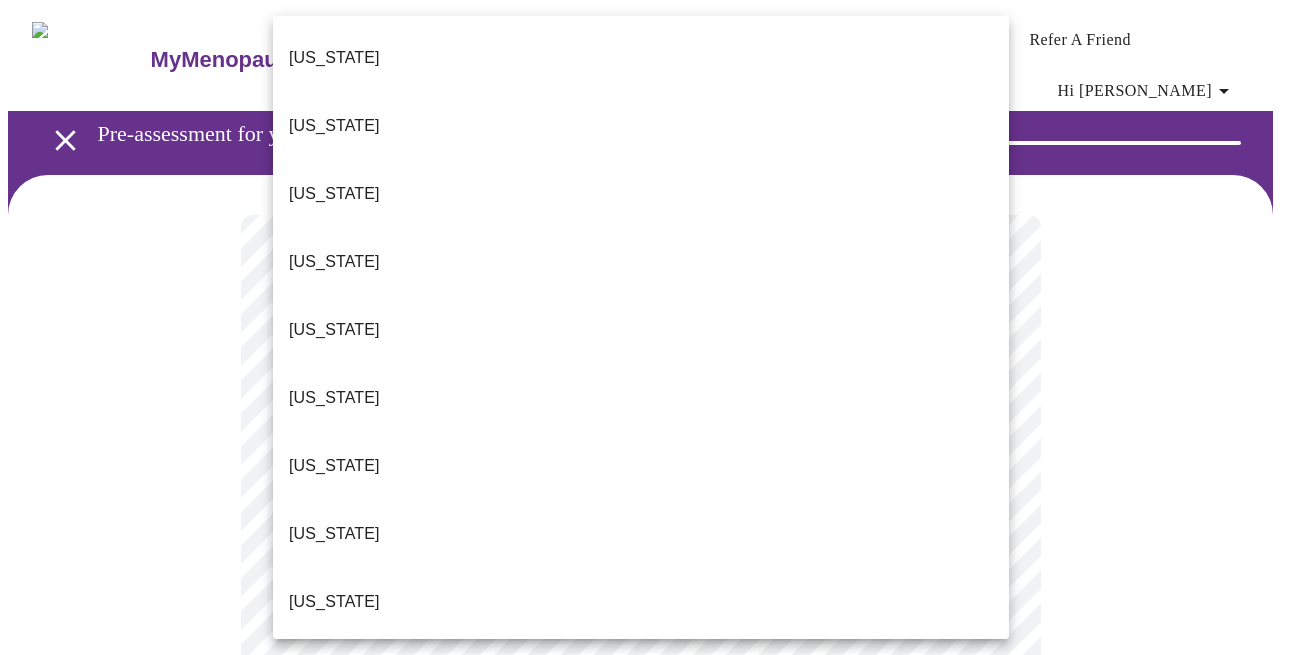 click on "MyMenopauseRx Appointments Messaging Labs Uploads Medications Community Refer a Friend Hi Sara   Pre-assessment for your Message Visit: Medication 30-day Refill 1  /  12 Settings Billing Invoices Log out Alabama
Alaska
Arizona
Arkansas
California
Colorado
Connecticut
Delaware
Florida
Georgia
Hawaii
Idaho
Illinois
Indiana
Iowa
Kansas
Kentucky
Louisiana
Maine
Maryland
Massachusetts
Michigan
Minnesota
Mississippi
Missouri
Montana
Nebraska
Nevada
New Hanpshire
New Jersey
New Mexico
New York
North Carolina
North Dakota
Ohio
Oklahoma
Oregon
Pennsylvania
Rhode Island
South Carolina
Tennessee
Texas
Utah
Vermont
Virginia
Washington
Washington, D.C. (District of Columbia)
West Virginia
Wisconsin
Wyoming" at bounding box center [648, 941] 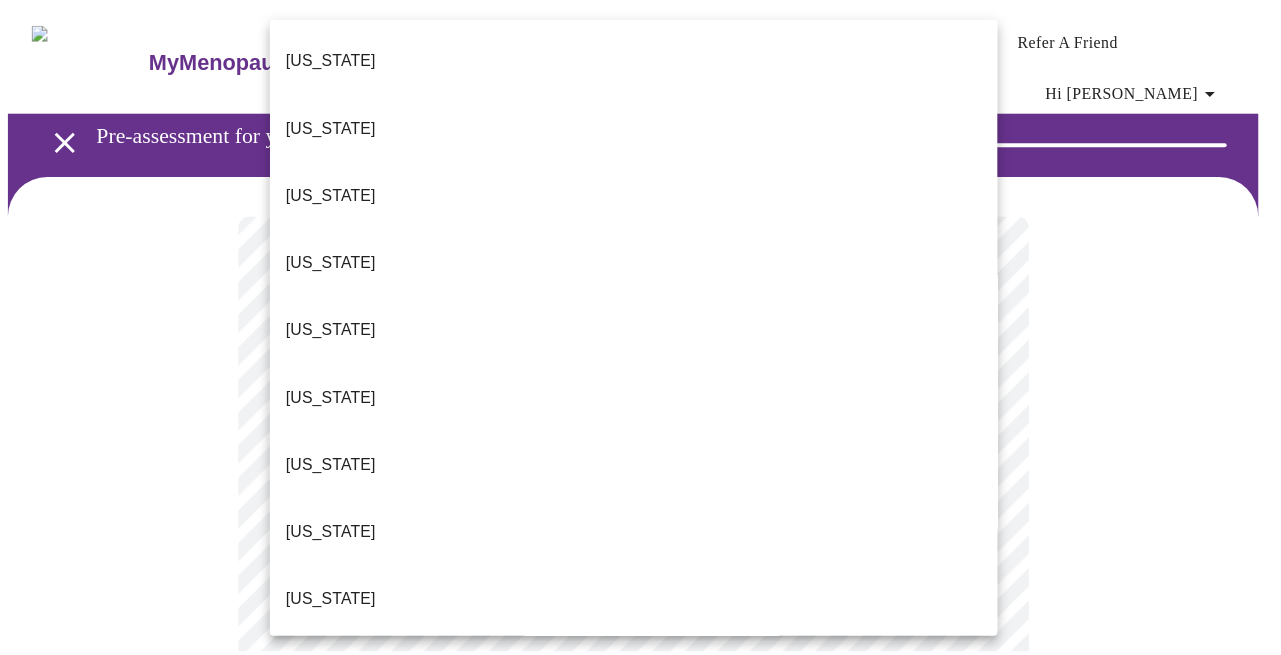 scroll, scrollTop: 1802, scrollLeft: 0, axis: vertical 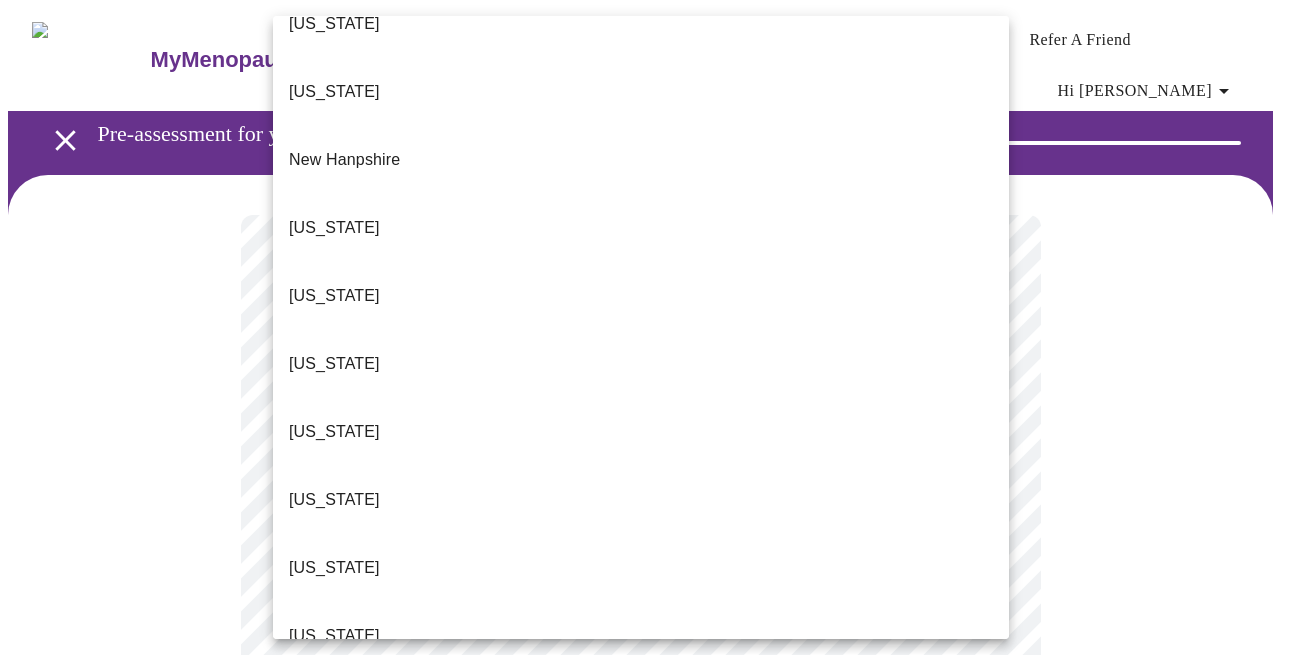 click on "Texas" at bounding box center (641, 1044) 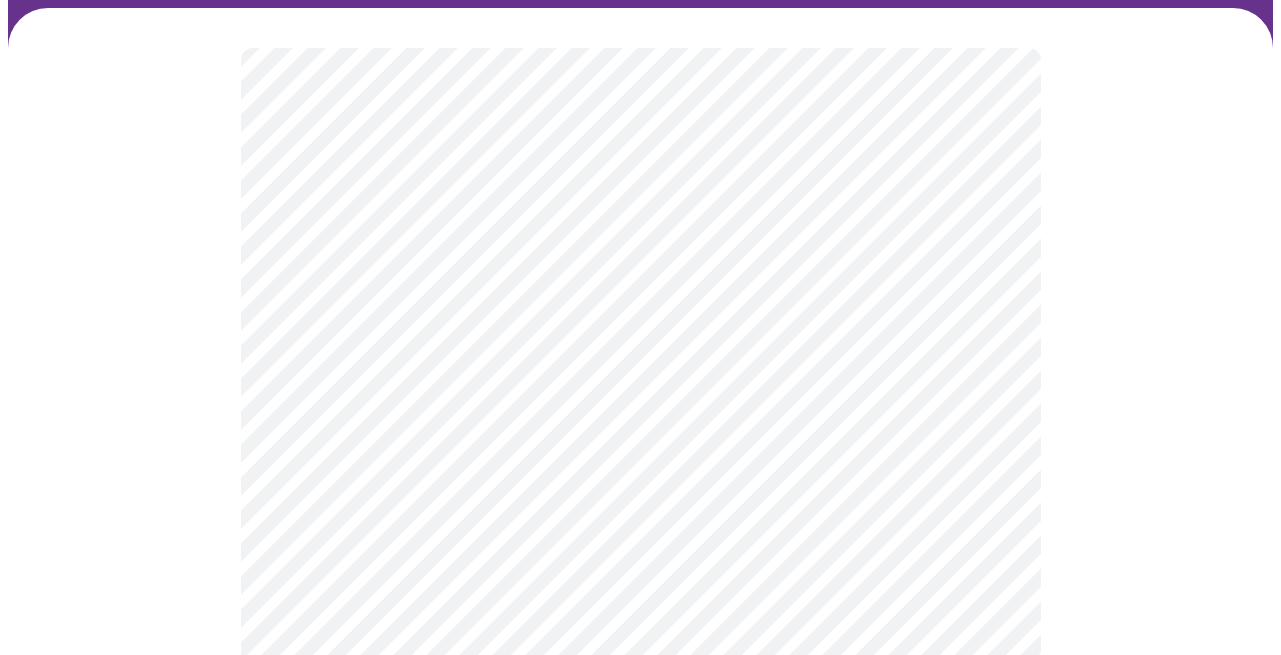 scroll, scrollTop: 171, scrollLeft: 0, axis: vertical 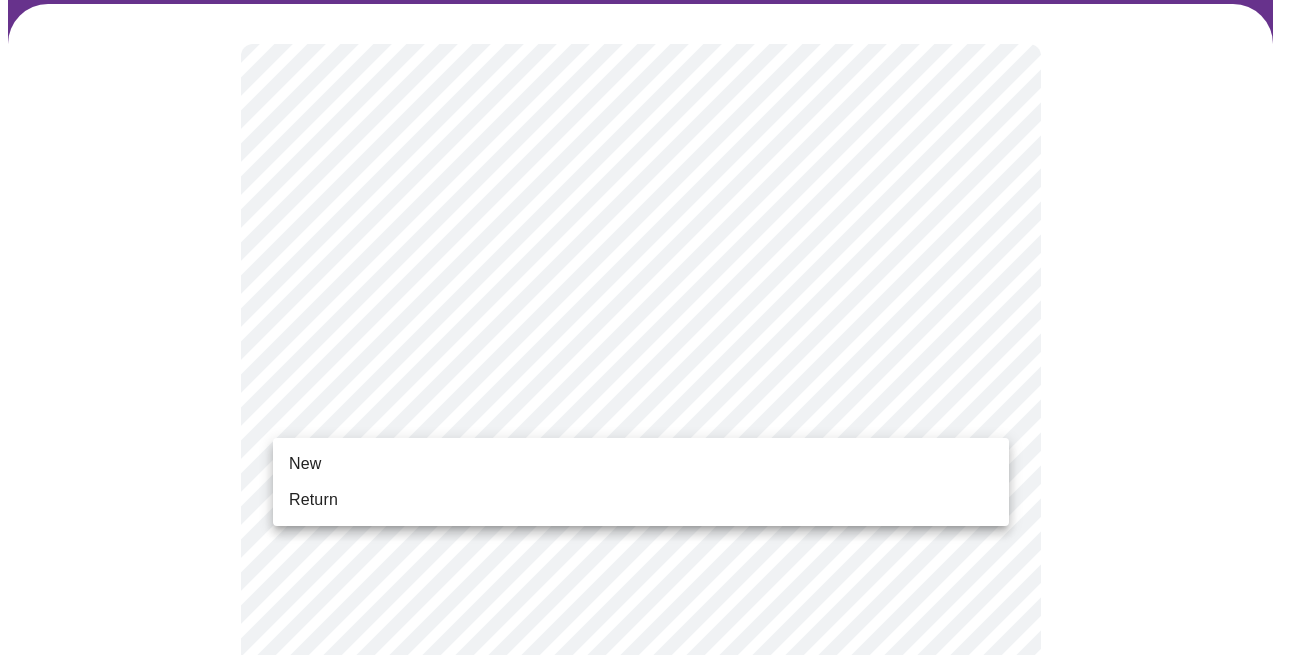 click on "MyMenopauseRx Appointments Messaging Labs Uploads Medications Community Refer a Friend Hi Sara   Pre-assessment for your Message Visit: Medication 30-day Refill 1  /  12 Settings Billing Invoices Log out New Return" at bounding box center [648, 764] 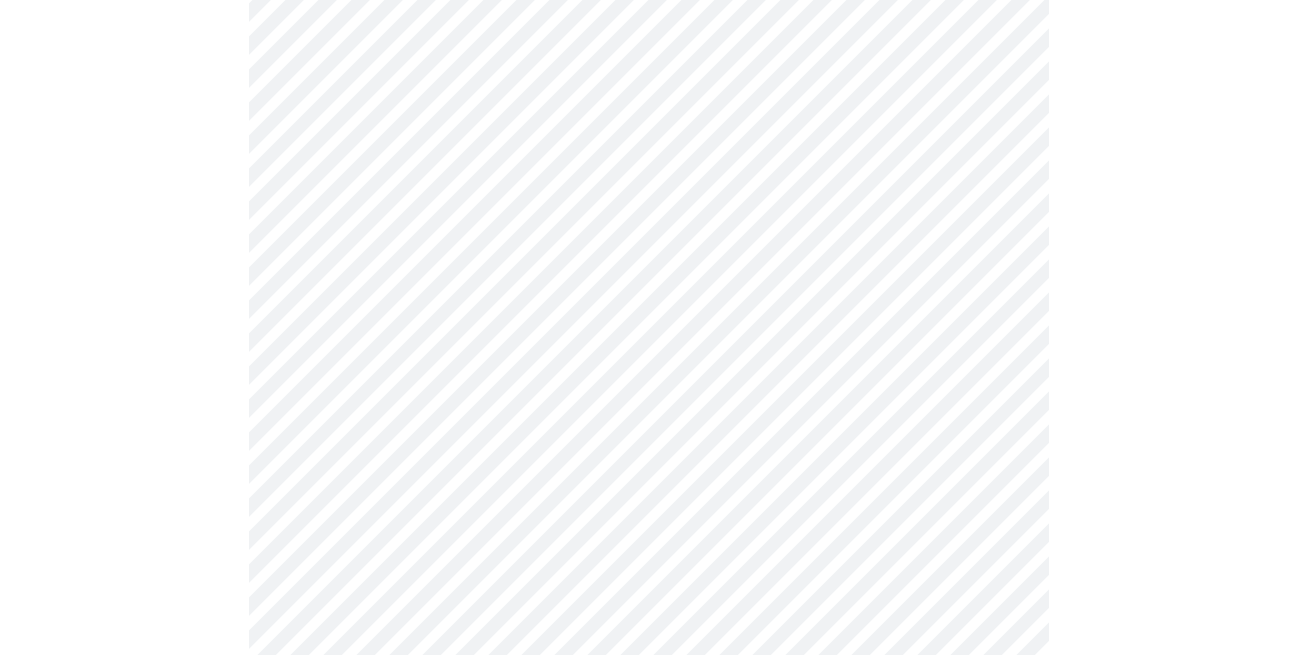 scroll, scrollTop: 1144, scrollLeft: 0, axis: vertical 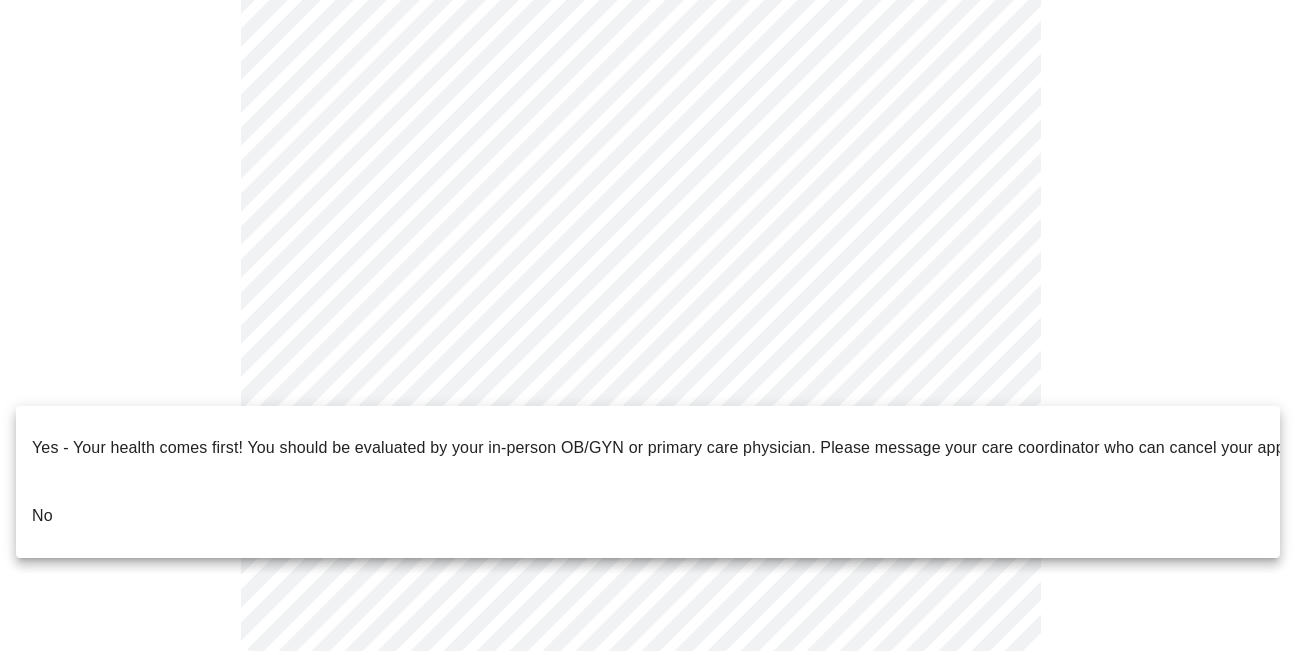 click on "MyMenopauseRx Appointments Messaging Labs Uploads Medications Community Refer a Friend Hi Sara   Pre-assessment for your Message Visit: Medication 30-day Refill 1  /  12 Settings Billing Invoices Log out Yes - Your health comes first! You should be evaluated by your in-person OB/GYN or primary care physician.  Please message your care coordinator who can cancel your appointment.
No" at bounding box center [648, -223] 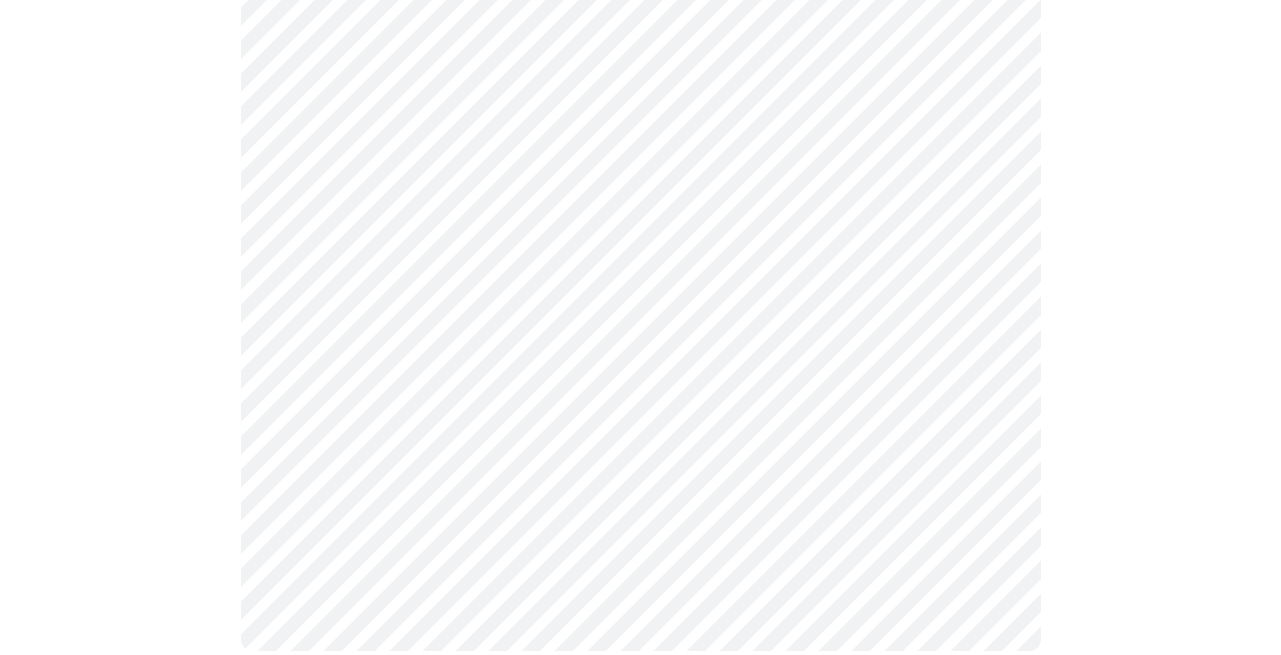 scroll, scrollTop: 0, scrollLeft: 0, axis: both 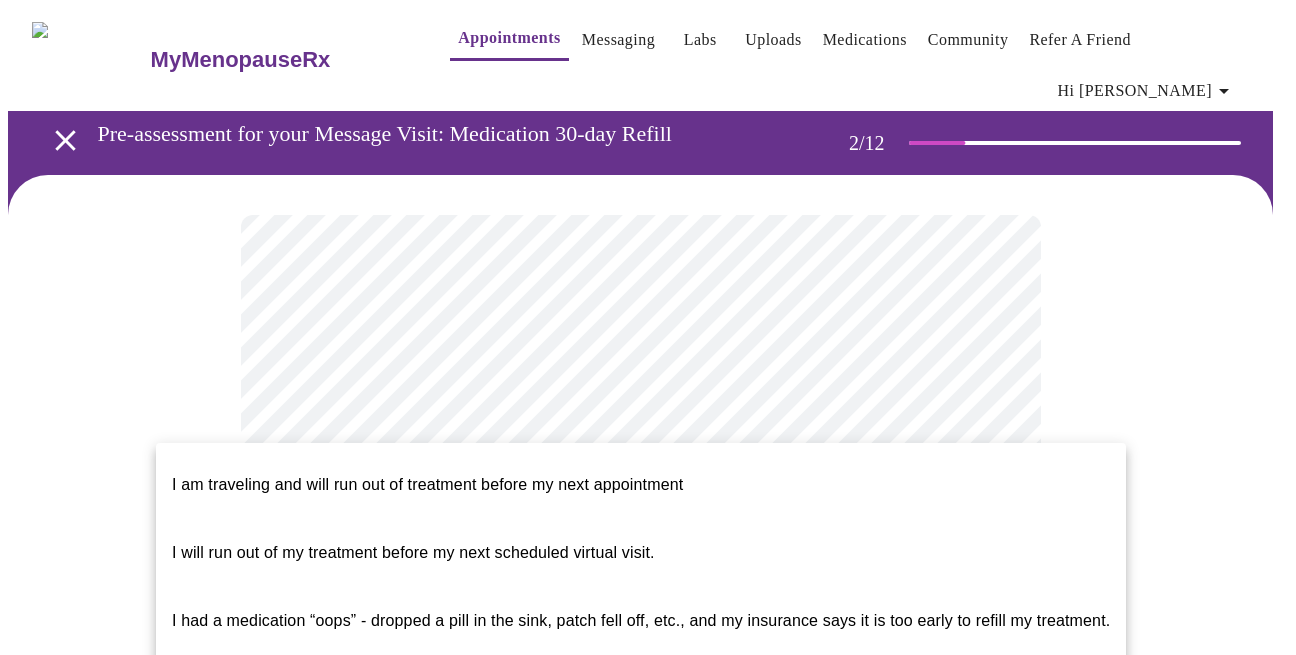 click on "MyMenopauseRx Appointments Messaging Labs Uploads Medications Community Refer a Friend Hi Sara   Pre-assessment for your Message Visit: Medication 30-day Refill 2  /  12 Settings Billing Invoices Log out I am traveling and will run out of treatment before my next appointment
I will run out of my treatment before my next scheduled virtual visit.
I had a medication “oops” - dropped a pill in the sink, patch fell off, etc., and my insurance says it is too early to refill my treatment." at bounding box center (648, 832) 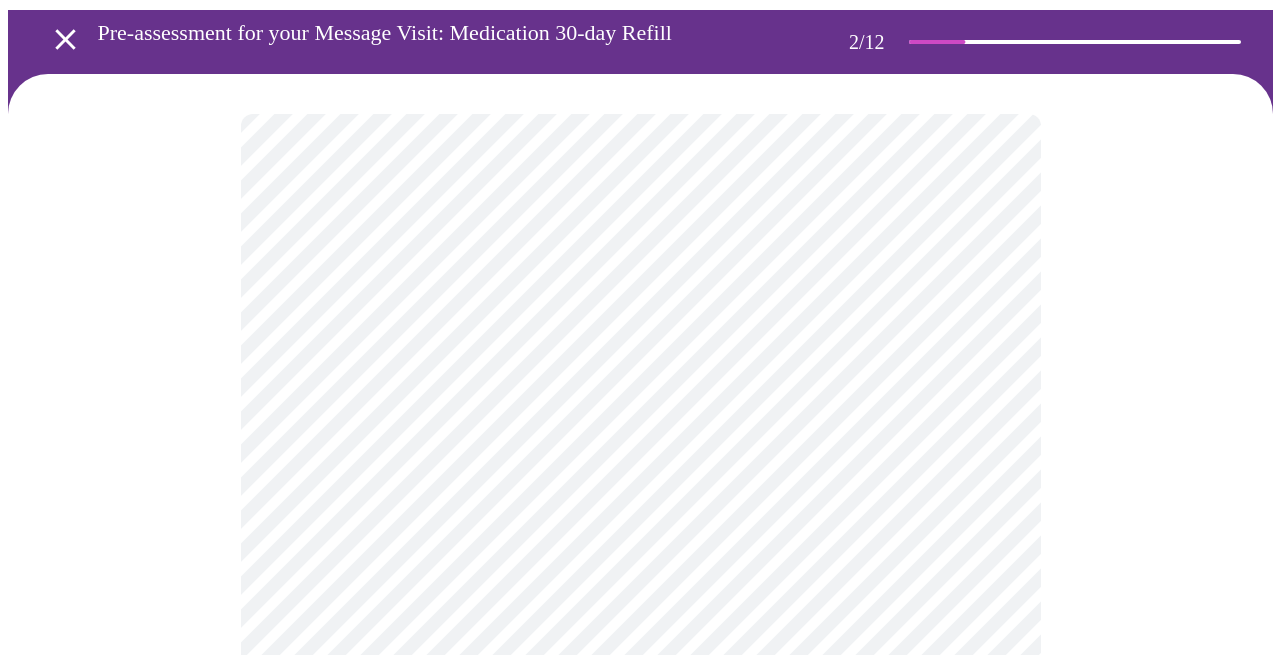 scroll, scrollTop: 117, scrollLeft: 0, axis: vertical 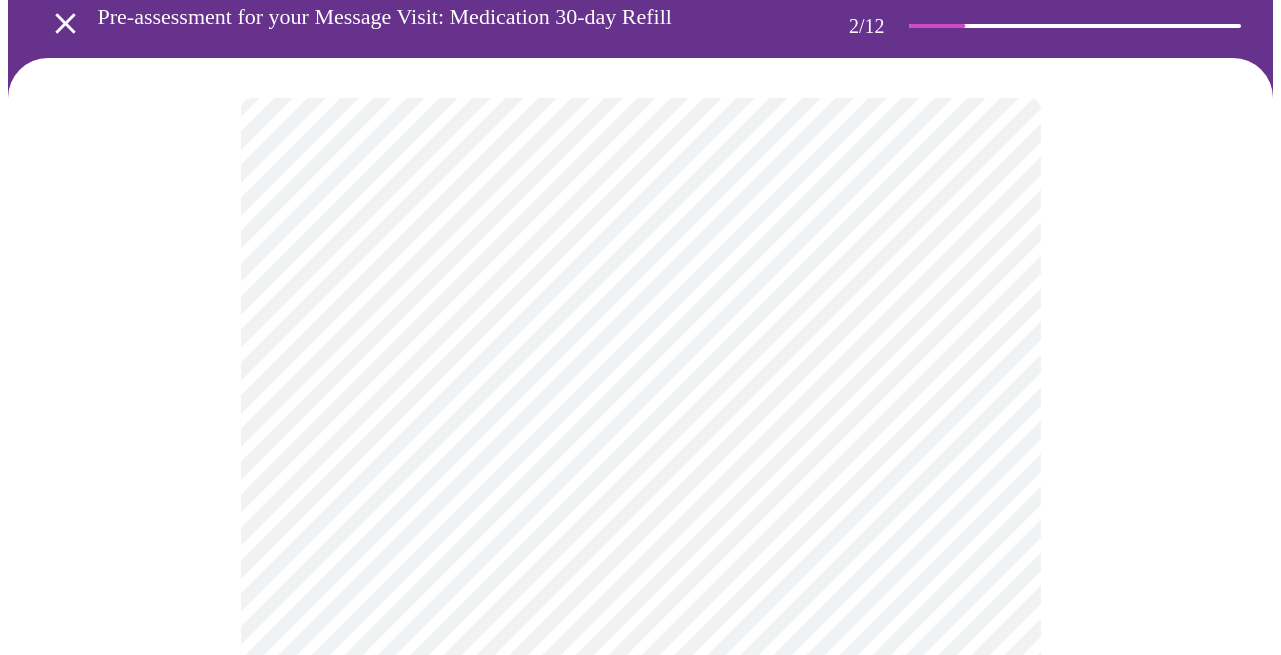 click at bounding box center (640, 792) 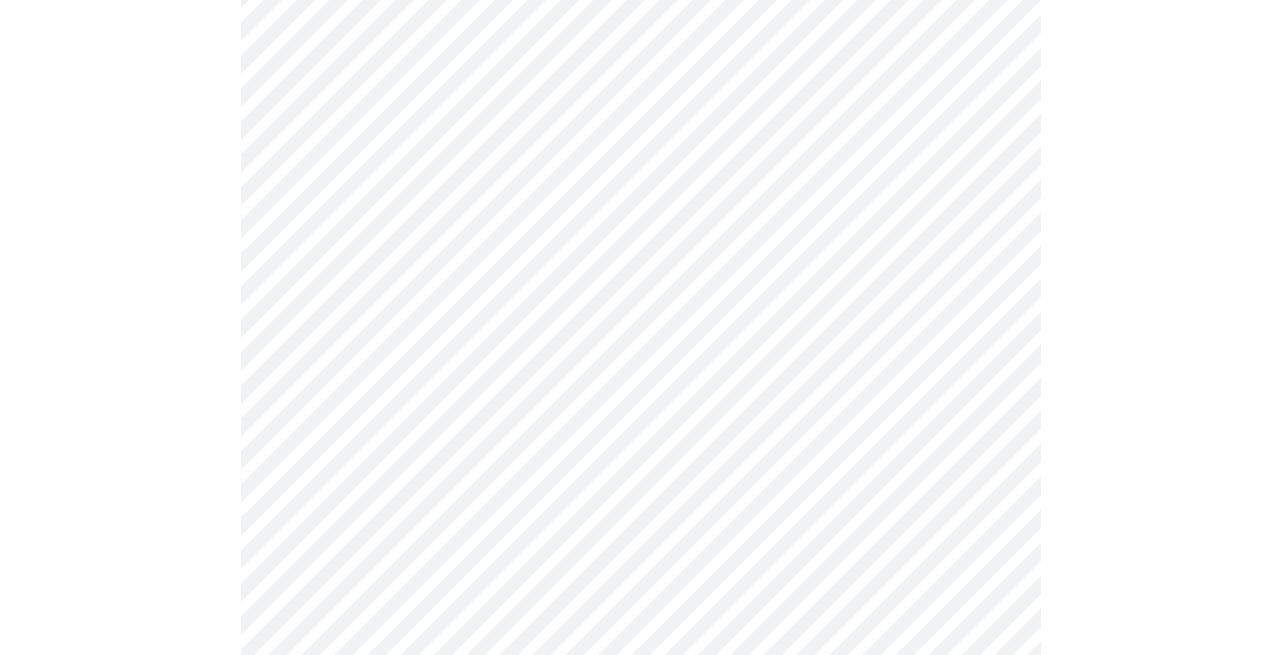 scroll, scrollTop: 299, scrollLeft: 0, axis: vertical 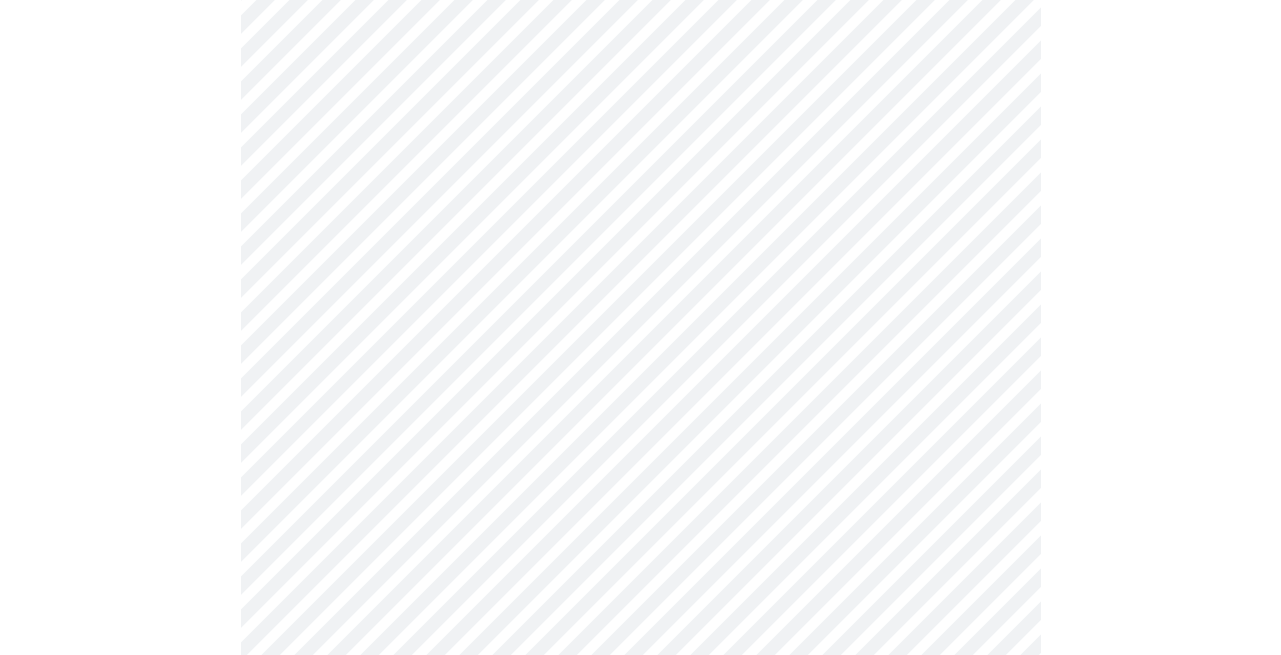 click at bounding box center [640, 589] 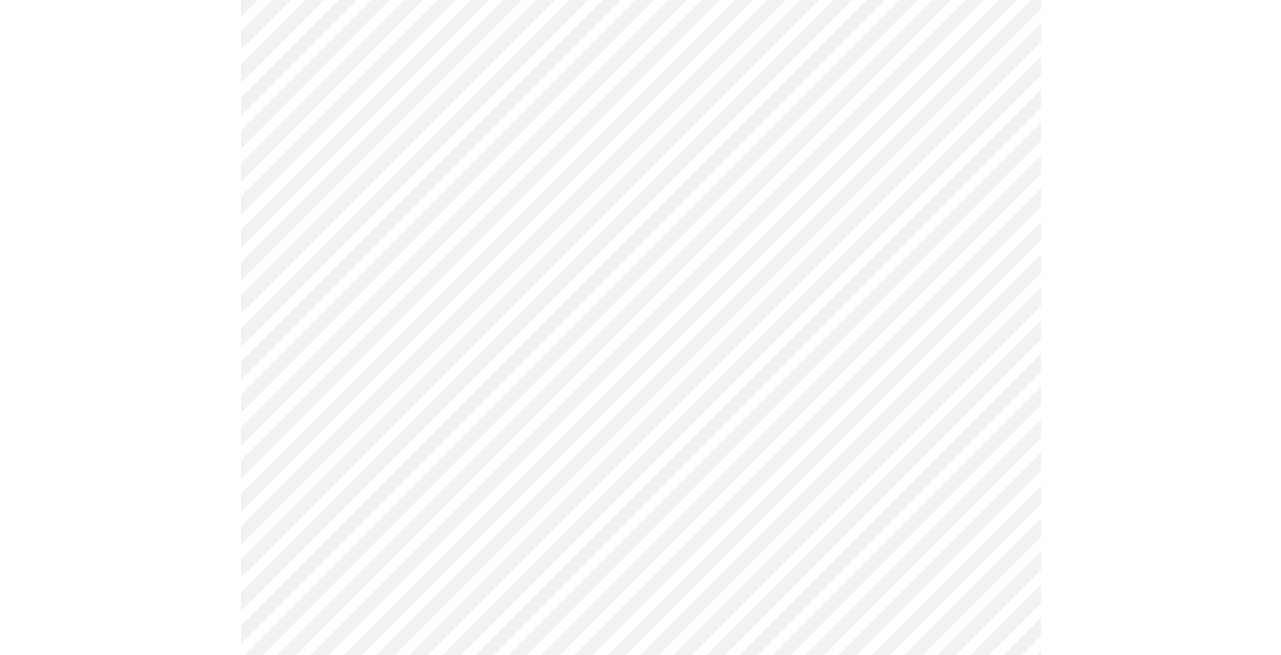 scroll, scrollTop: 525, scrollLeft: 0, axis: vertical 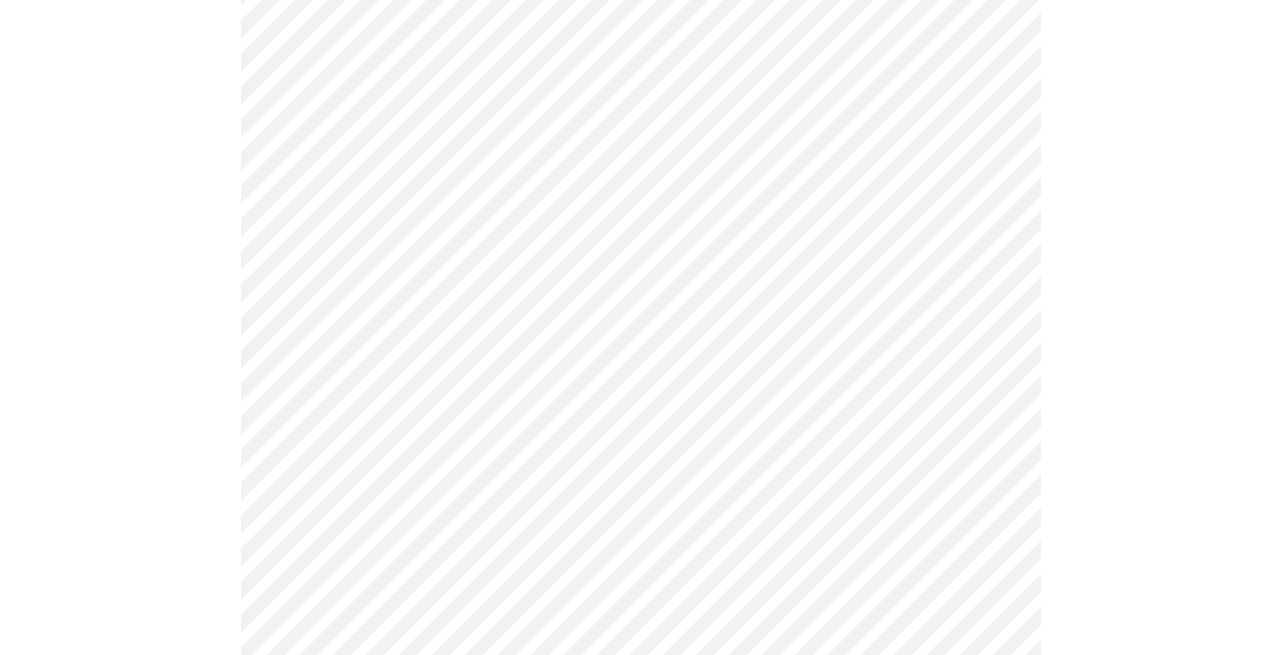 click at bounding box center (640, 341) 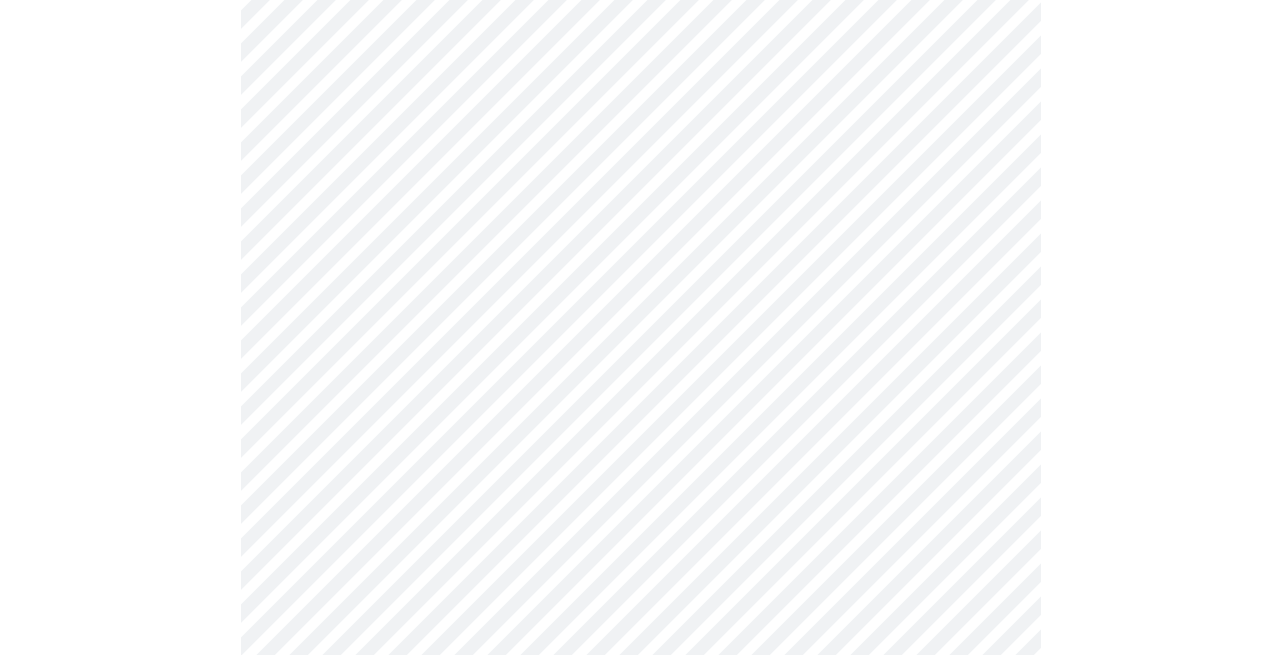 scroll, scrollTop: 265, scrollLeft: 0, axis: vertical 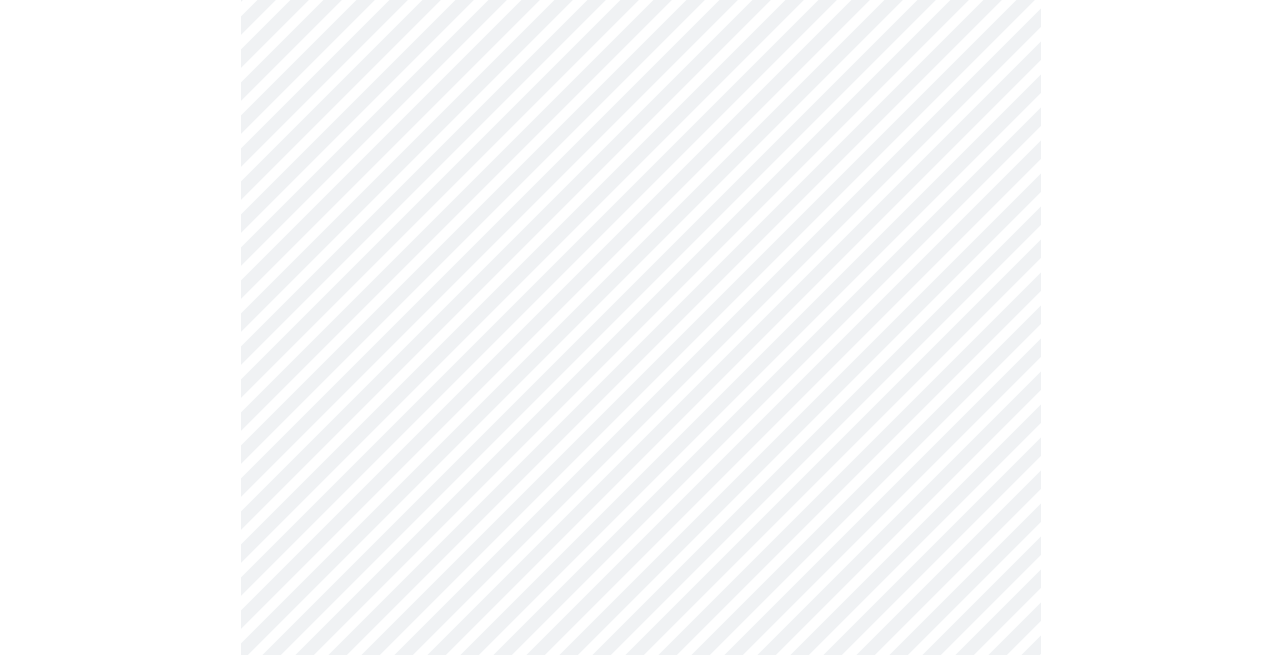 click at bounding box center [640, 601] 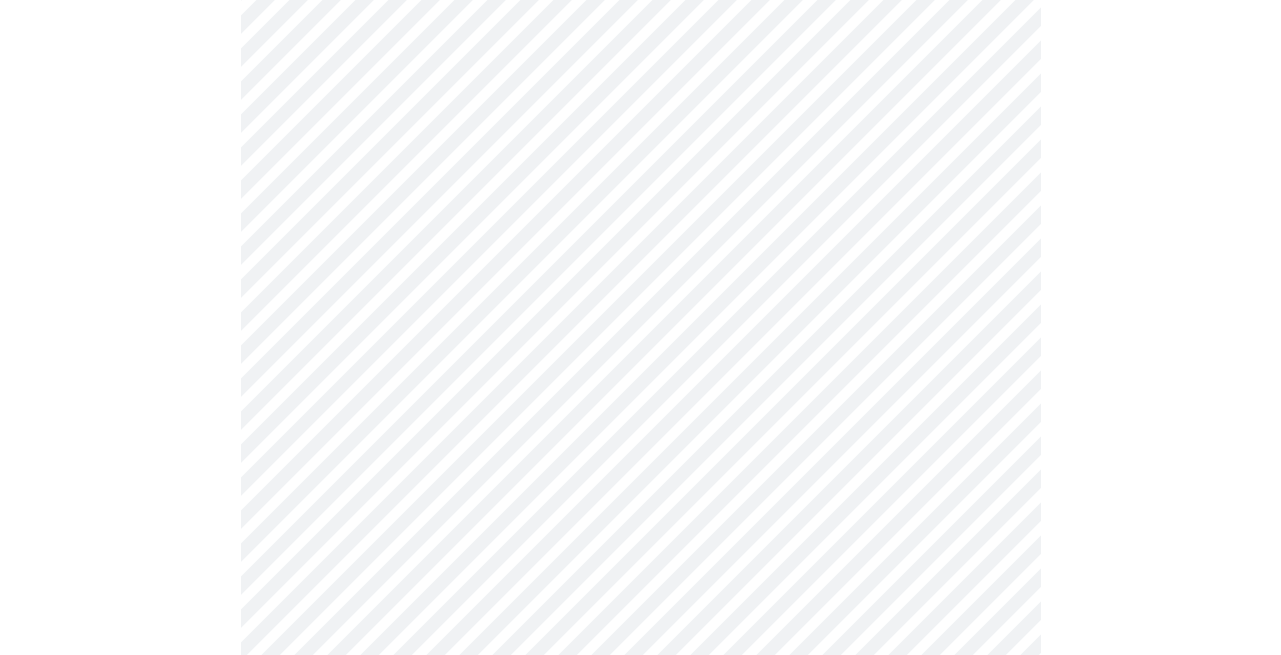 scroll, scrollTop: 481, scrollLeft: 0, axis: vertical 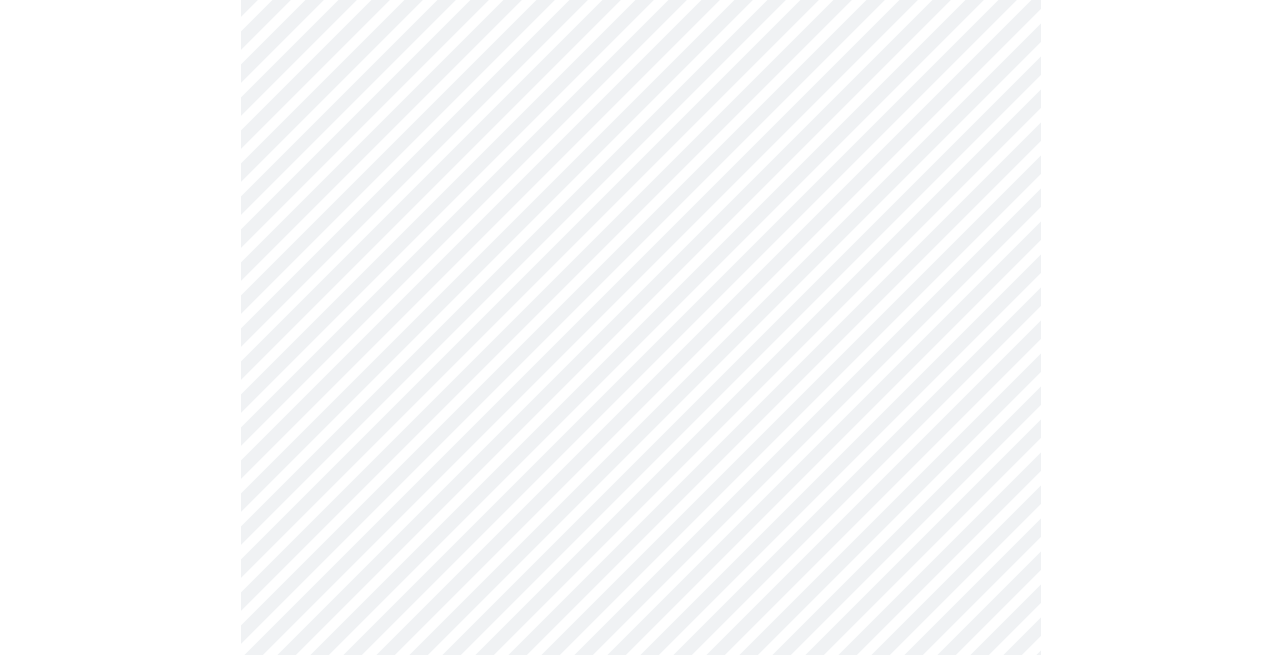 click at bounding box center [640, 363] 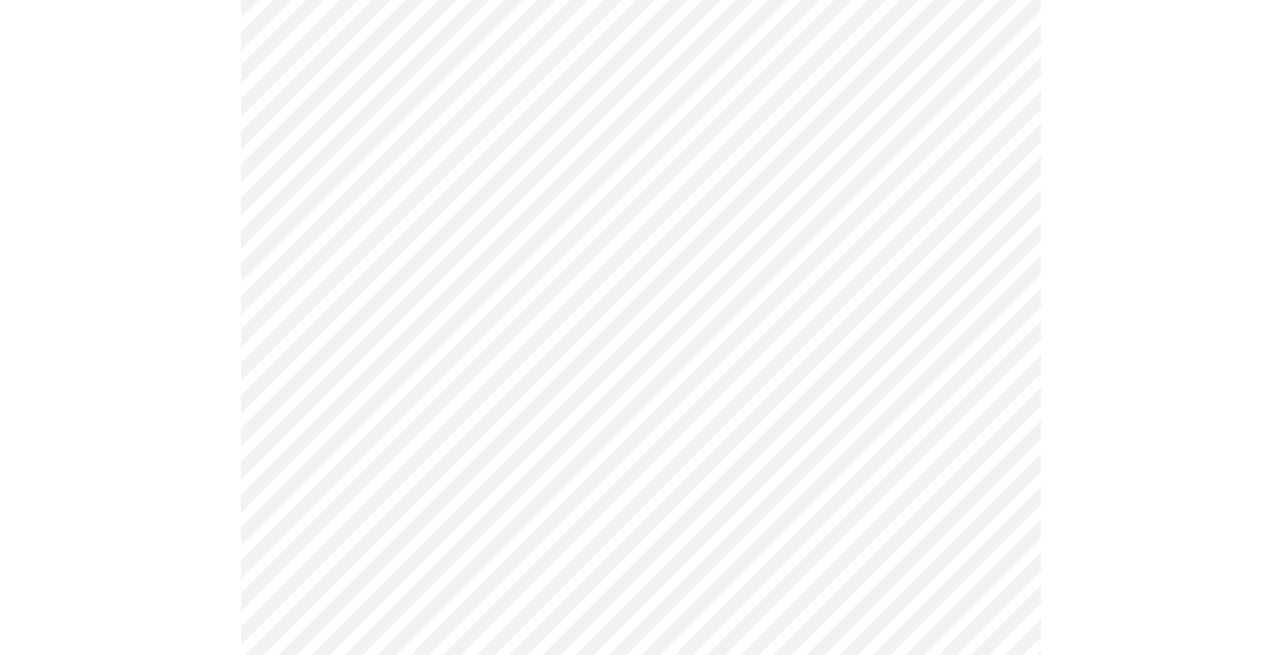 scroll, scrollTop: 746, scrollLeft: 0, axis: vertical 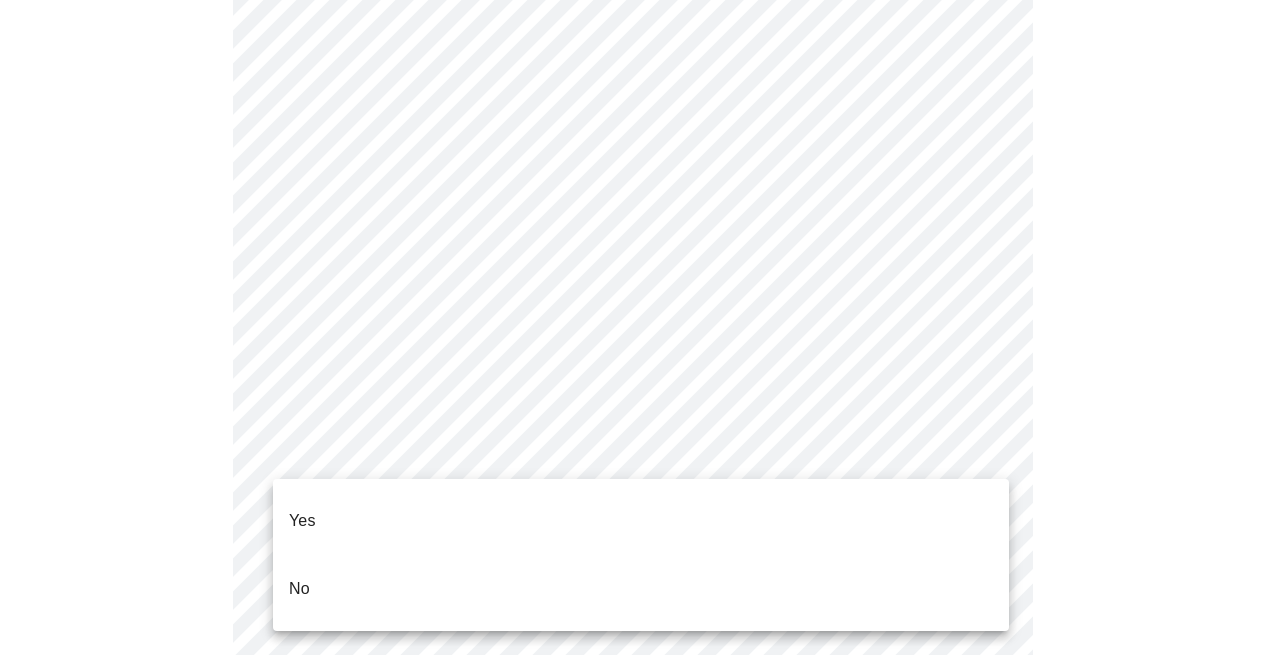 click on "MyMenopauseRx Appointments Messaging Labs Uploads Medications Community Refer a Friend Hi Sara   Pre-assessment for your Message Visit: Medication 30-day Refill 2  /  12 Settings Billing Invoices Log out Yes
No" at bounding box center [640, 15] 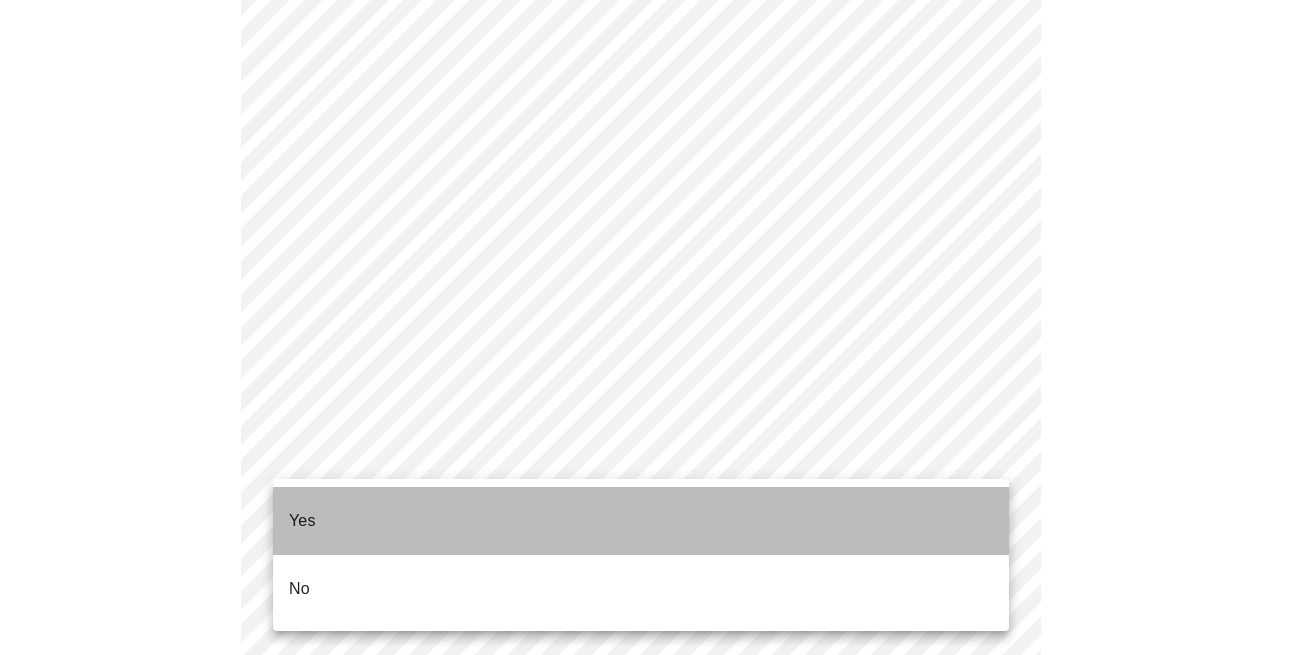 click on "Yes" at bounding box center [641, 521] 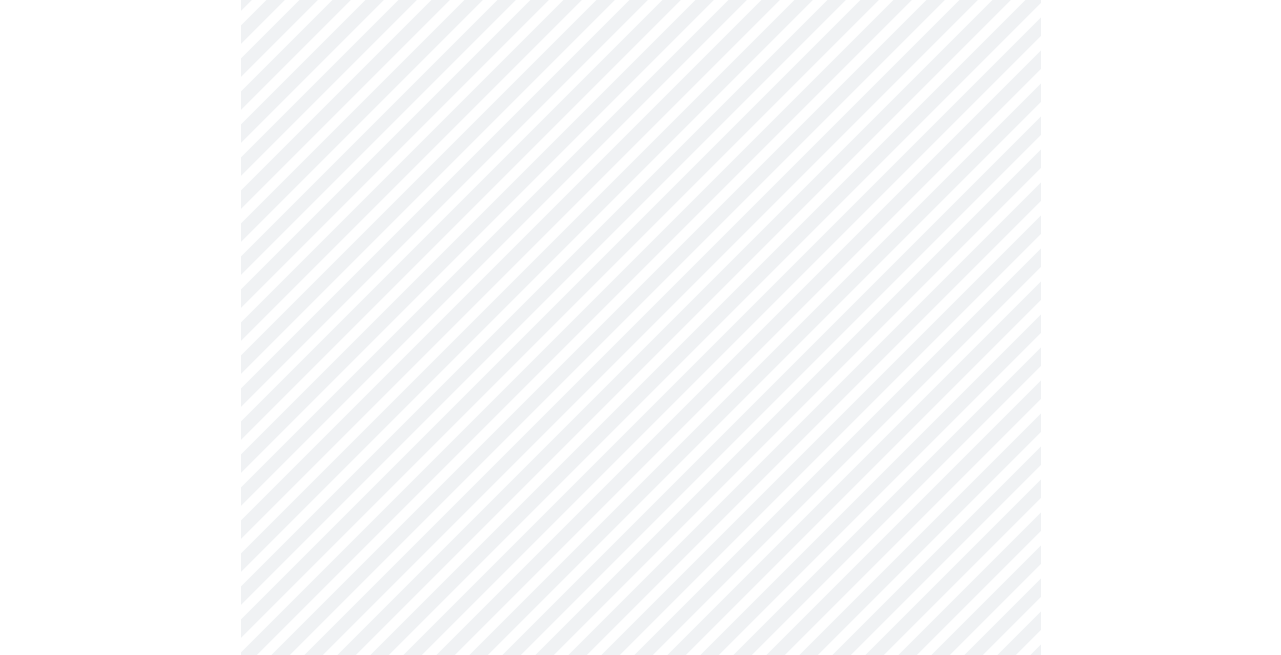 scroll, scrollTop: 259, scrollLeft: 0, axis: vertical 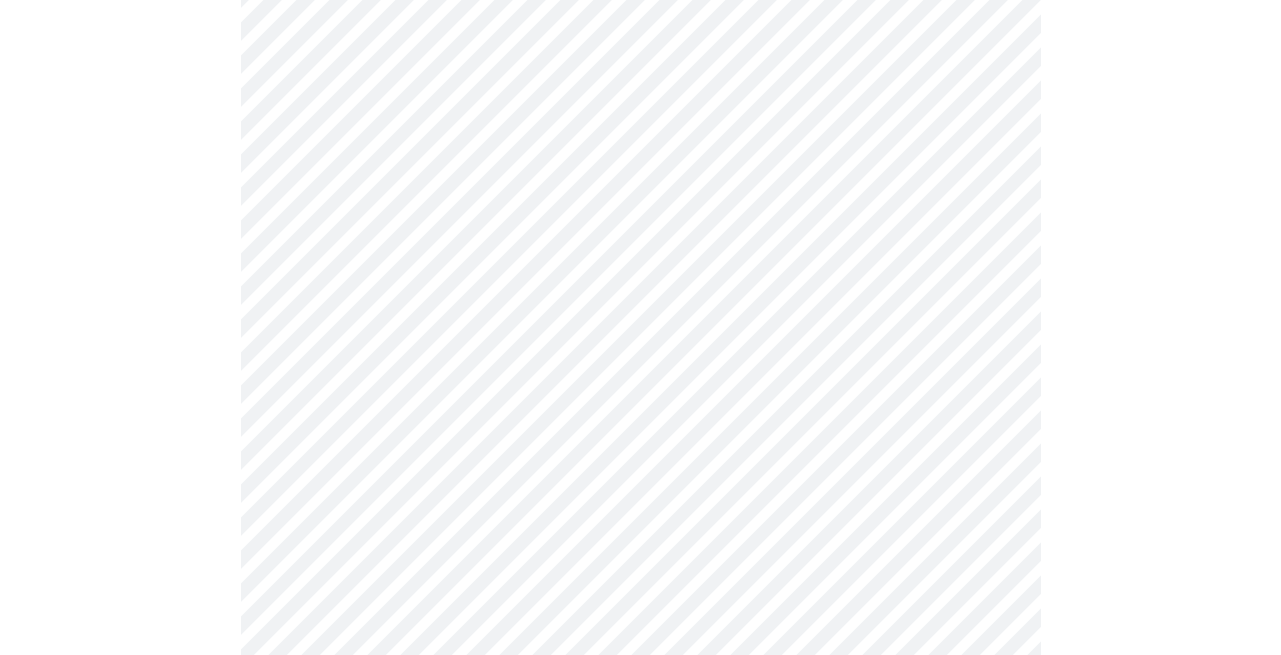click on "MyMenopauseRx Appointments Messaging Labs Uploads Medications Community Refer a Friend Hi Sara   Pre-assessment for your Message Visit: Medication 30-day Refill 3  /  12 Settings Billing Invoices Log out" at bounding box center (640, 1114) 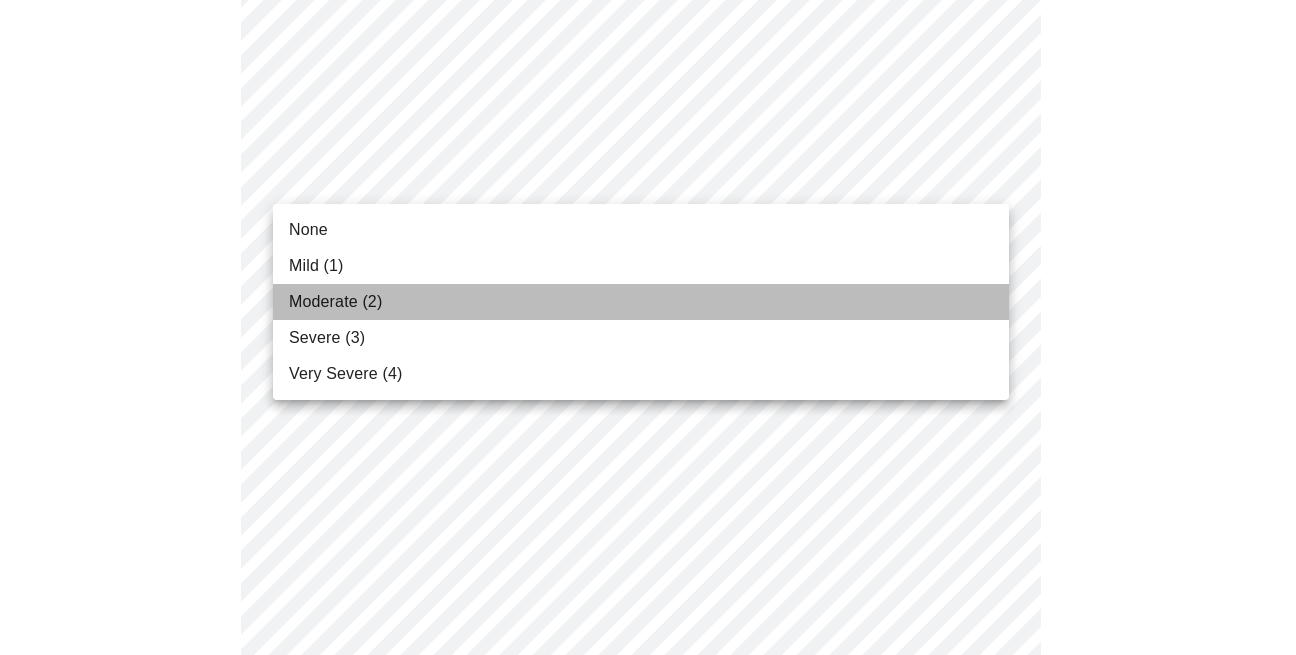click on "Moderate (2)" at bounding box center (641, 302) 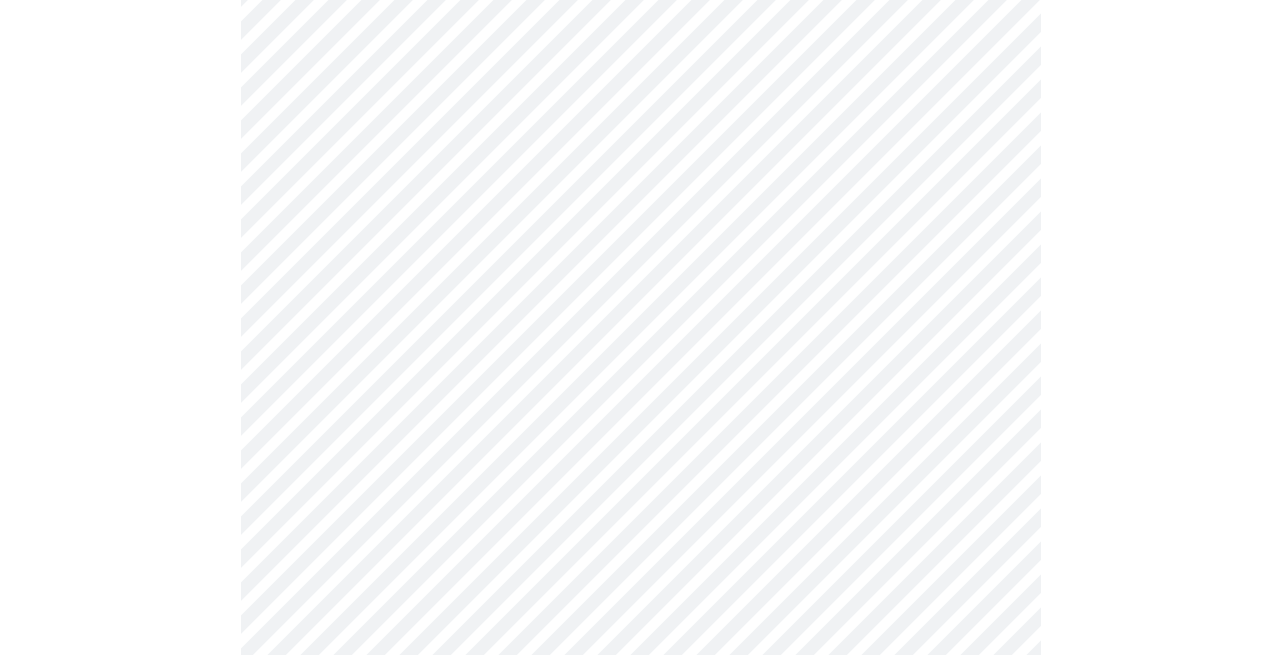 scroll, scrollTop: 441, scrollLeft: 0, axis: vertical 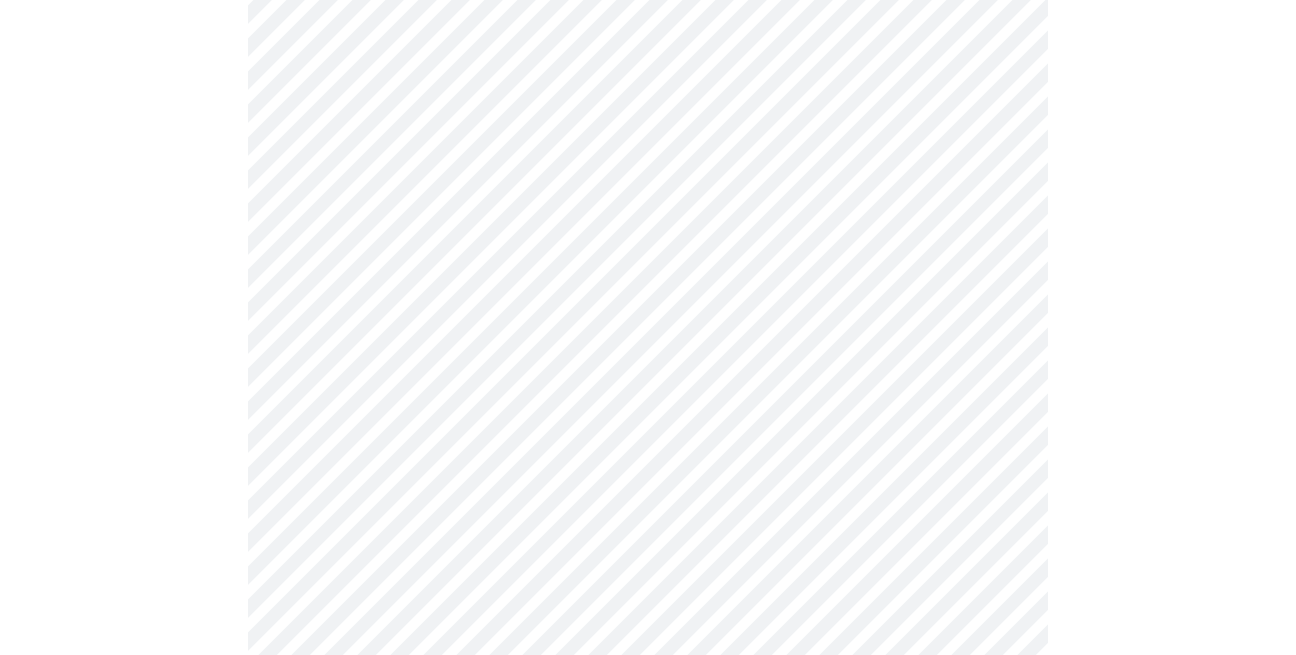 click on "MyMenopauseRx Appointments Messaging Labs Uploads Medications Community Refer a Friend Hi Sara   Pre-assessment for your Message Visit: Medication 30-day Refill 3  /  12 Settings Billing Invoices Log out" at bounding box center (648, 897) 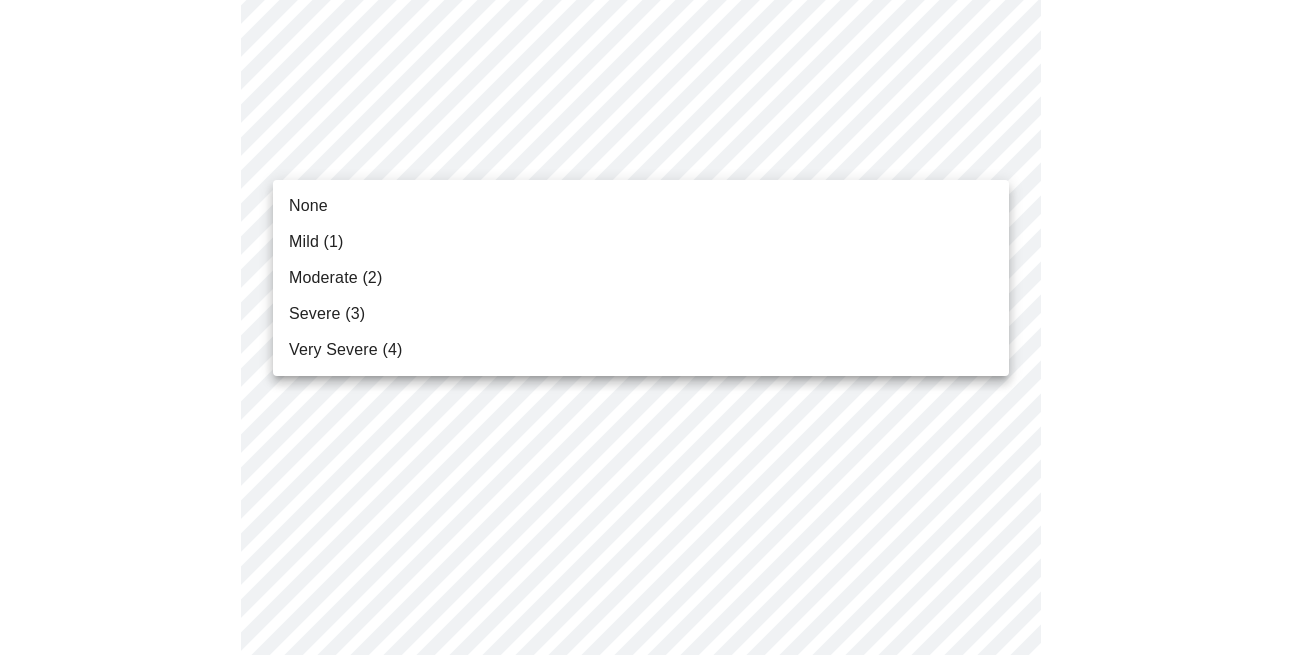 click on "None" at bounding box center (641, 206) 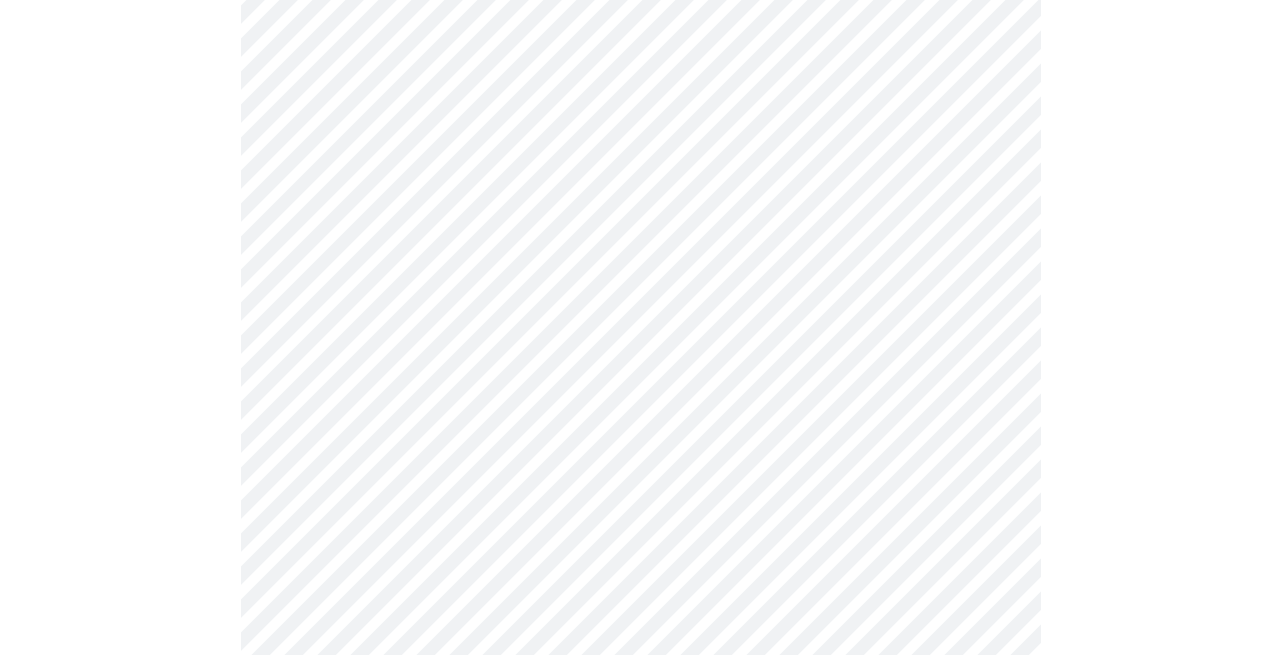 click at bounding box center (640, 966) 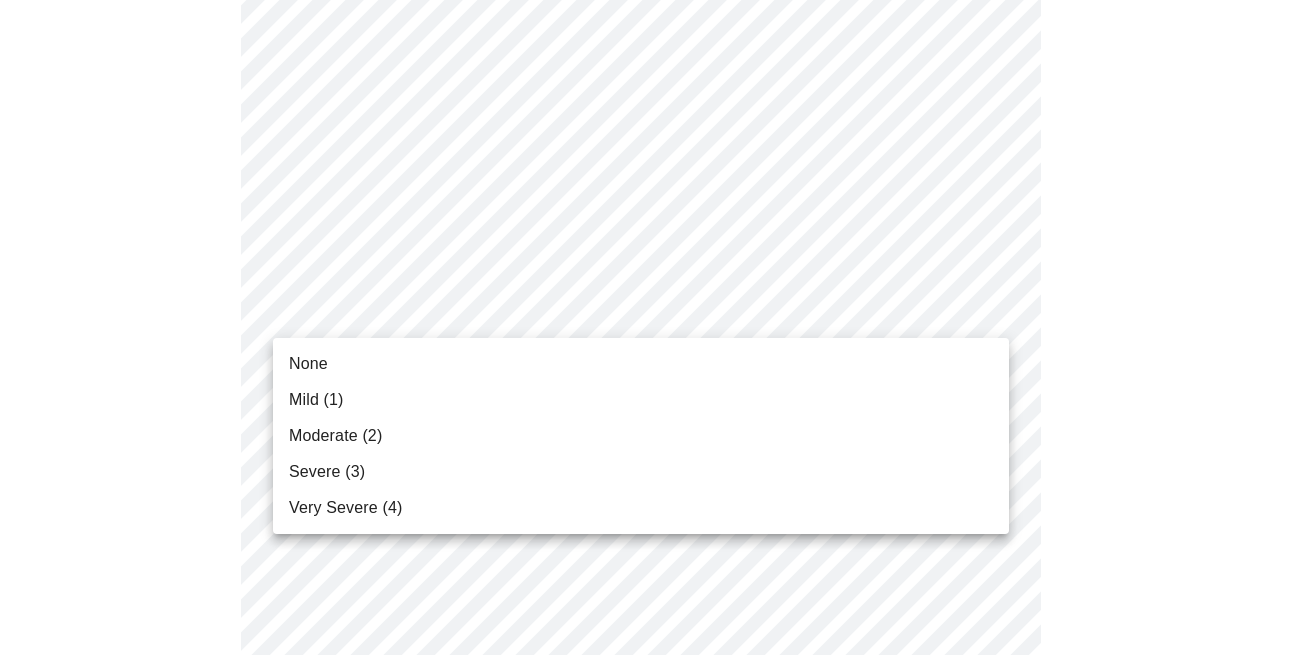 click on "Moderate (2)" at bounding box center [641, 436] 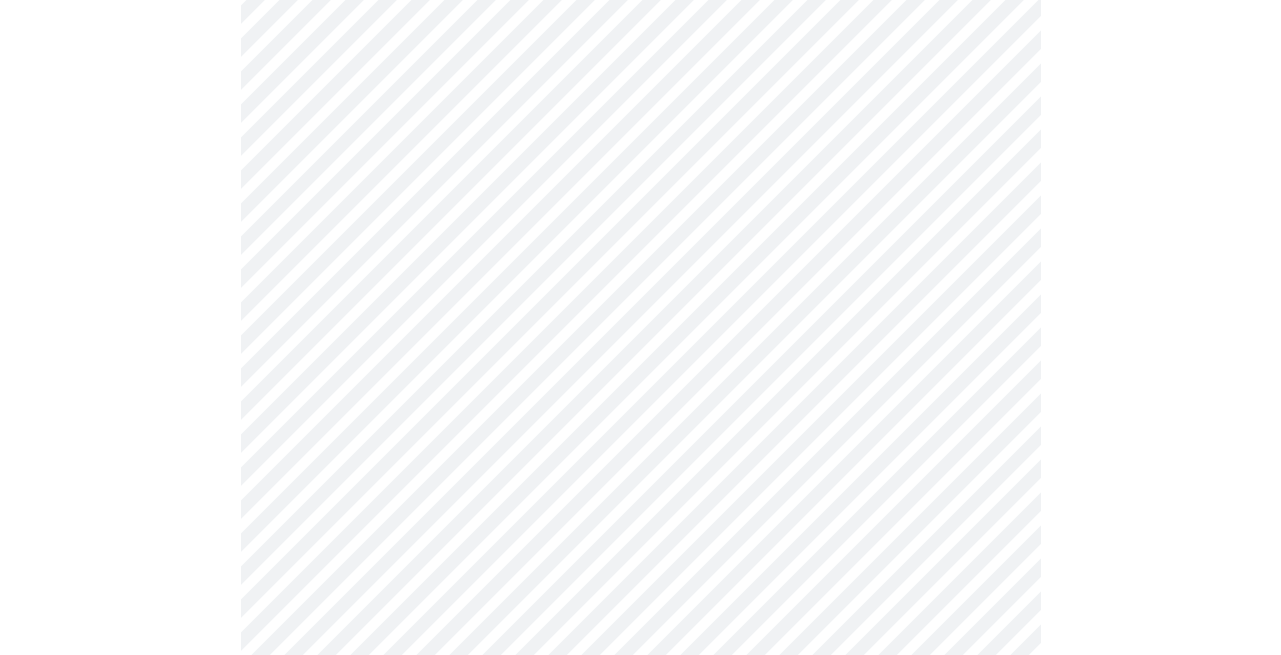 click at bounding box center [640, 952] 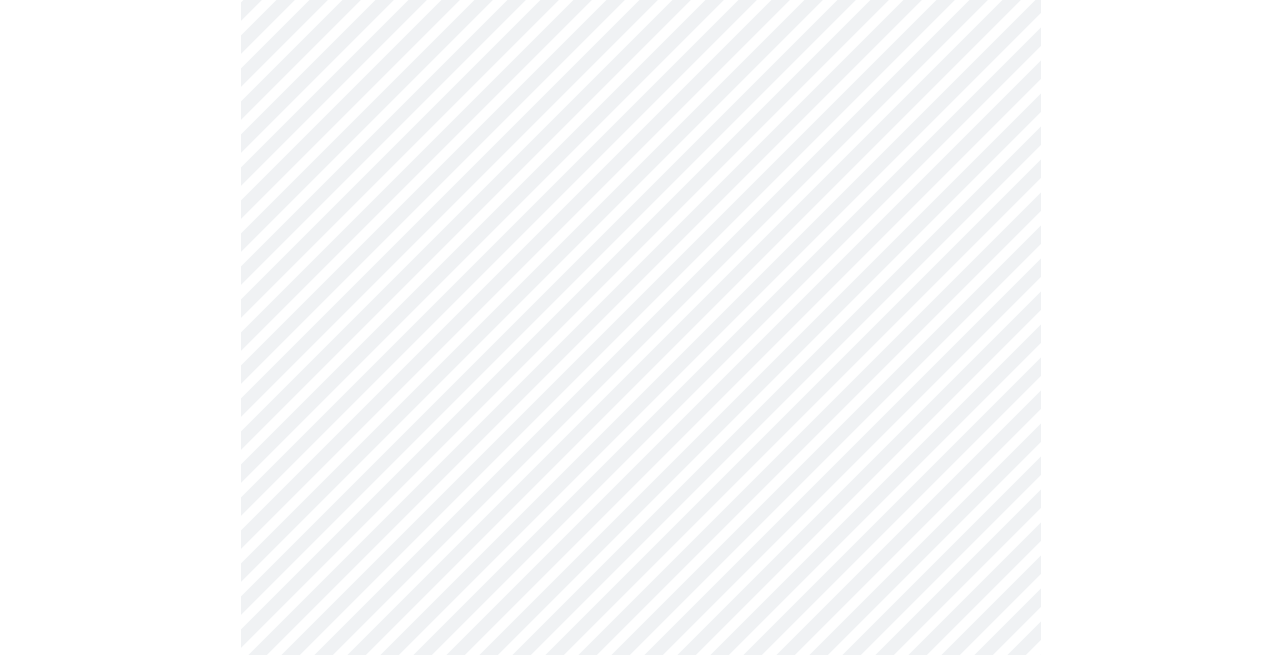 scroll, scrollTop: 579, scrollLeft: 0, axis: vertical 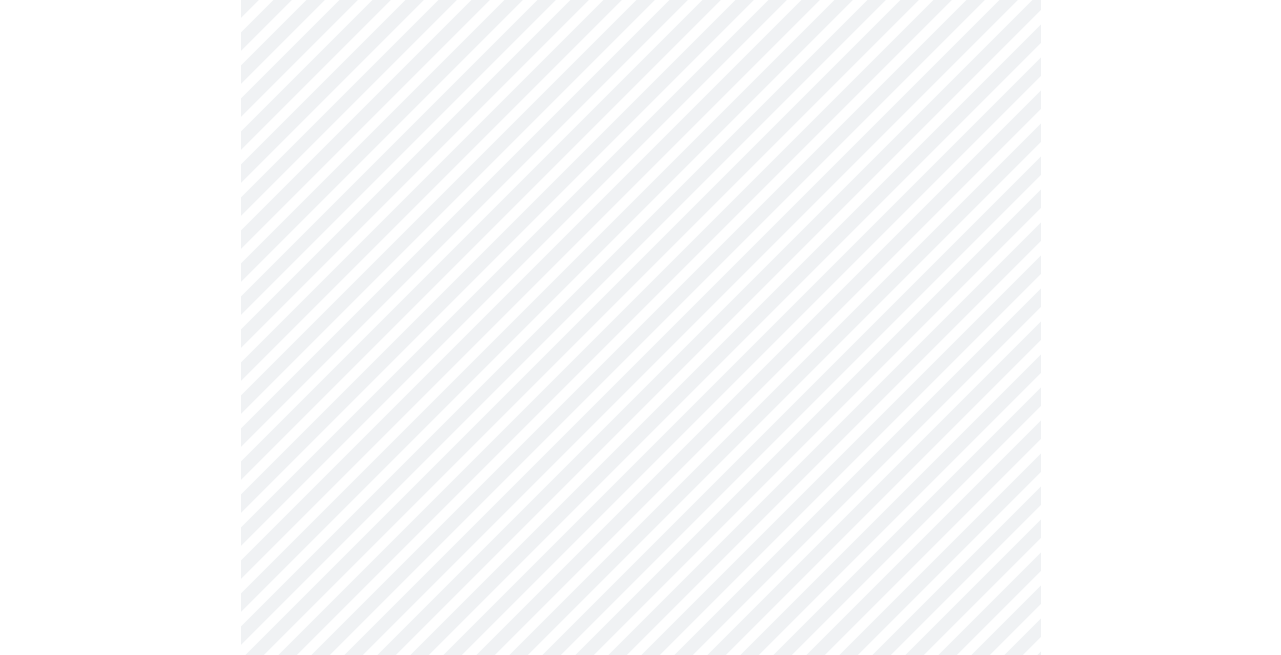 click on "MyMenopauseRx Appointments Messaging Labs Uploads Medications Community Refer a Friend Hi Sara   Pre-assessment for your Message Visit: Medication 30-day Refill 3  /  12 Settings Billing Invoices Log out" at bounding box center [640, 731] 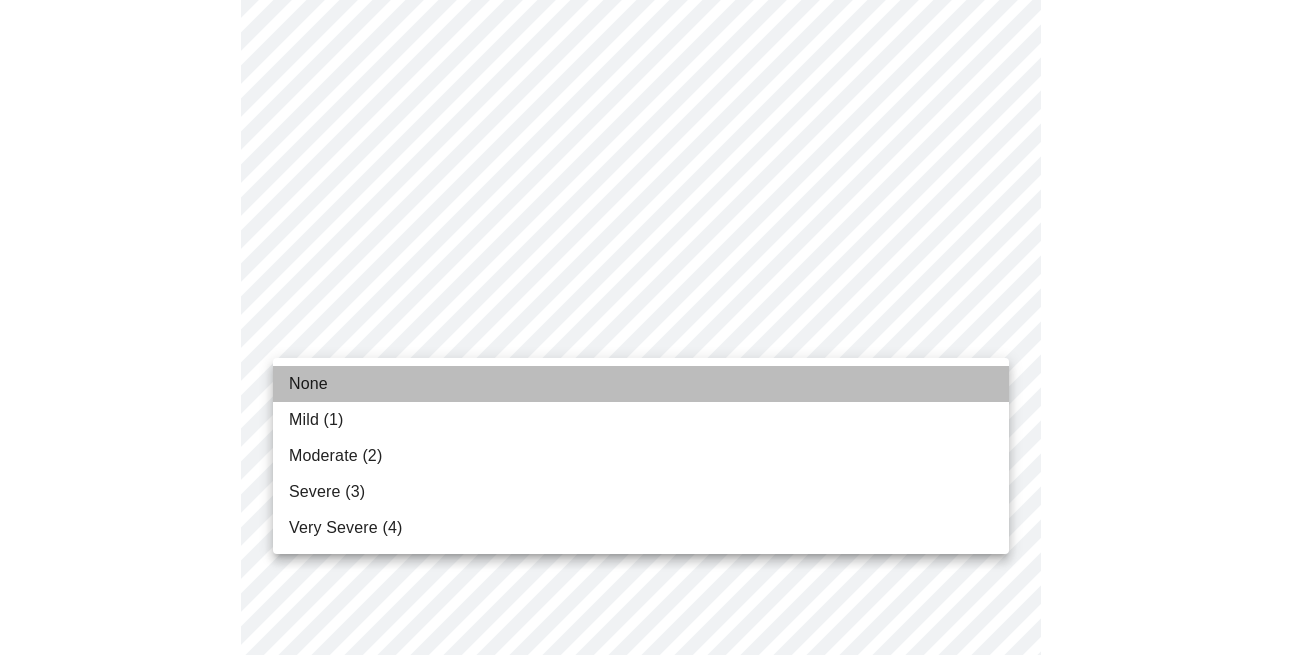 click on "None" at bounding box center [641, 384] 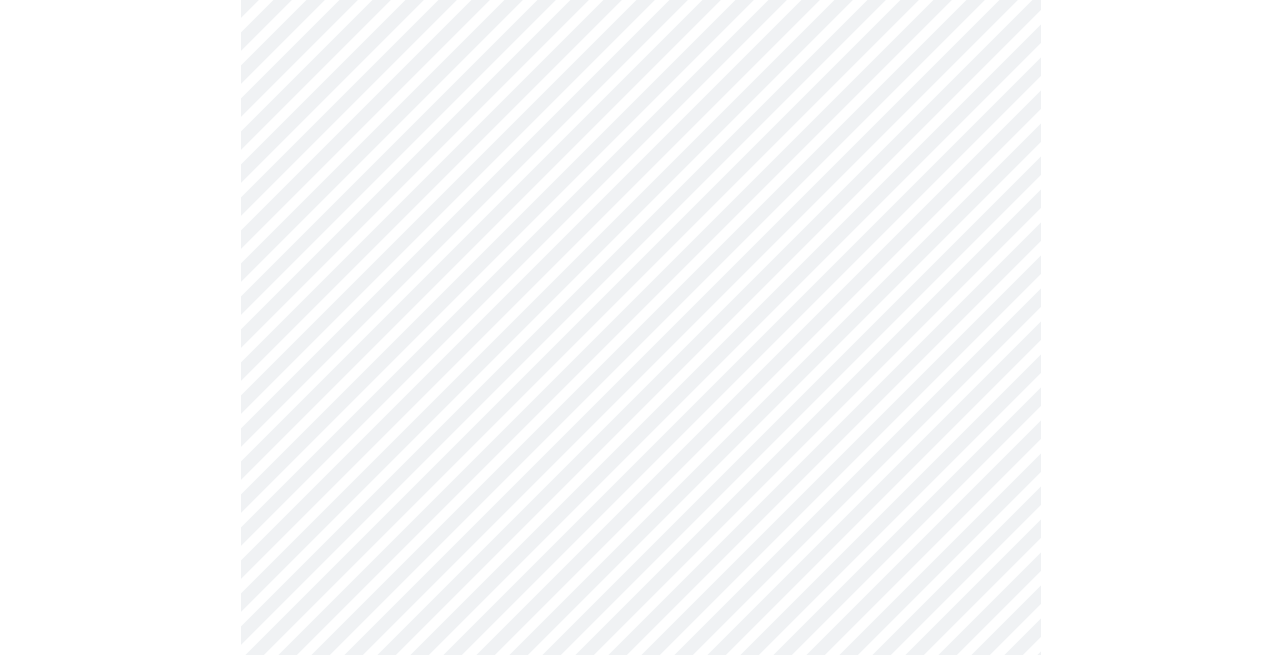 click at bounding box center (640, 800) 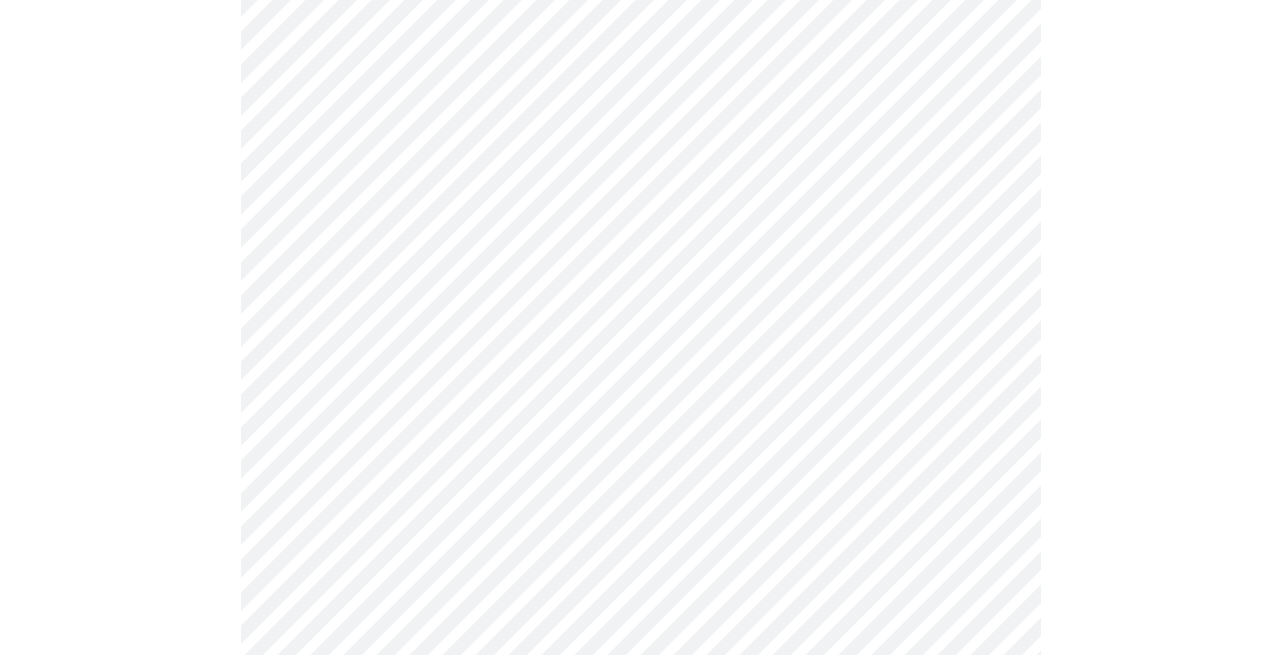 scroll, scrollTop: 831, scrollLeft: 0, axis: vertical 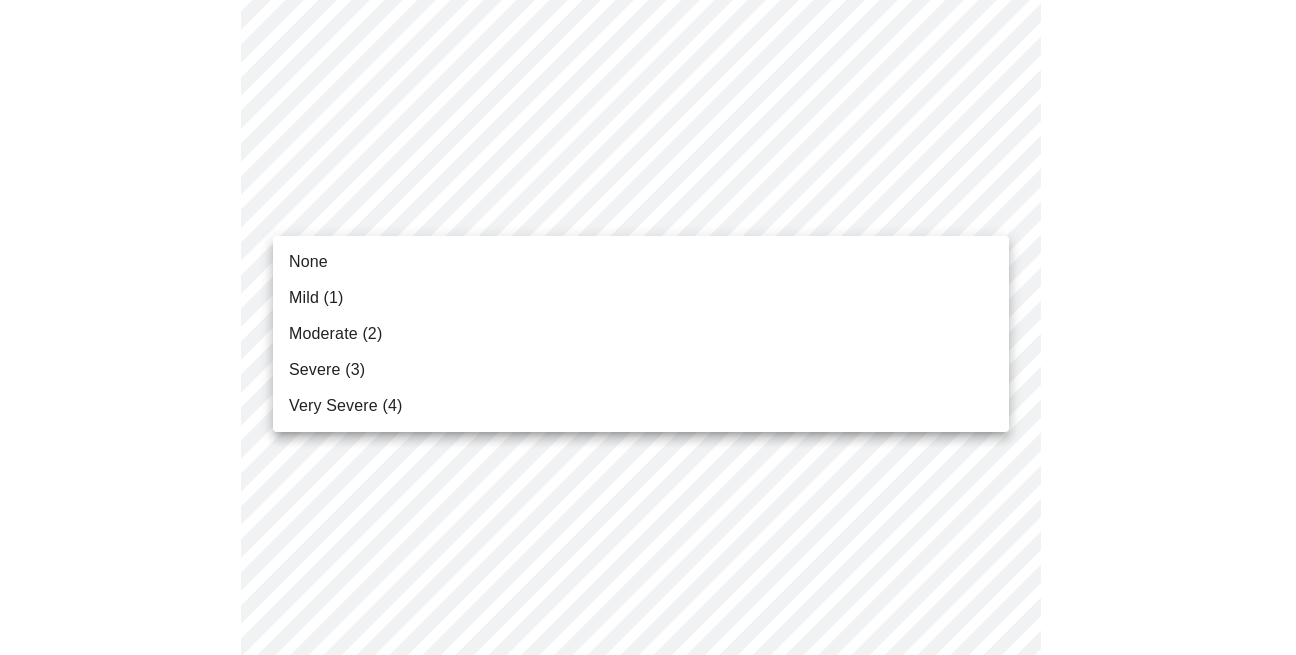 click on "MyMenopauseRx Appointments Messaging Labs Uploads Medications Community Refer a Friend Hi Sara   Pre-assessment for your Message Visit: Medication 30-day Refill 3  /  12 Settings Billing Invoices Log out None Mild (1) Moderate (2) Severe (3) Very Severe (4)" at bounding box center [648, 465] 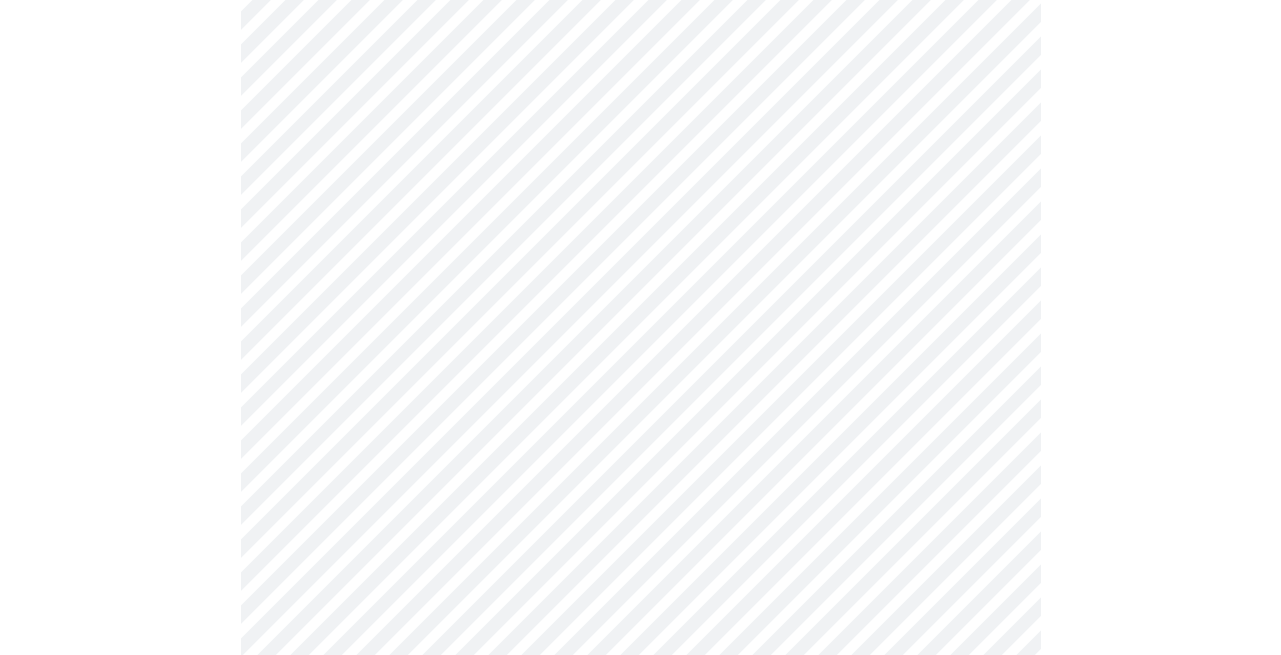 click at bounding box center [640, 534] 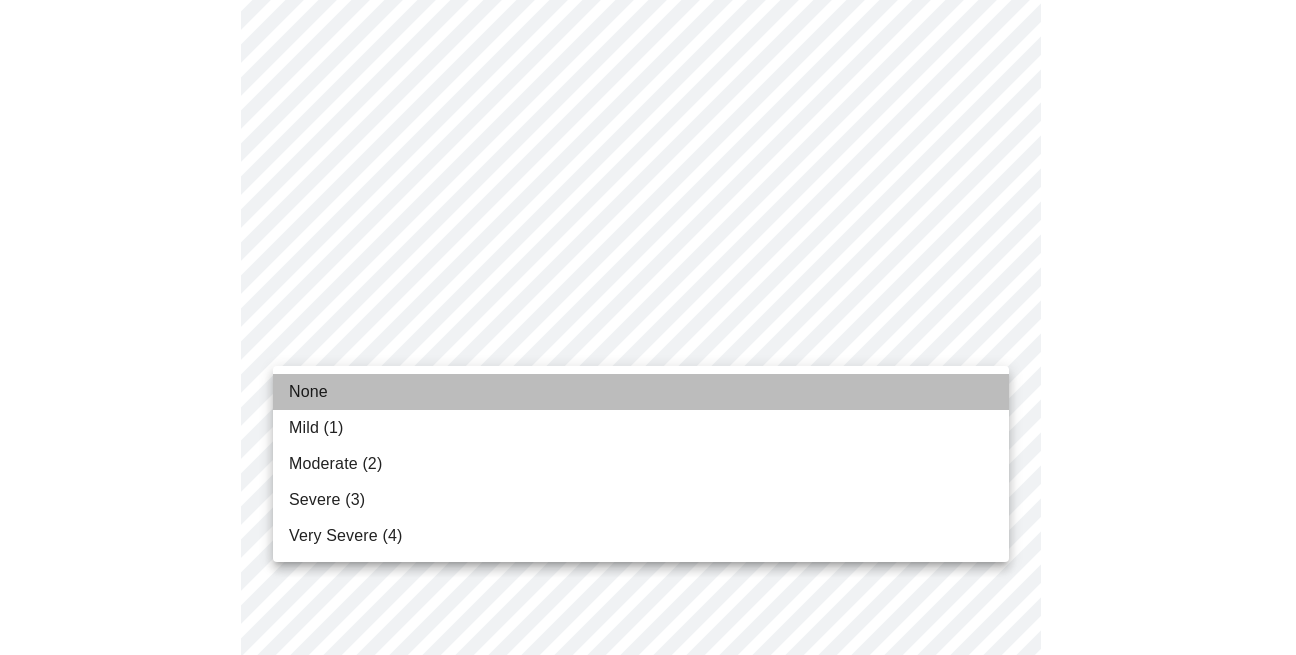 drag, startPoint x: 755, startPoint y: 398, endPoint x: 1044, endPoint y: 357, distance: 291.89383 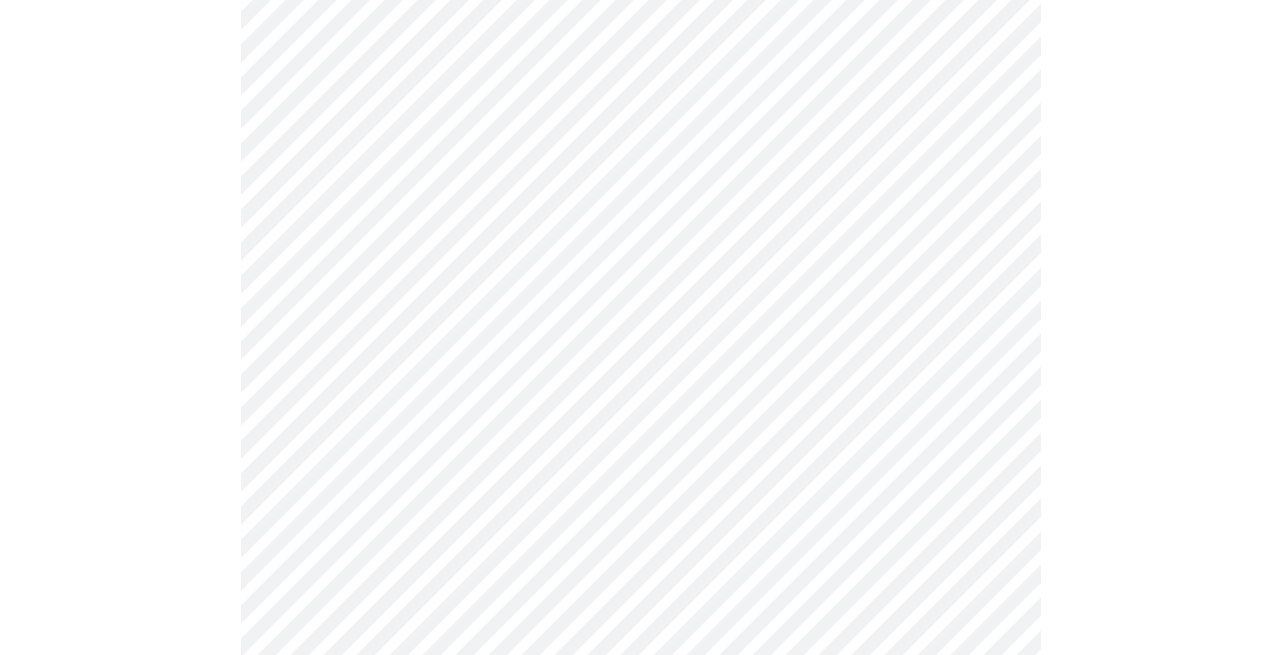 click at bounding box center (640, 520) 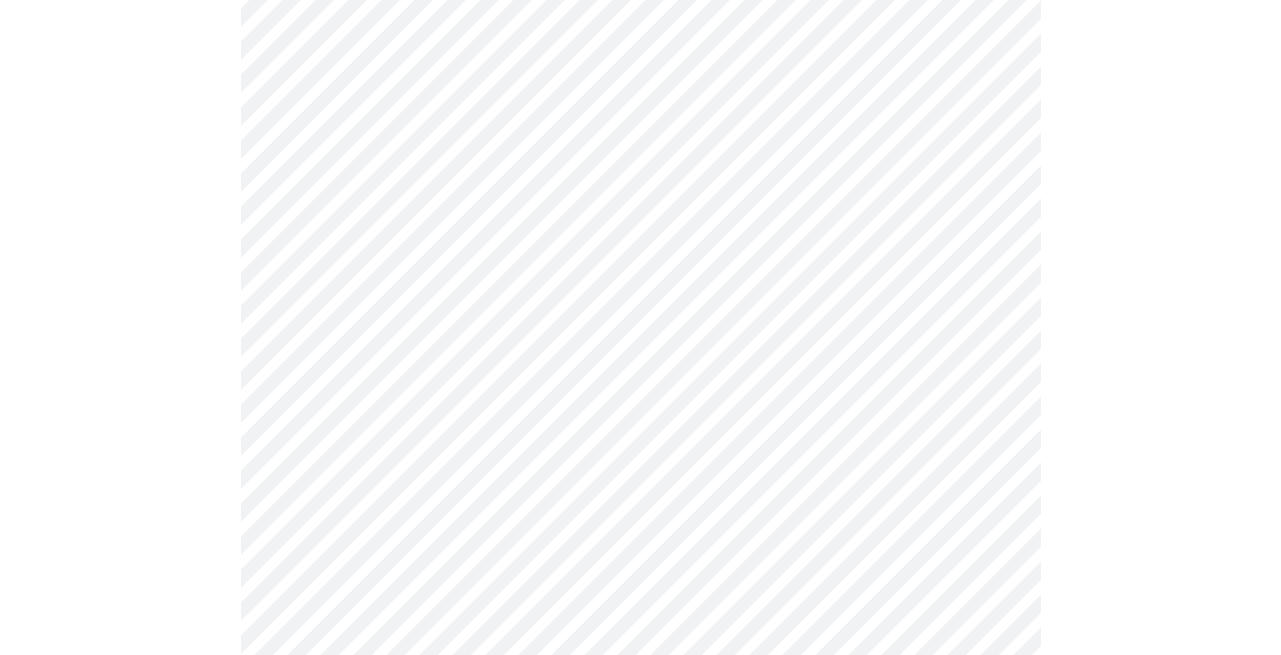 scroll, scrollTop: 966, scrollLeft: 0, axis: vertical 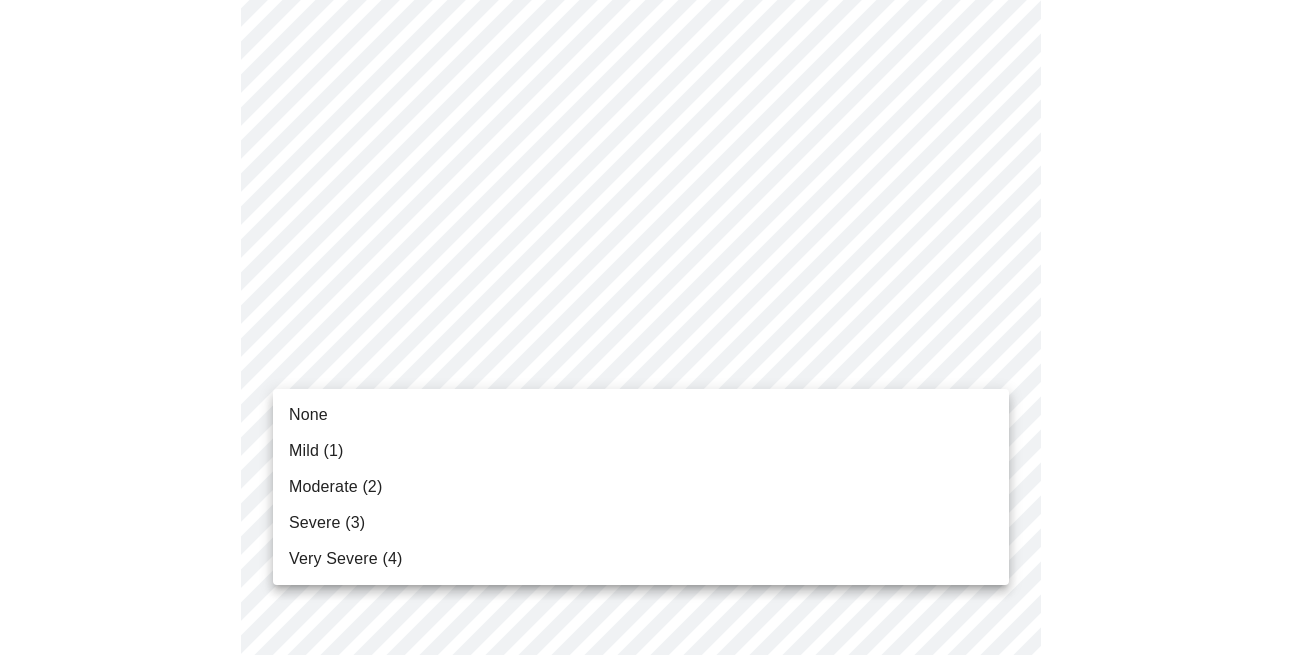 click on "MyMenopauseRx Appointments Messaging Labs Uploads Medications Community Refer a Friend Hi Sara   Pre-assessment for your Message Visit: Medication 30-day Refill 3  /  12 Settings Billing Invoices Log out None Mild (1) Moderate (2) Severe (3) Very Severe (4)" at bounding box center (648, 302) 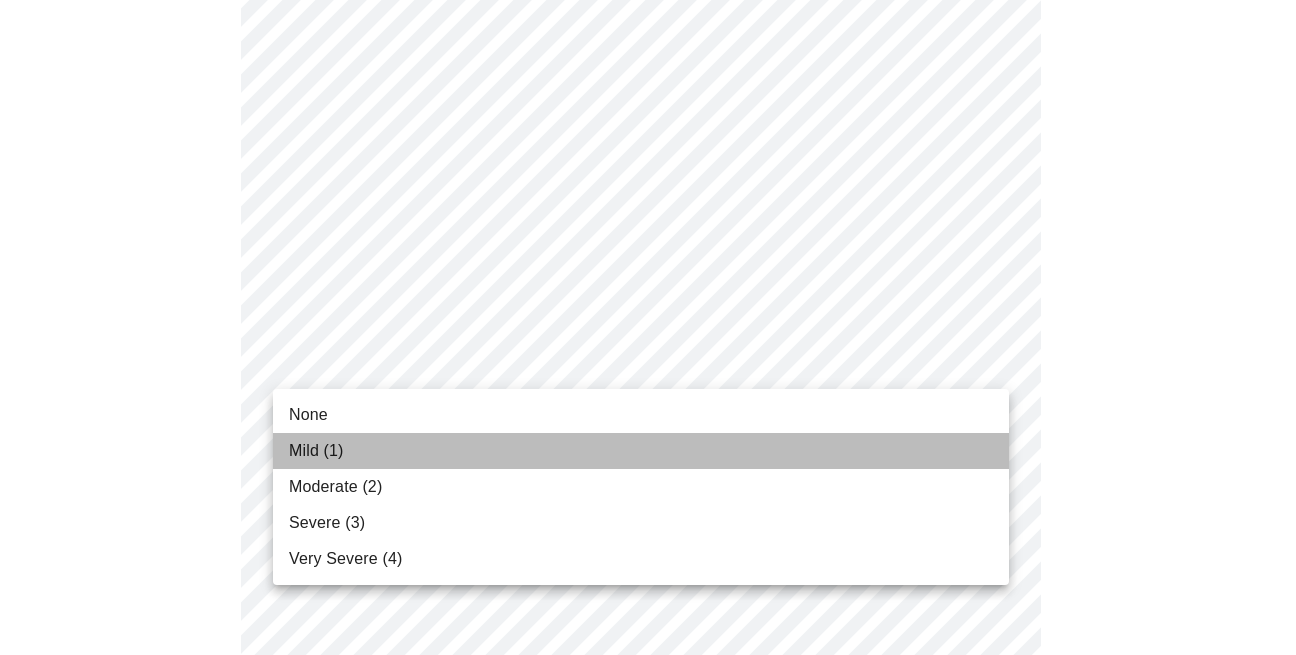 drag, startPoint x: 845, startPoint y: 455, endPoint x: 1172, endPoint y: 318, distance: 354.53912 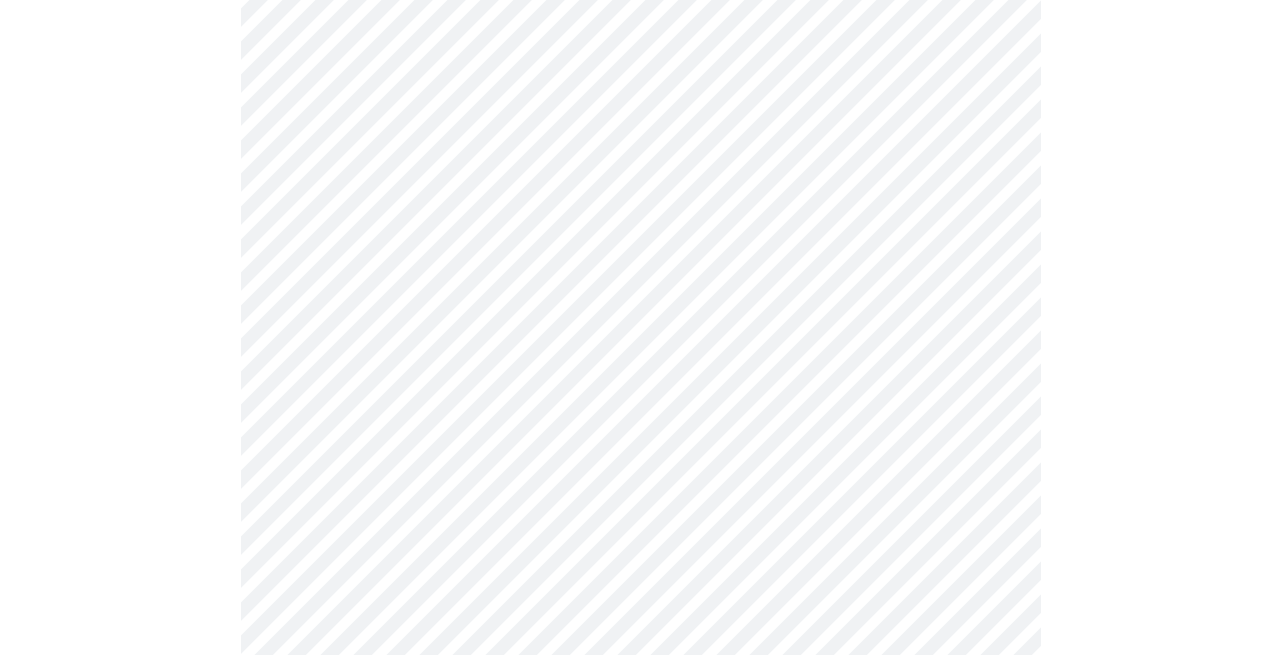 click at bounding box center [640, 371] 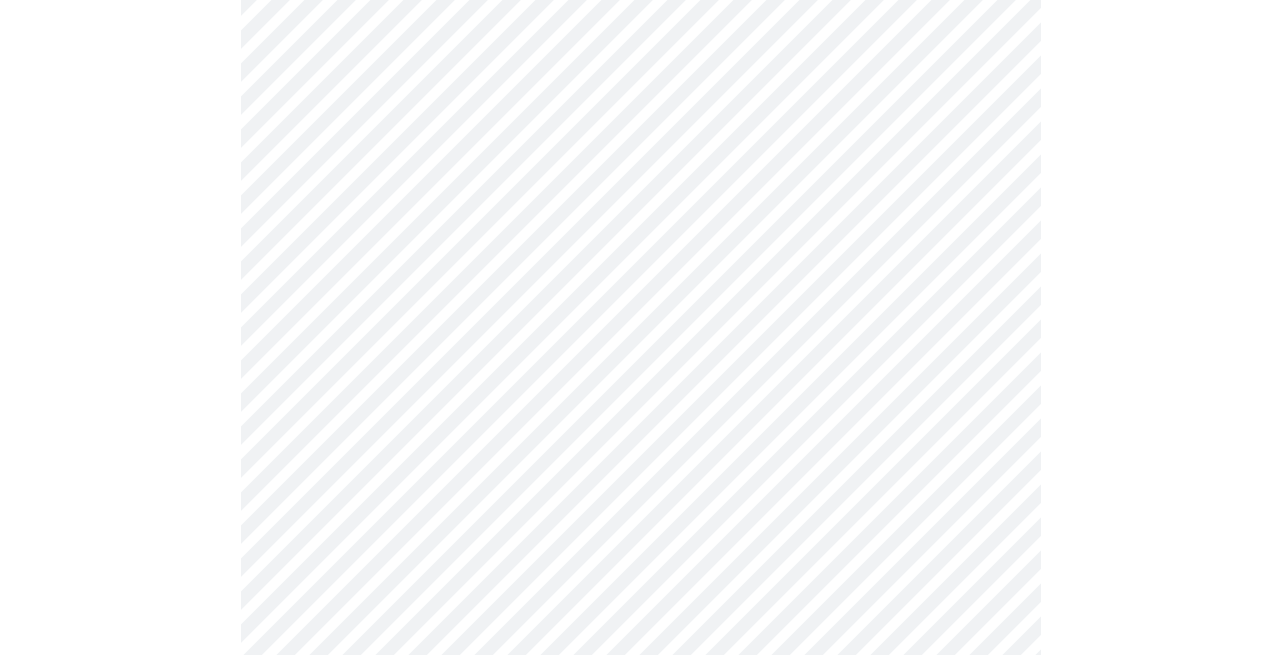 scroll, scrollTop: 1170, scrollLeft: 0, axis: vertical 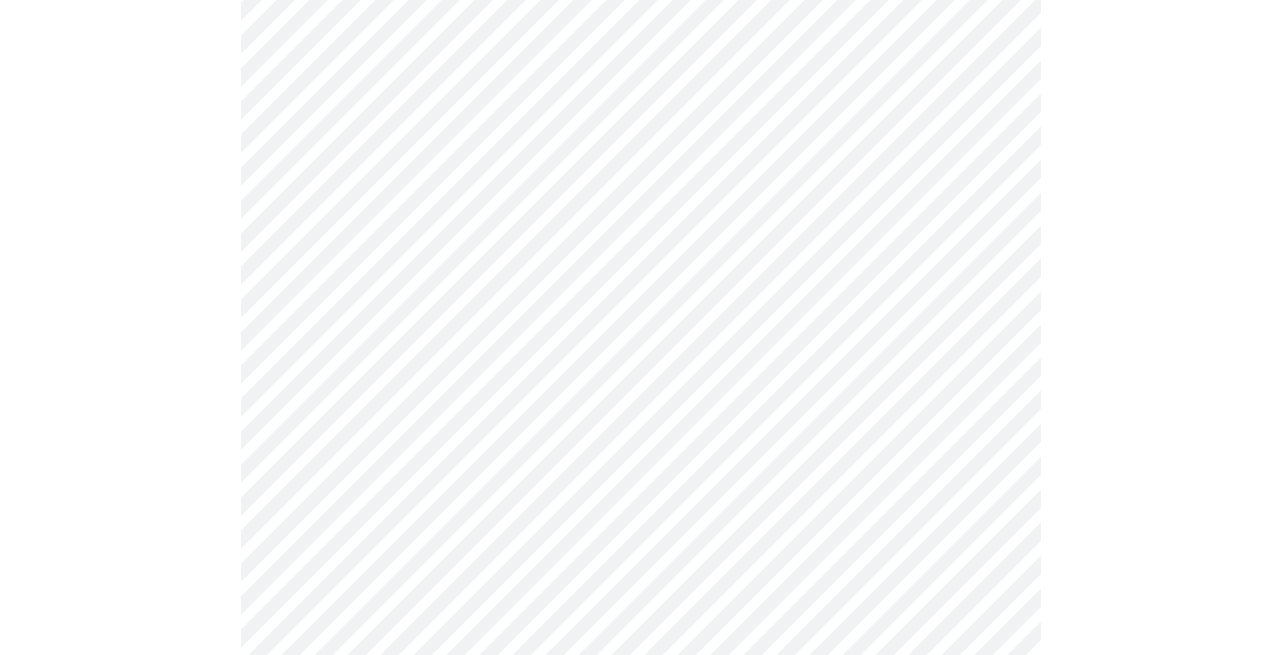 click on "MyMenopauseRx Appointments Messaging Labs Uploads Medications Community Refer a Friend Hi Sara   Pre-assessment for your Message Visit: Medication 30-day Refill 3  /  12 Settings Billing Invoices Log out" at bounding box center [640, 84] 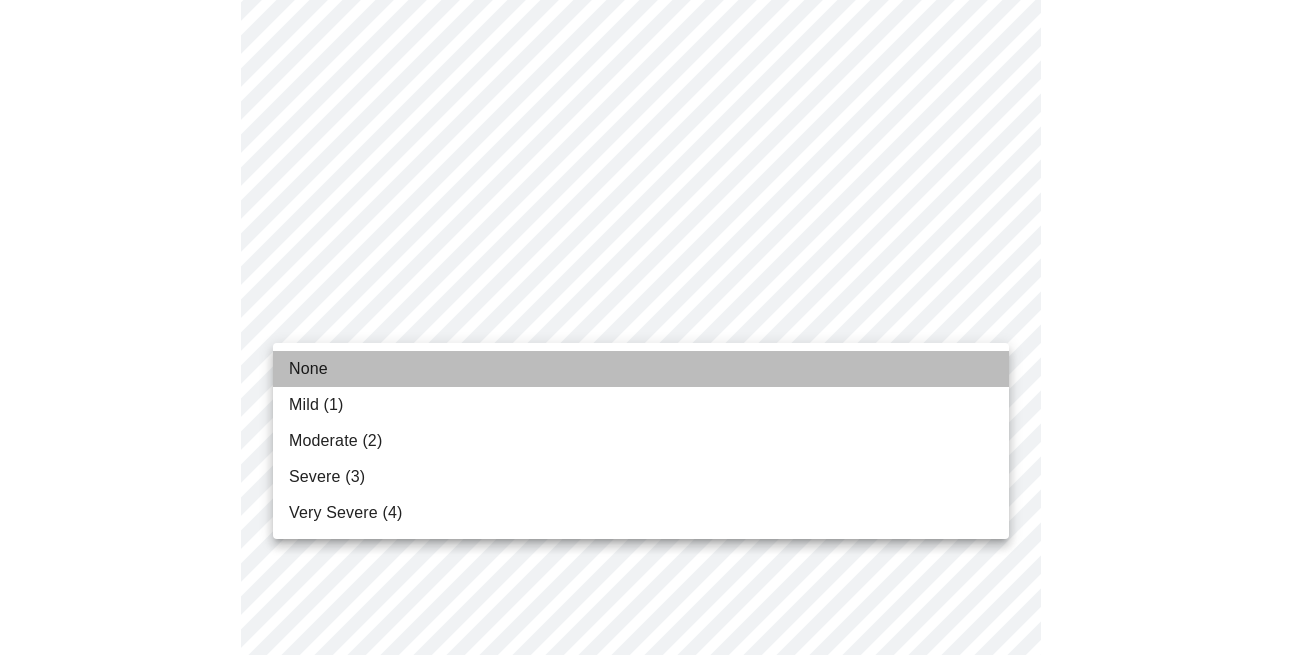 drag, startPoint x: 773, startPoint y: 380, endPoint x: 1069, endPoint y: 340, distance: 298.69046 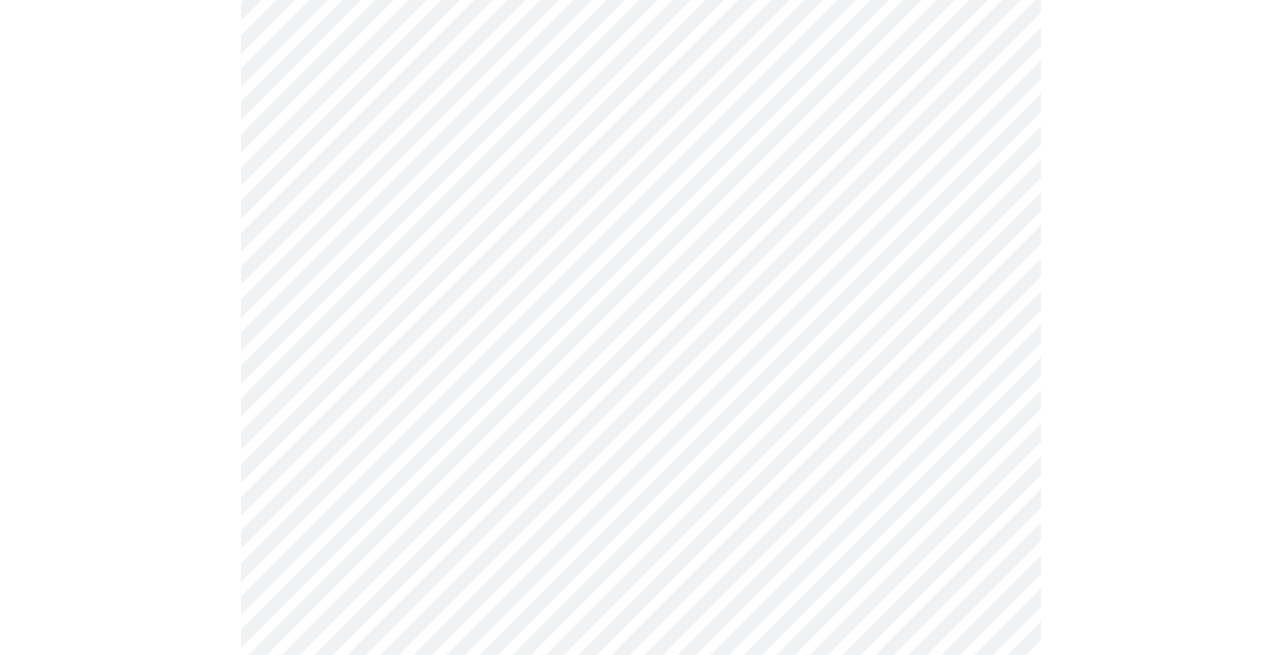 click at bounding box center (640, 153) 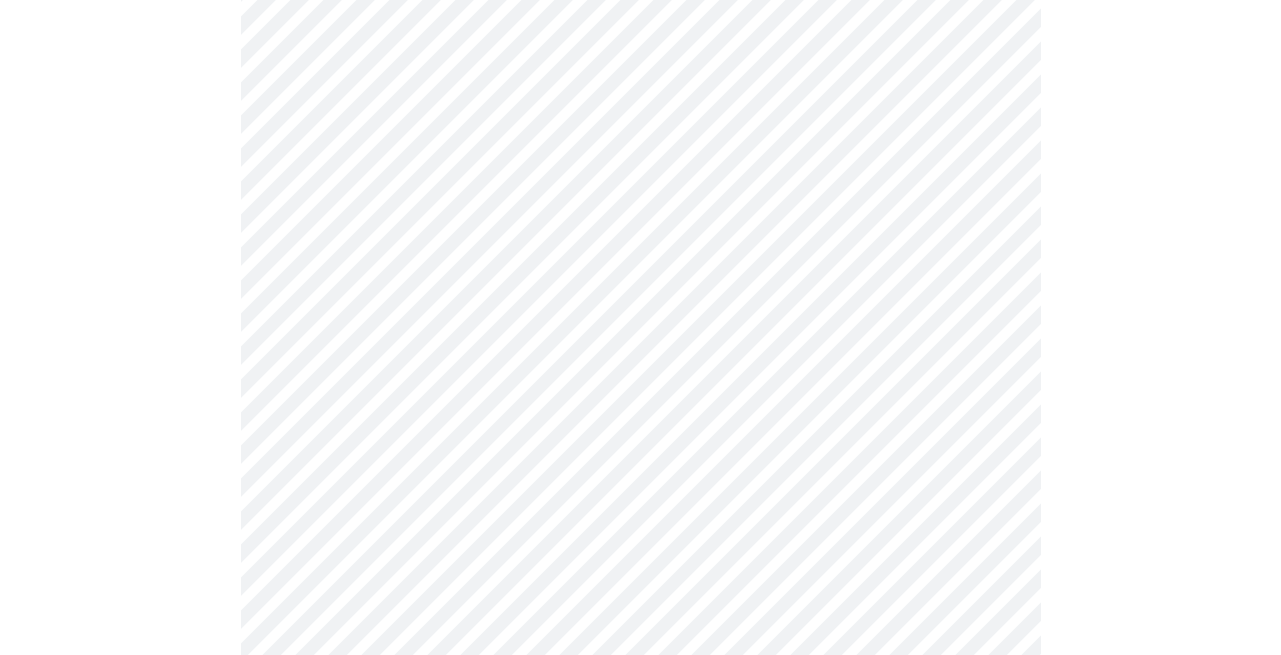 scroll, scrollTop: 1222, scrollLeft: 0, axis: vertical 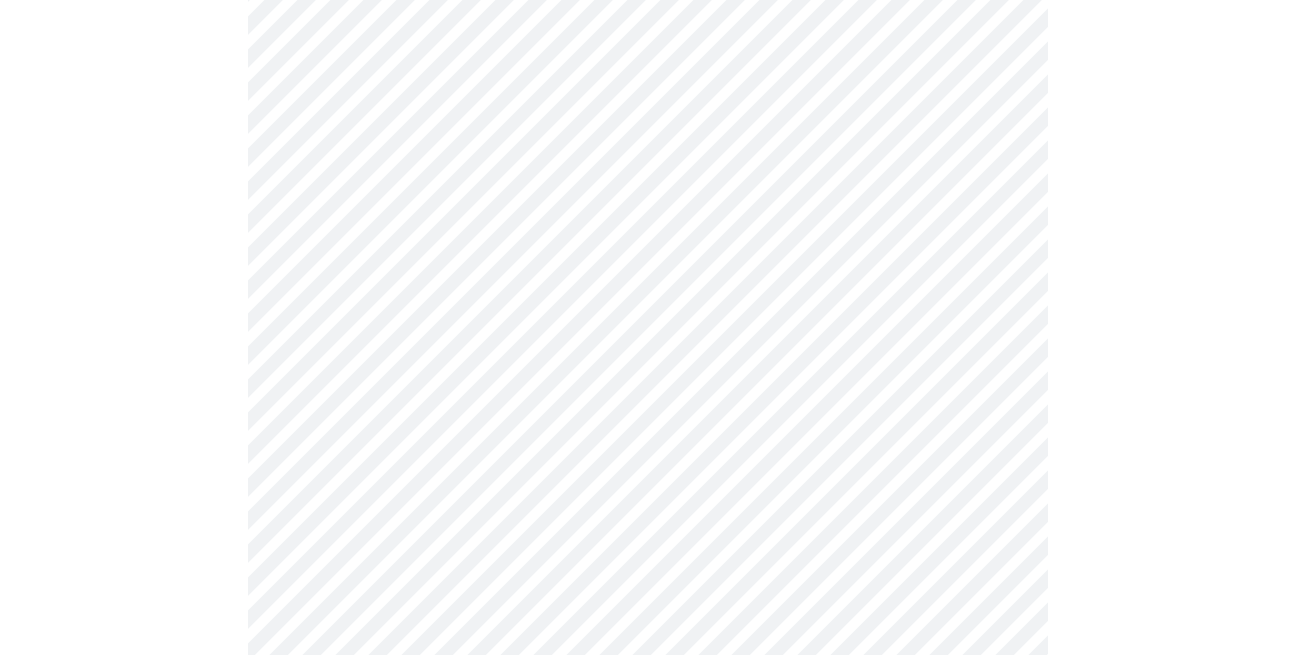 click on "MyMenopauseRx Appointments Messaging Labs Uploads Medications Community Refer a Friend Hi Sara   Pre-assessment for your Message Visit: Medication 30-day Refill 3  /  12 Settings Billing Invoices Log out" at bounding box center (648, 18) 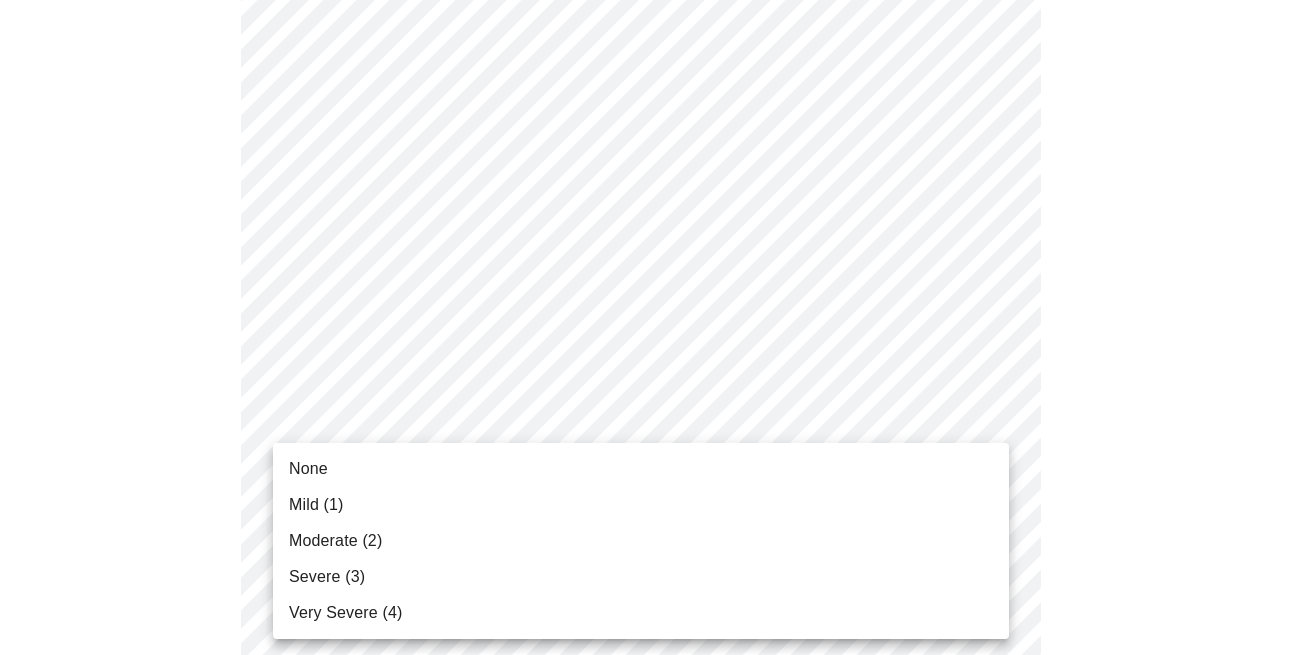 click on "None" at bounding box center (641, 469) 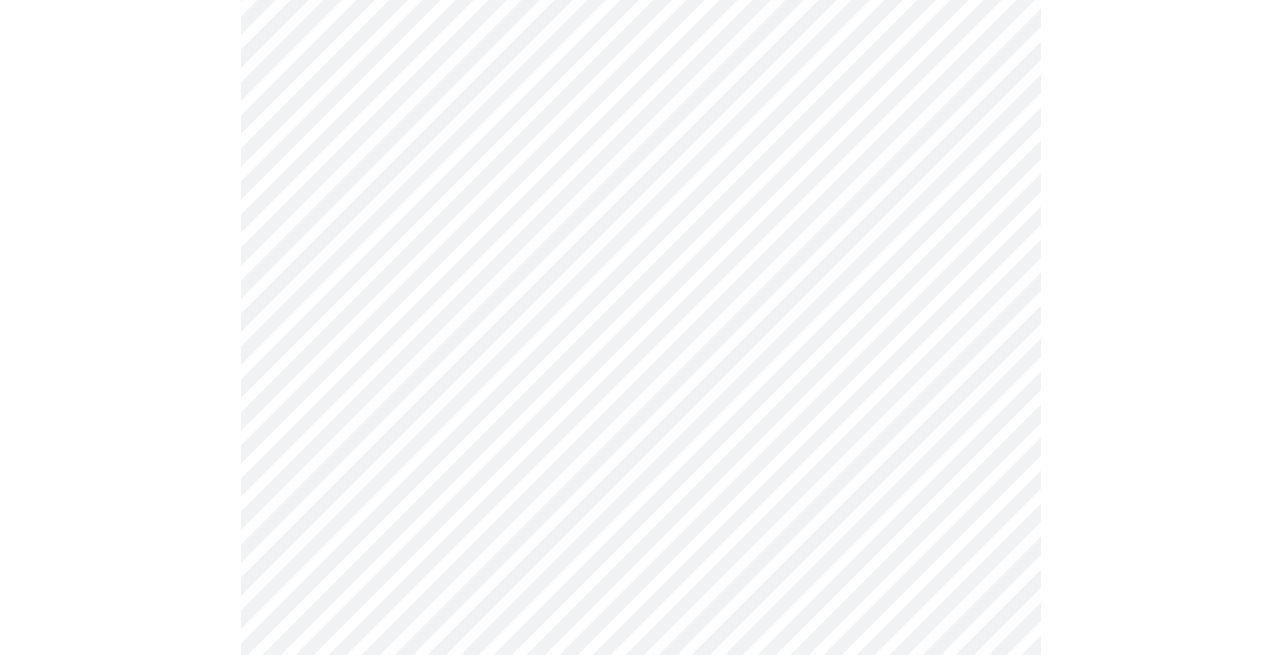 click at bounding box center (640, 87) 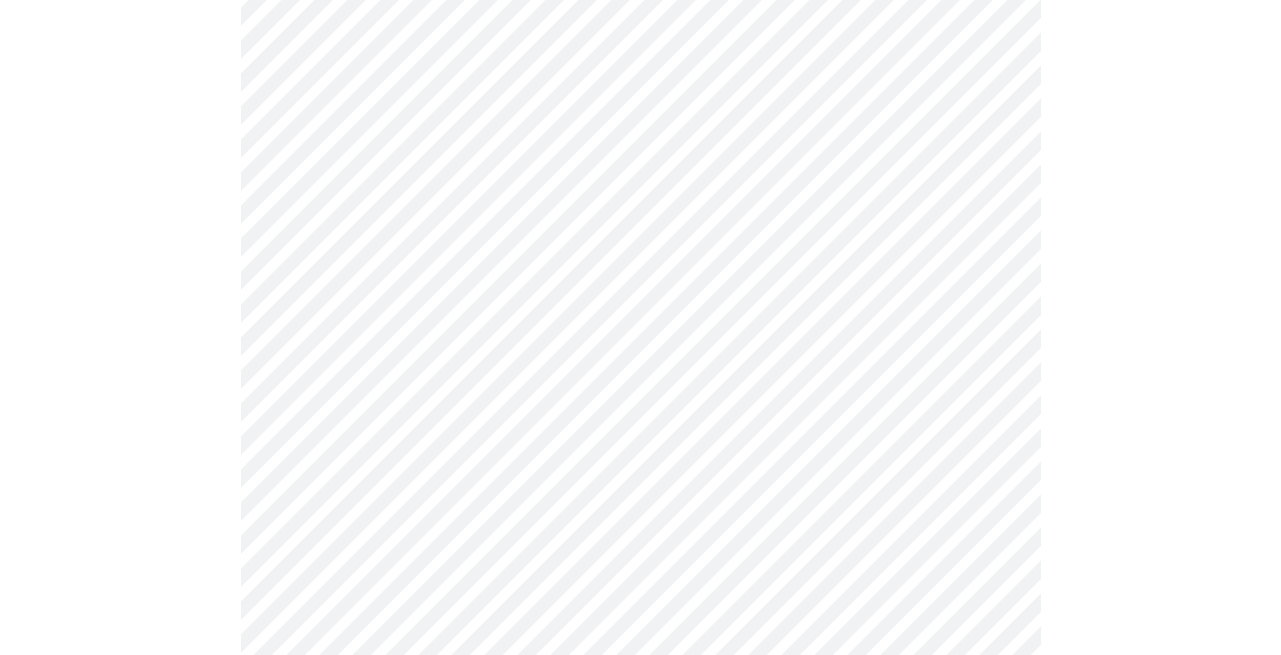 scroll, scrollTop: 1337, scrollLeft: 0, axis: vertical 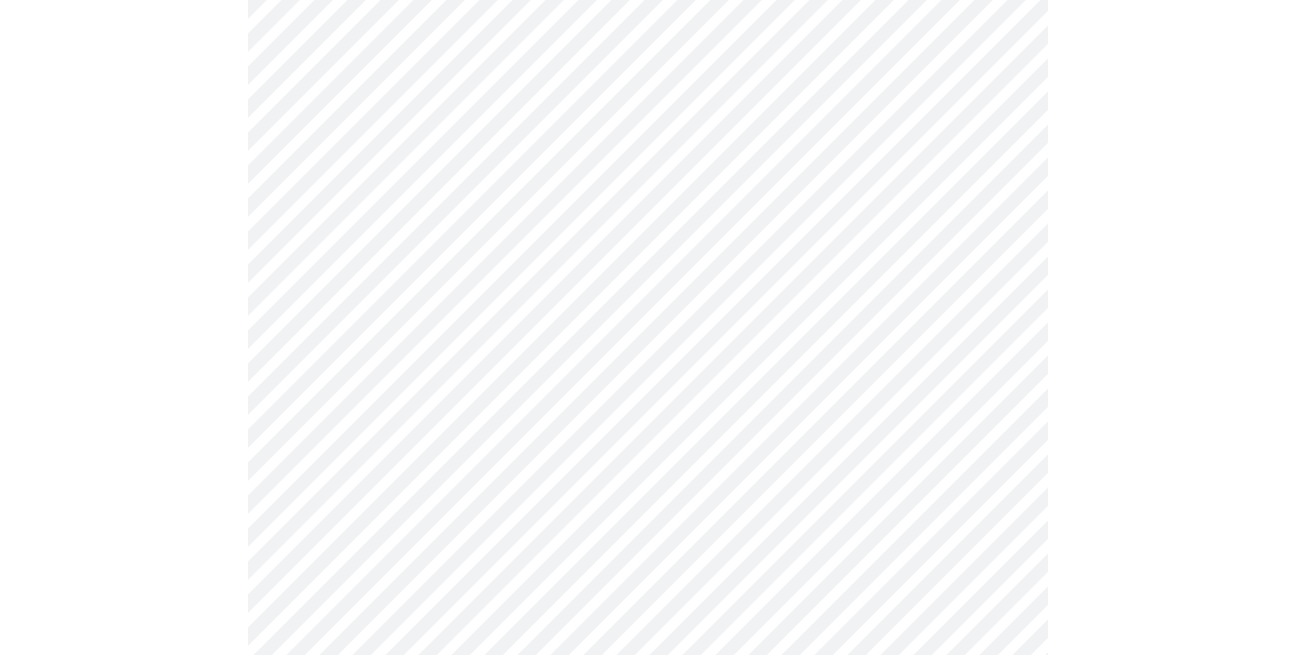 click on "MyMenopauseRx Appointments Messaging Labs Uploads Medications Community Refer a Friend Hi Sara   Pre-assessment for your Message Visit: Medication 30-day Refill 3  /  12 Settings Billing Invoices Log out" at bounding box center [648, -111] 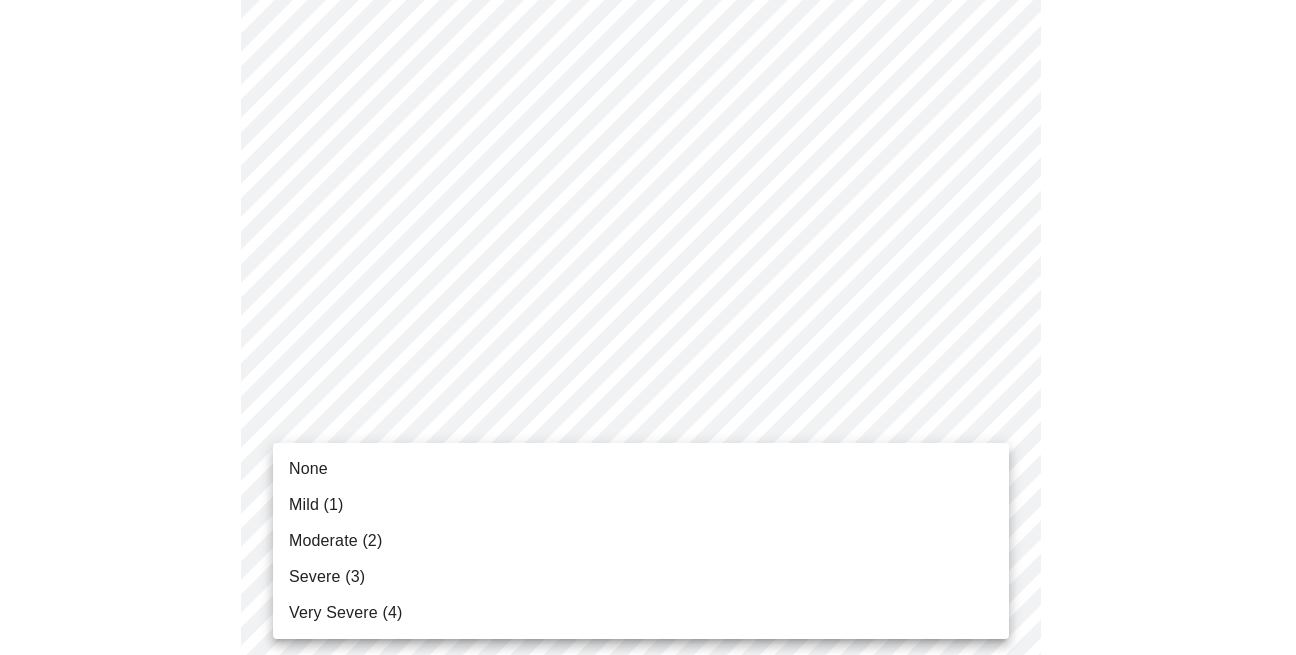 click on "None" at bounding box center [641, 469] 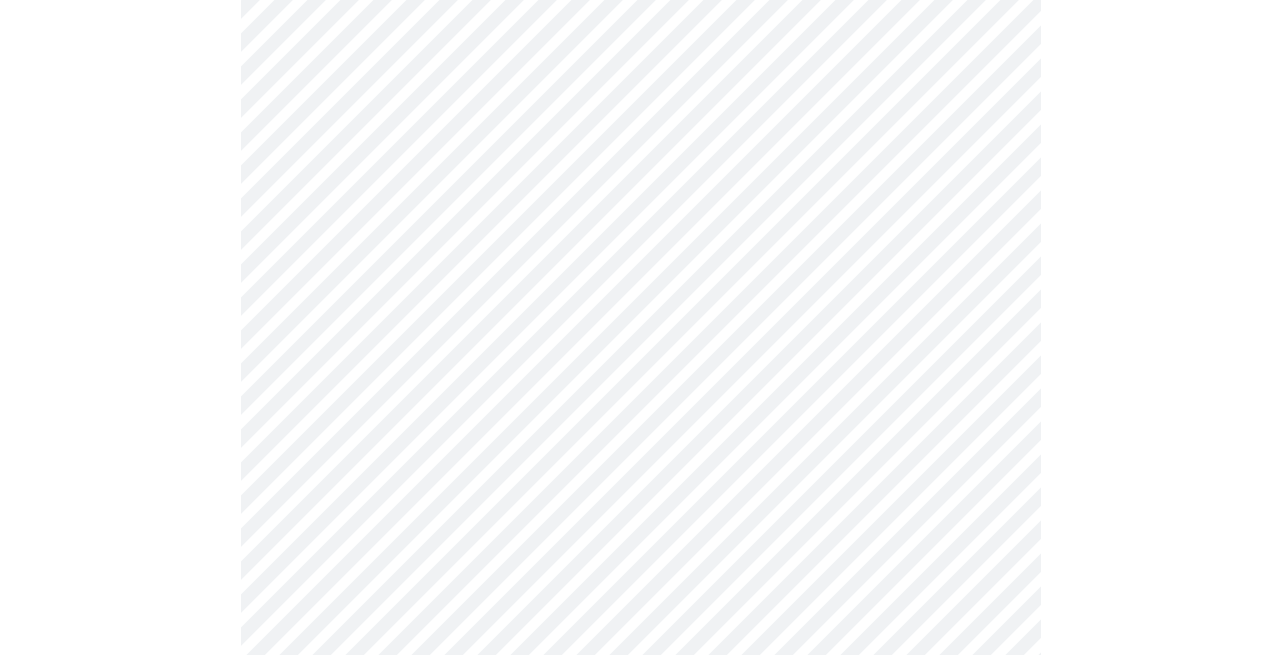 click at bounding box center [640, -42] 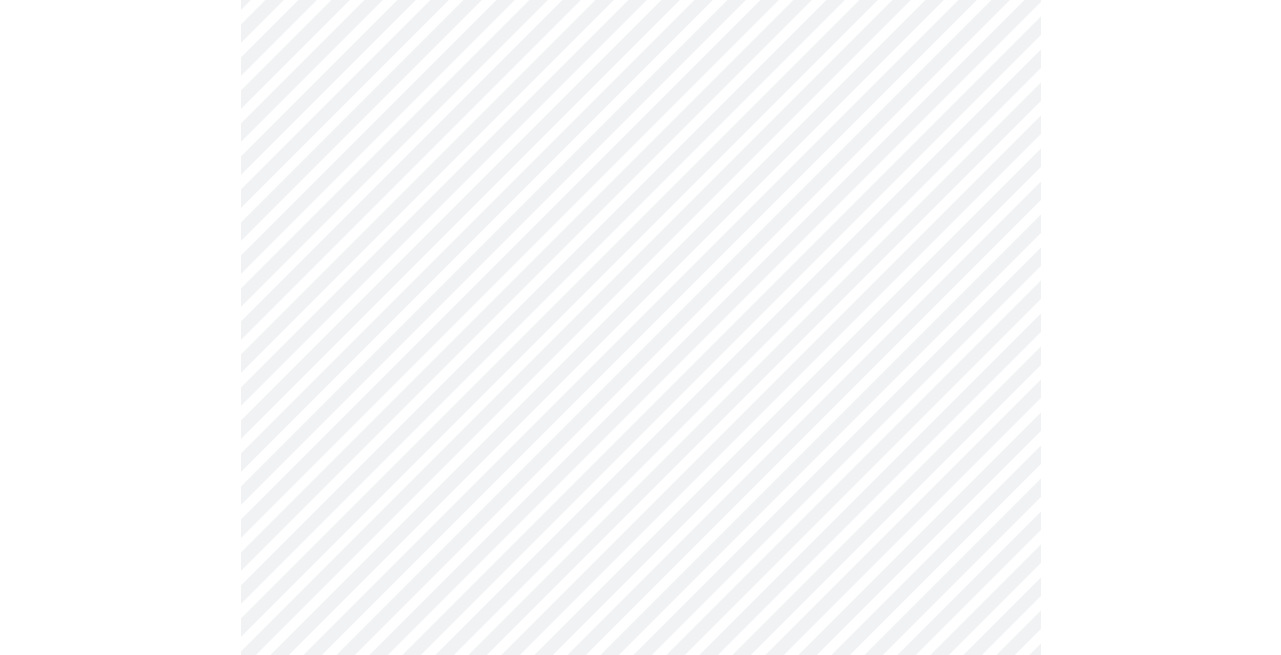 scroll, scrollTop: 1650, scrollLeft: 0, axis: vertical 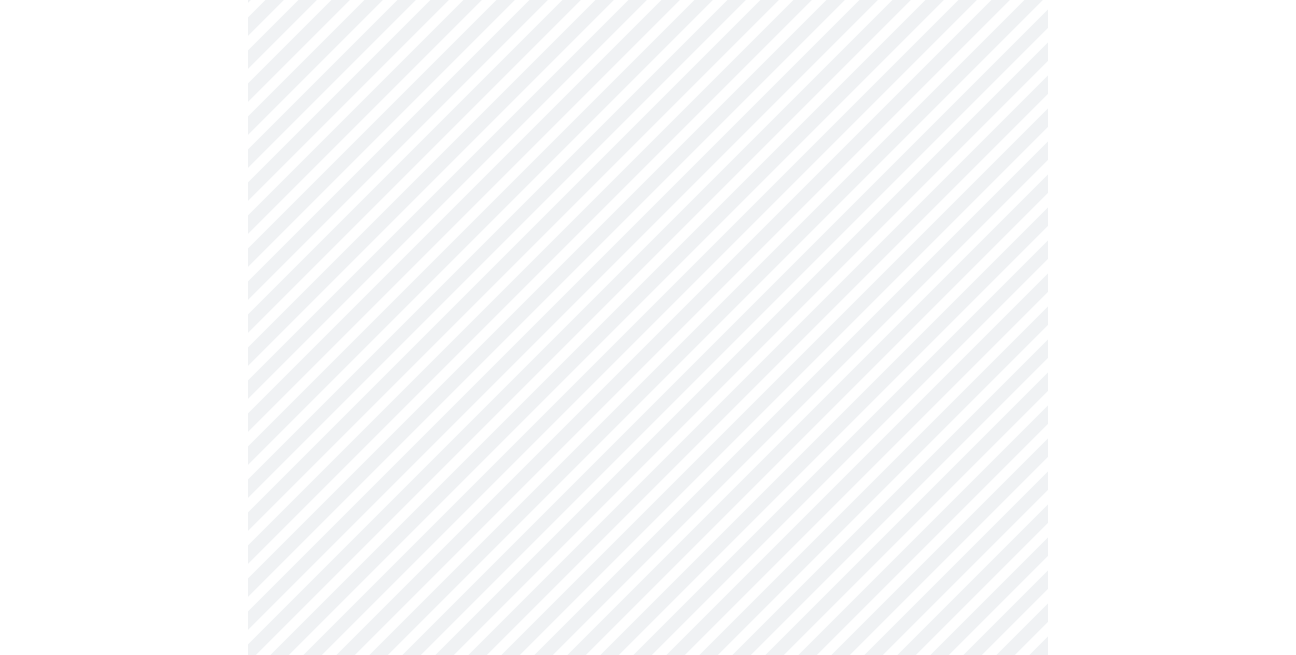 click on "MyMenopauseRx Appointments Messaging Labs Uploads Medications Community Refer a Friend Hi Sara   Pre-assessment for your Message Visit: Medication 30-day Refill 3  /  12 Settings Billing Invoices Log out" at bounding box center [648, -438] 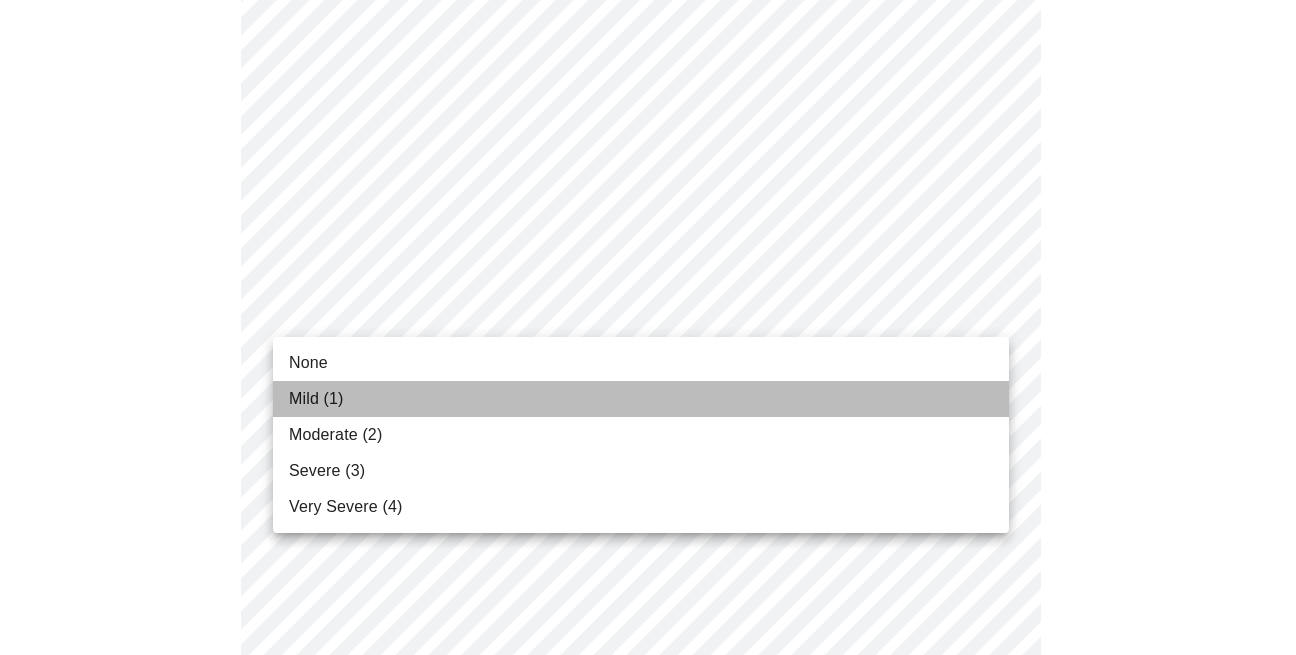 click on "Mild (1)" at bounding box center (641, 399) 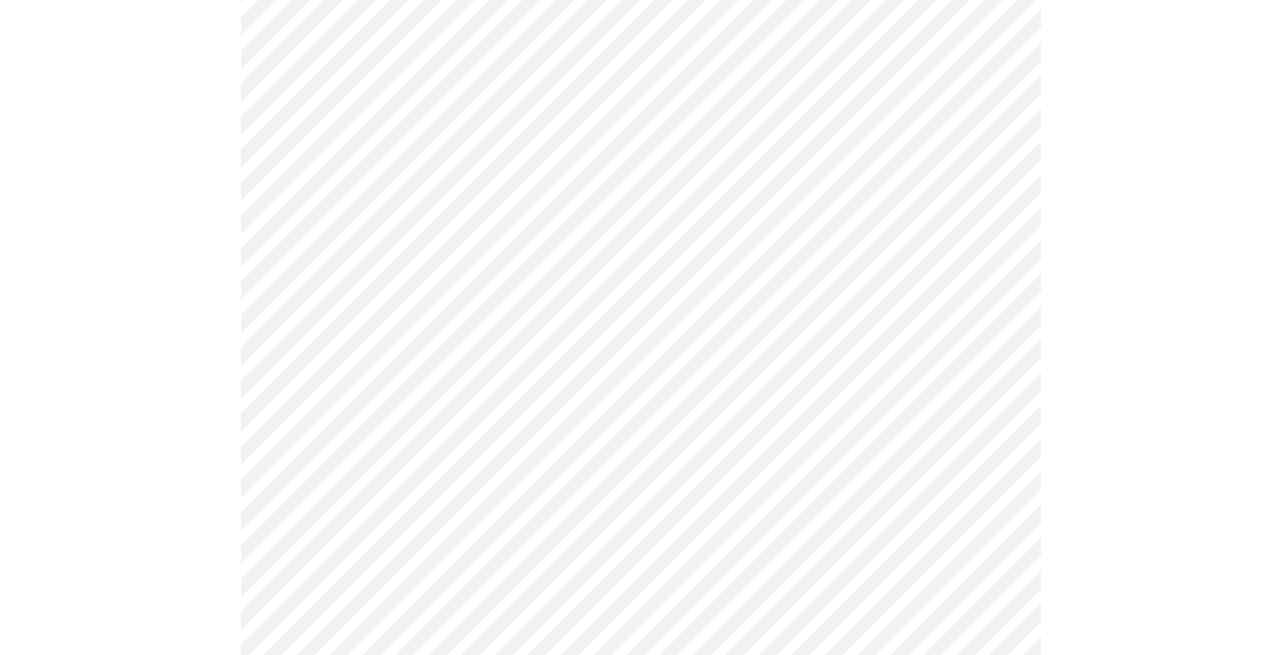 click at bounding box center (640, -368) 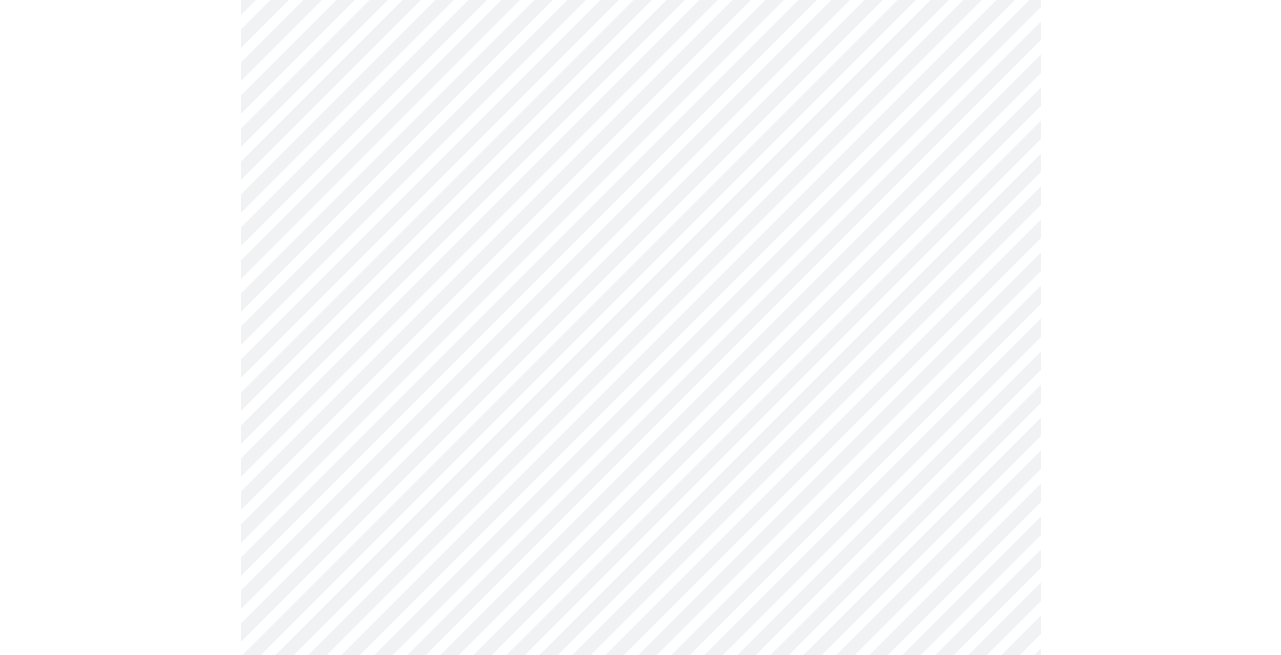 scroll, scrollTop: 826, scrollLeft: 0, axis: vertical 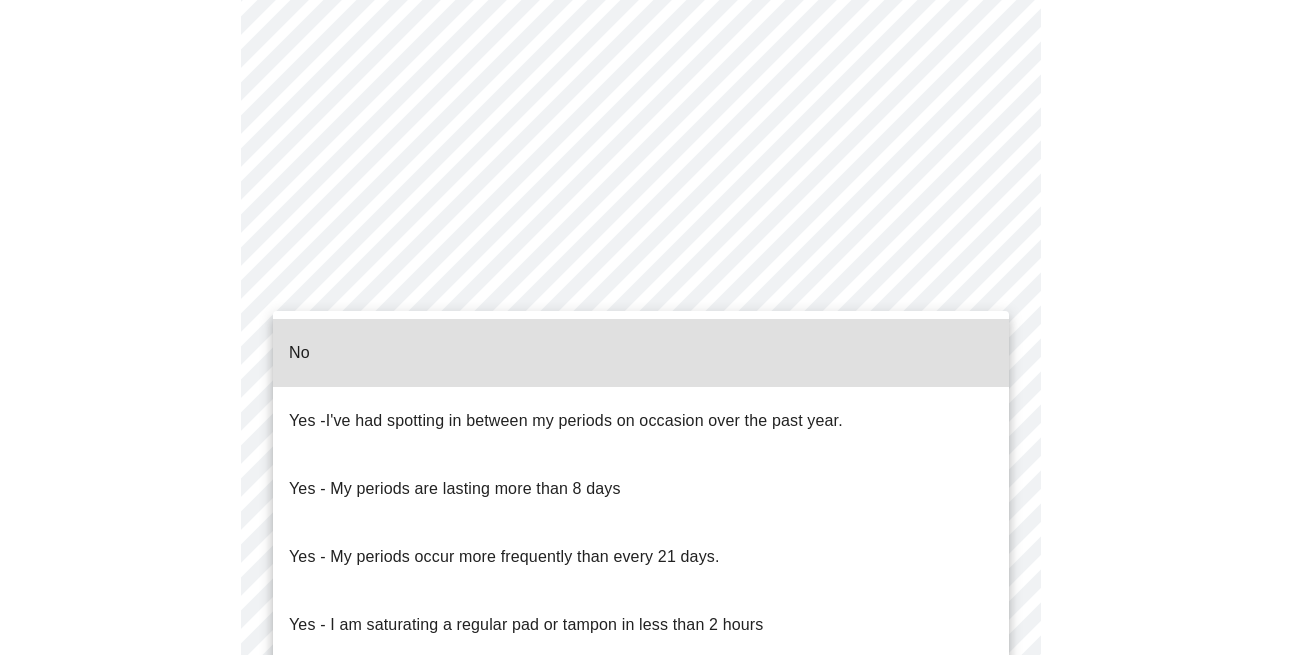 click on "MyMenopauseRx Appointments Messaging Labs Uploads Medications Community Refer a Friend Hi Sara   Pre-assessment for your Message Visit: Medication 30-day Refill 4  /  12 Settings Billing Invoices Log out No
Yes -  I've had spotting in between my periods on occasion over the past year.
Yes - My periods are lasting more than 8 days
Yes - My periods occur more frequently than every 21 days.
Yes - I am saturating a regular pad or tampon in less than 2 hours
Yes - I had bleeding or spotting (even a tinge) after going 12 months without a period" at bounding box center [648, 142] 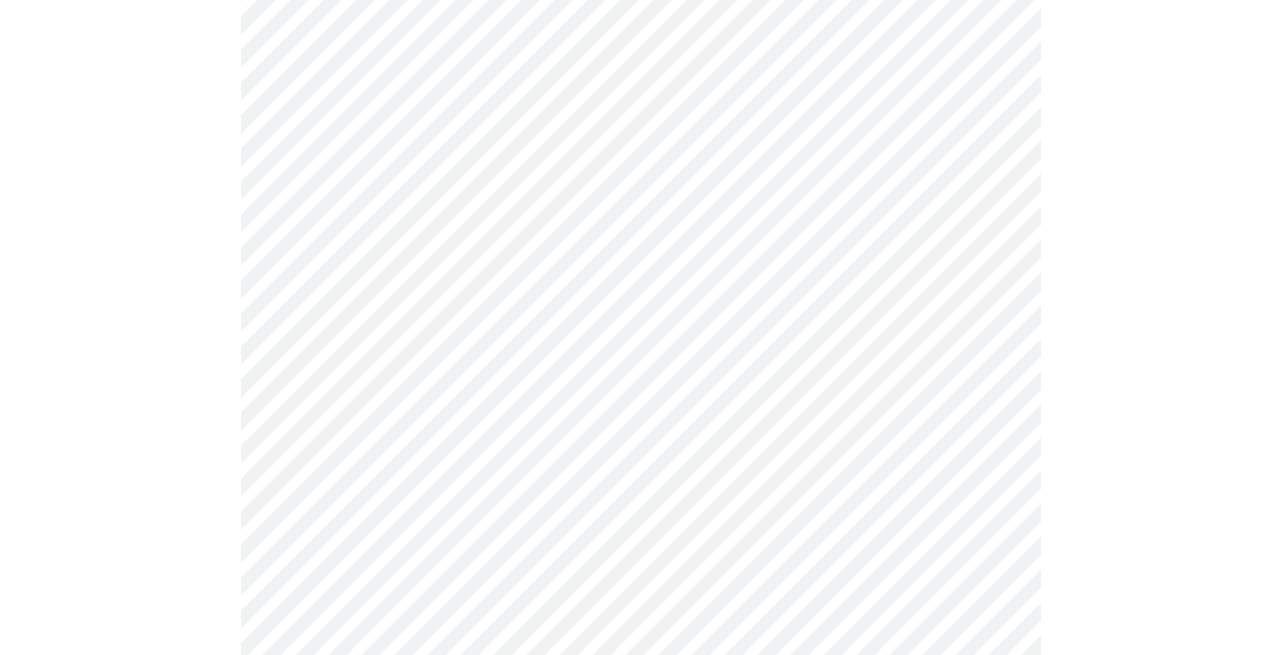click at bounding box center [640, 220] 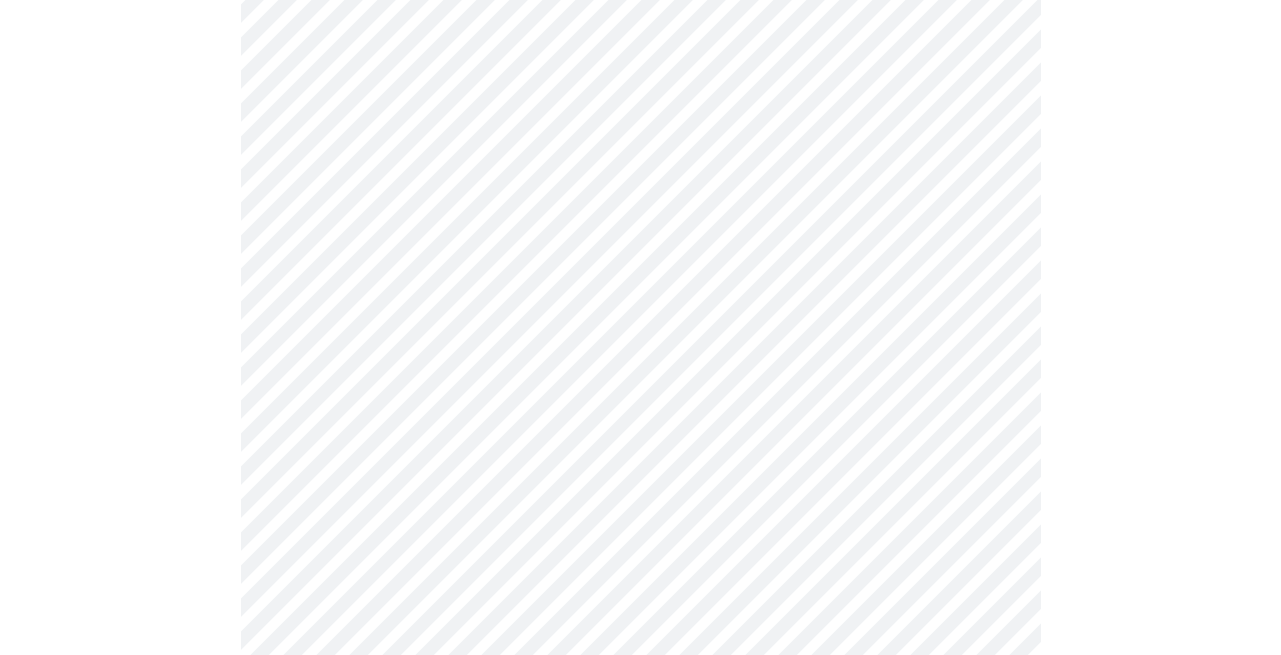 scroll, scrollTop: 1072, scrollLeft: 0, axis: vertical 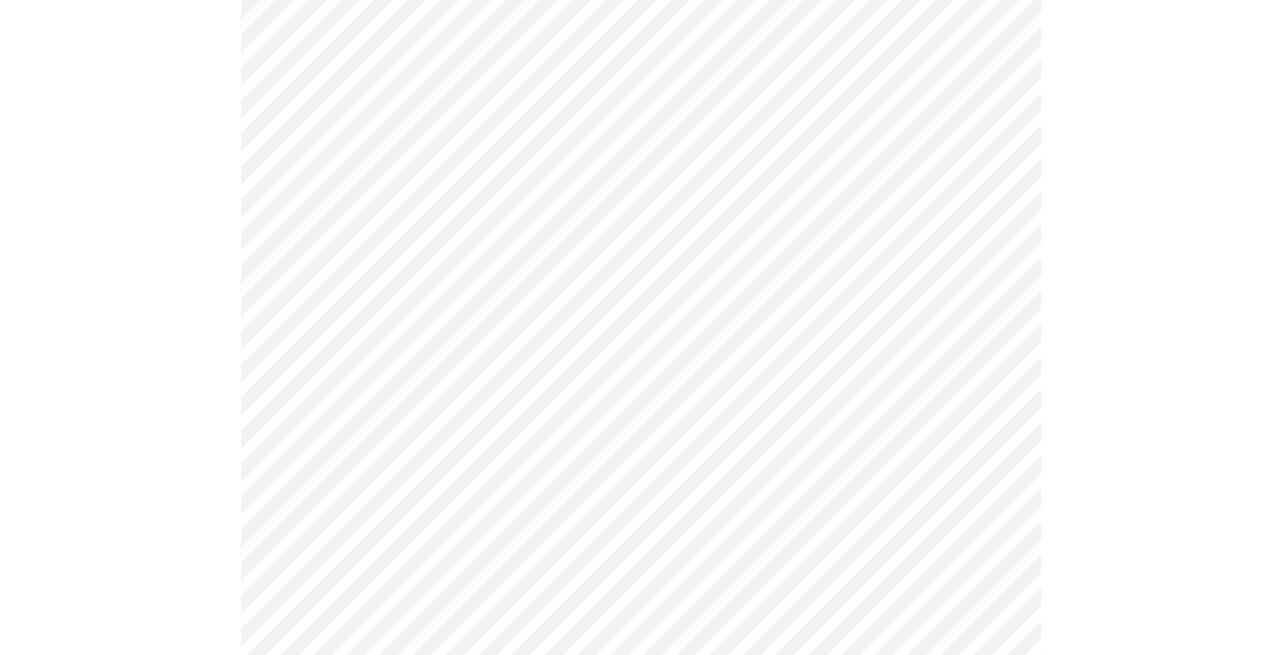click on "MyMenopauseRx Appointments Messaging Labs Uploads Medications Community Refer a Friend Hi Sara   Pre-assessment for your Message Visit: Medication 30-day Refill 4  /  12 Settings Billing Invoices Log out" at bounding box center (640, -110) 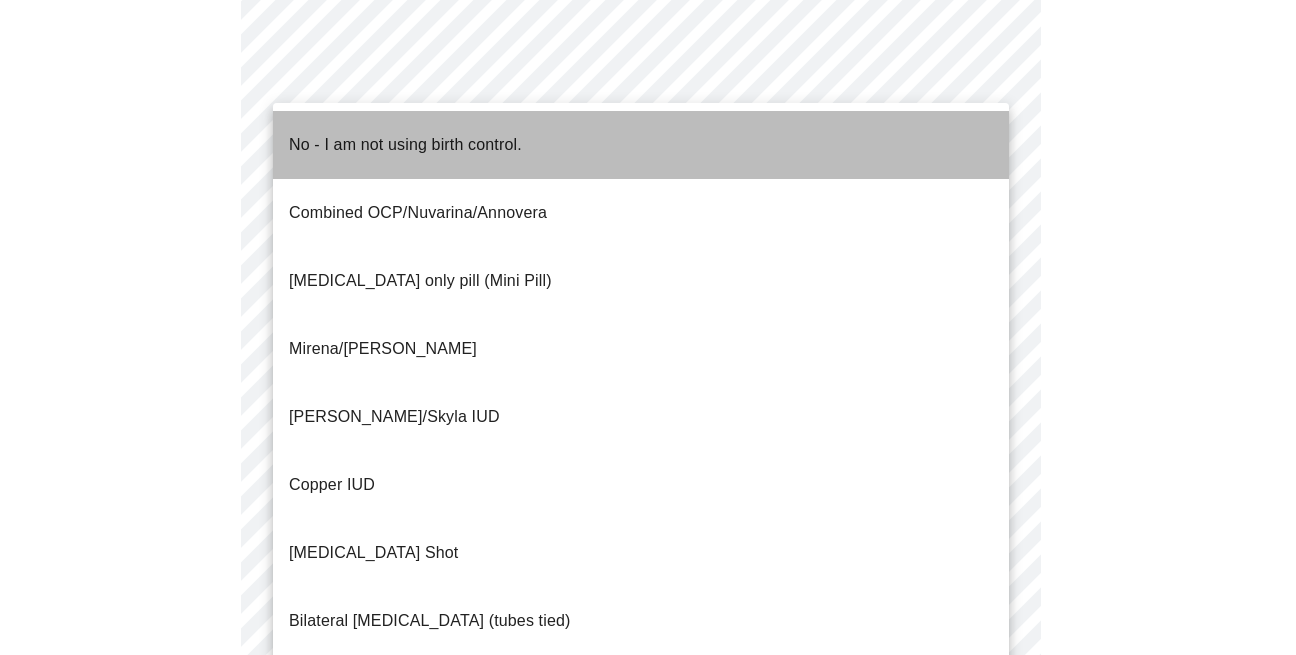 click on "No - I am not using birth control." at bounding box center [641, 145] 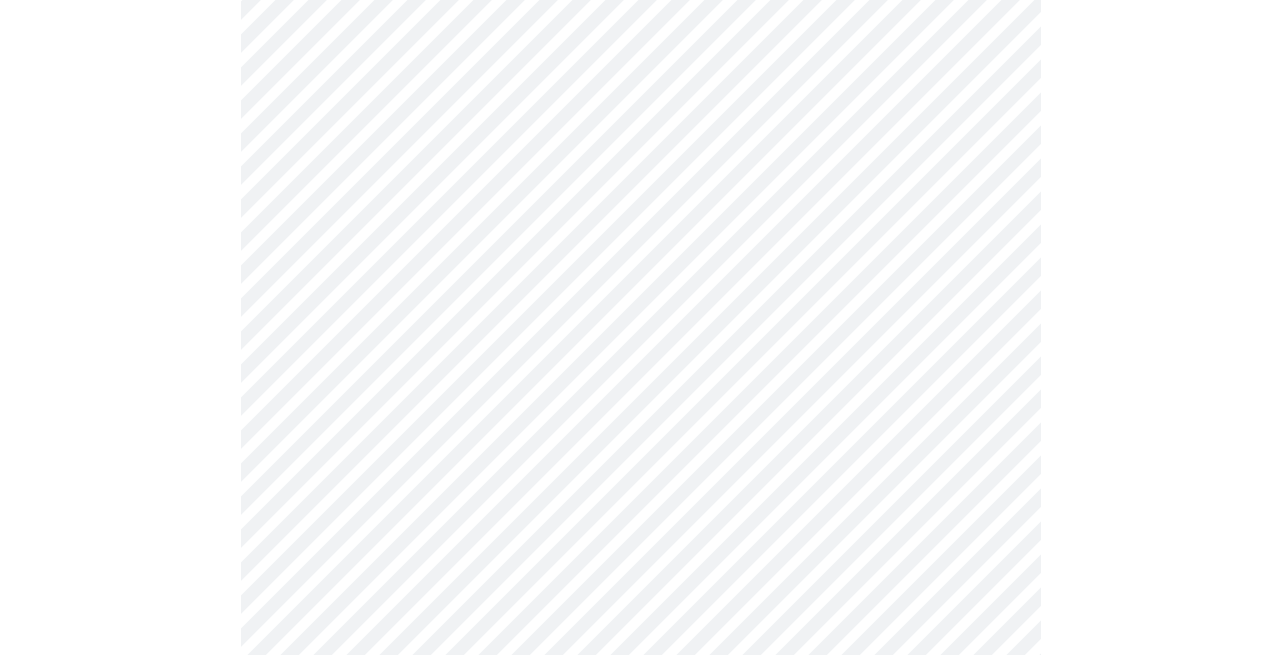 click at bounding box center [640, -32] 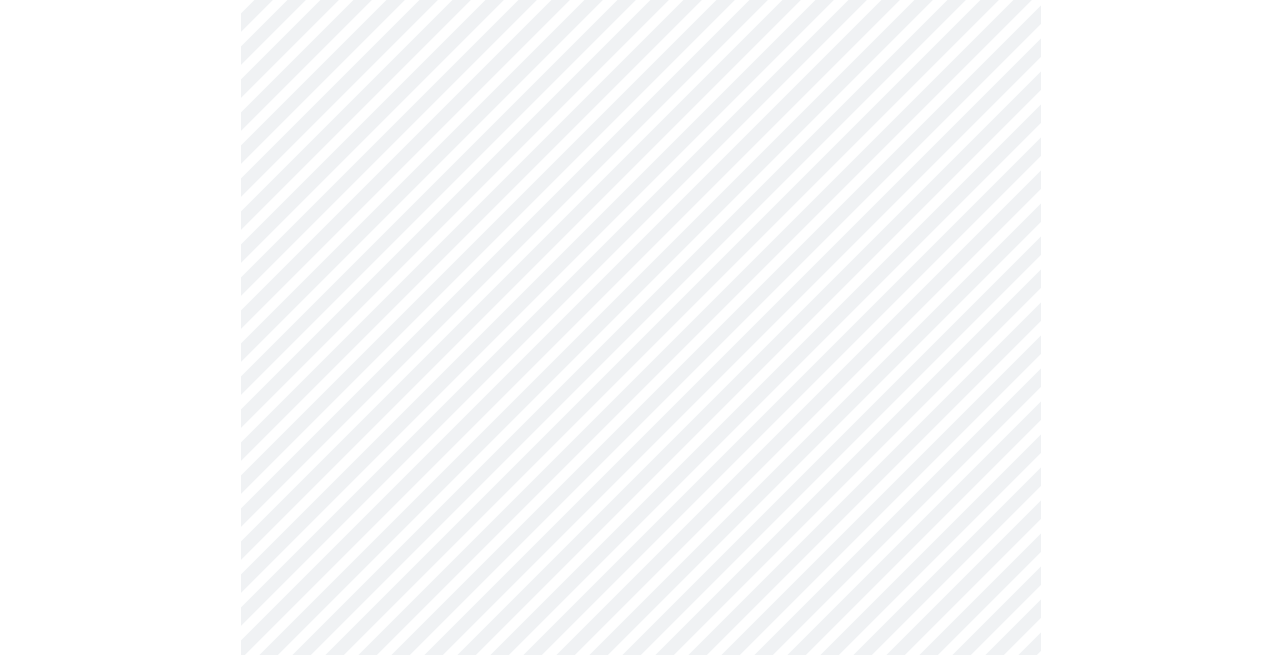 scroll, scrollTop: 1098, scrollLeft: 0, axis: vertical 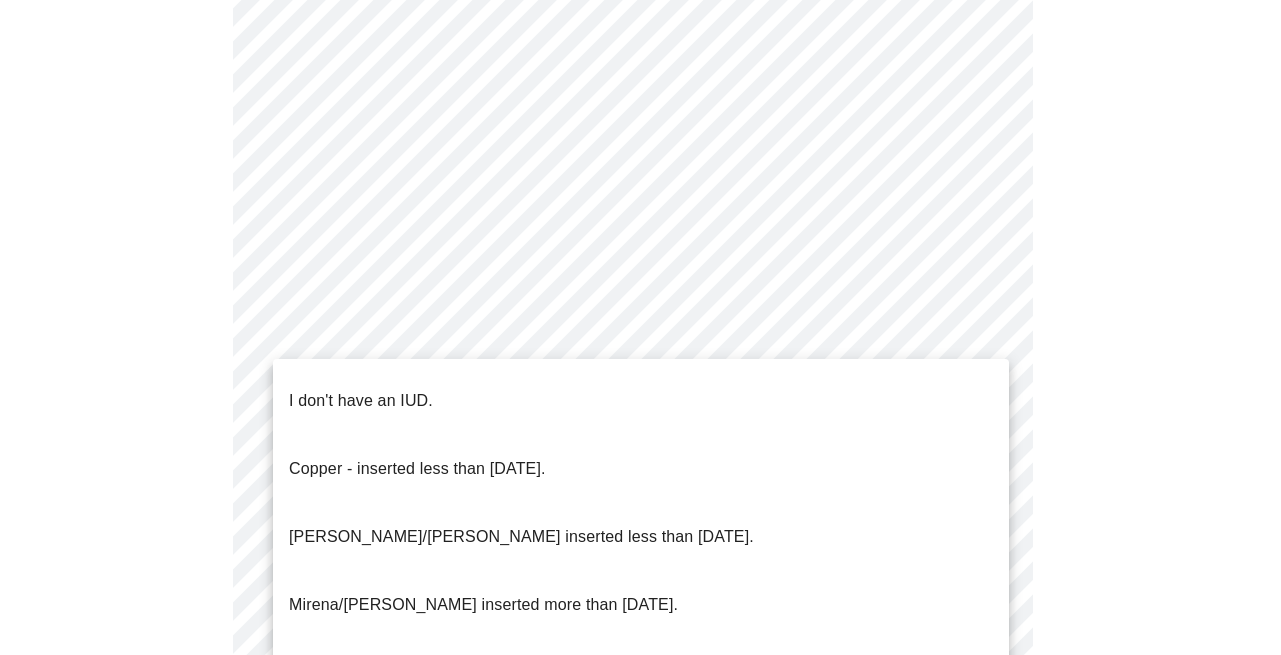 click on "MyMenopauseRx Appointments Messaging Labs Uploads Medications Community Refer a Friend Hi Sara   Pre-assessment for your Message Visit: Medication 30-day Refill 4  /  12 Settings Billing Invoices Log out I don't have an IUD.
Copper - inserted less than 10 years ago.
Mirena/Liletta inserted less than 5 years ago.
Mirena/Liletta inserted more than 5 years ago.
Kyleena, inserted more than 5 years ago." at bounding box center [640, -142] 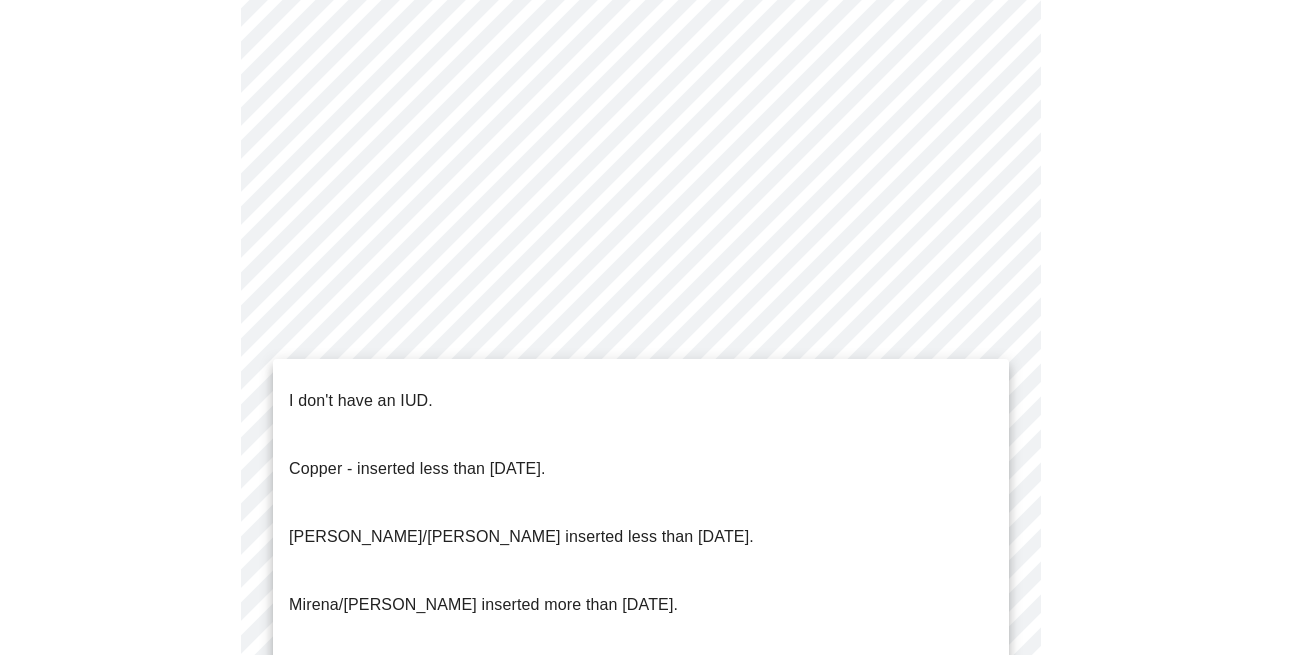 drag, startPoint x: 569, startPoint y: 384, endPoint x: 582, endPoint y: 383, distance: 13.038404 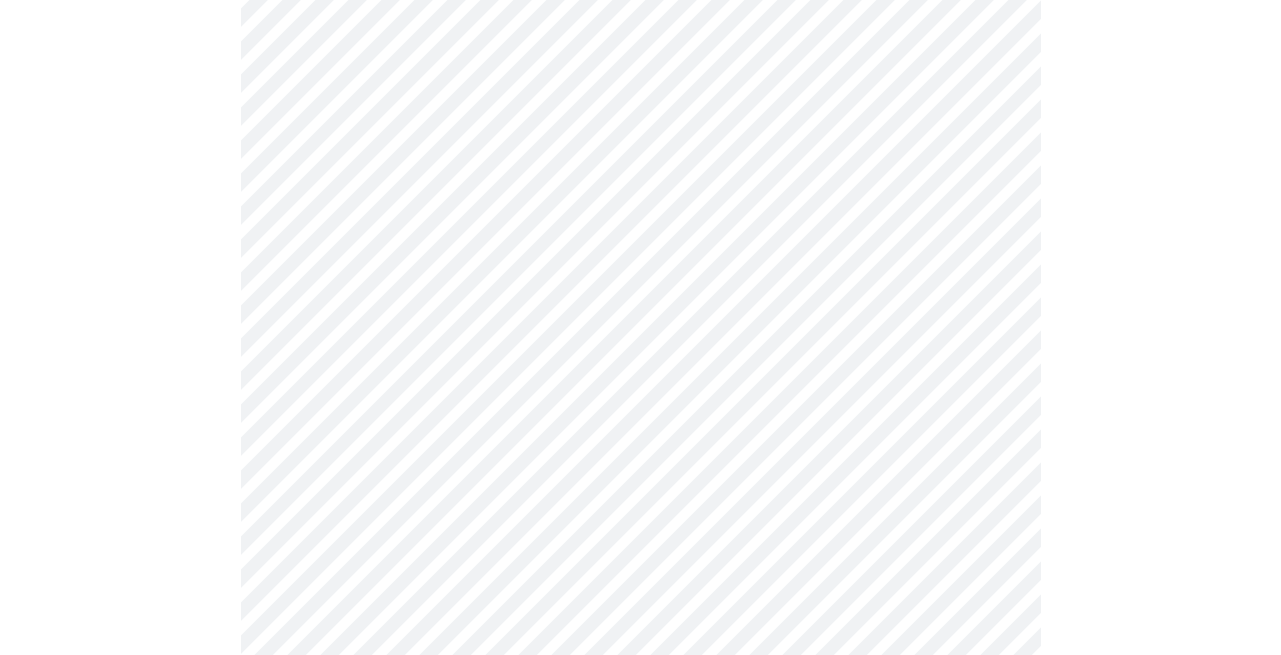 click at bounding box center (640, -64) 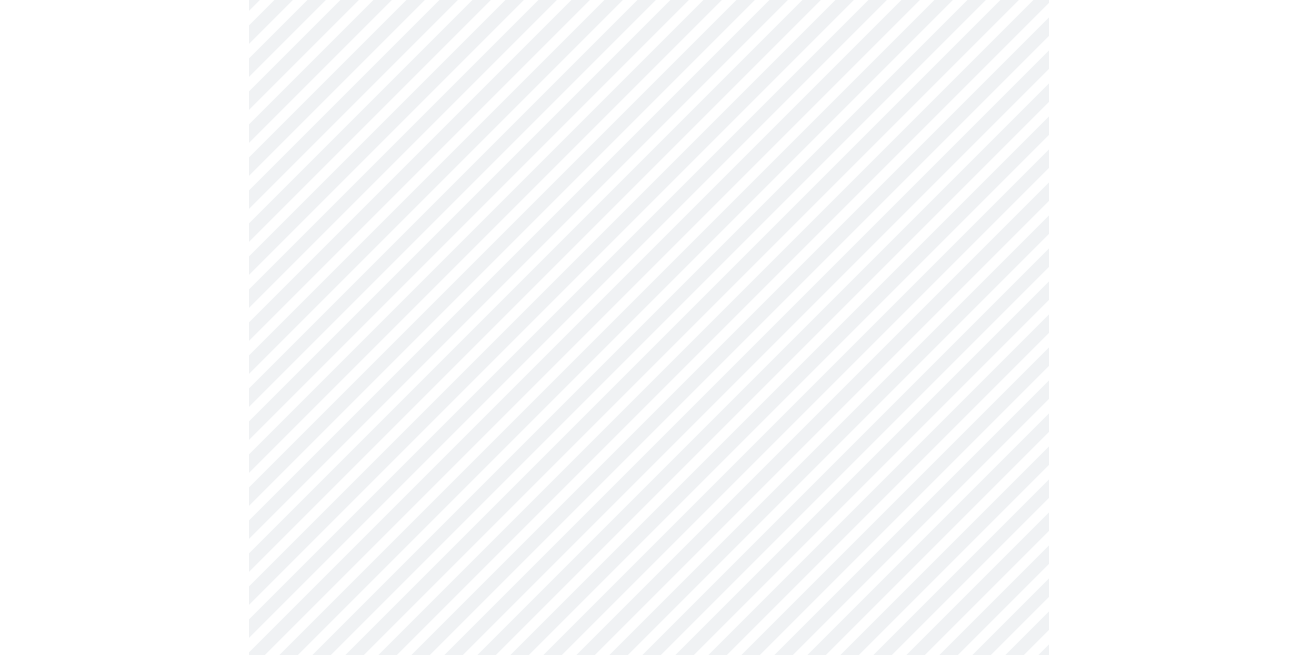 scroll, scrollTop: 1202, scrollLeft: 0, axis: vertical 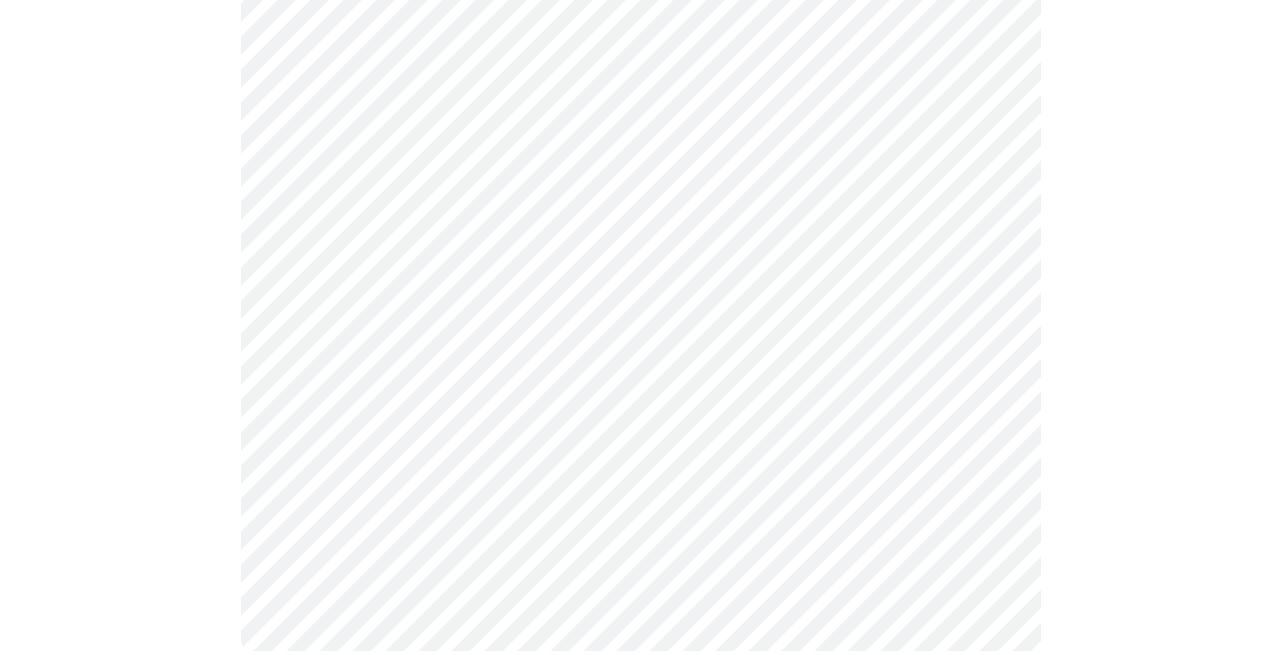 click on "MyMenopauseRx Appointments Messaging Labs Uploads Medications Community Refer a Friend Hi Sara   Pre-assessment for your Message Visit: Medication 30-day Refill 4  /  12 Settings Billing Invoices Log out" at bounding box center [640, -252] 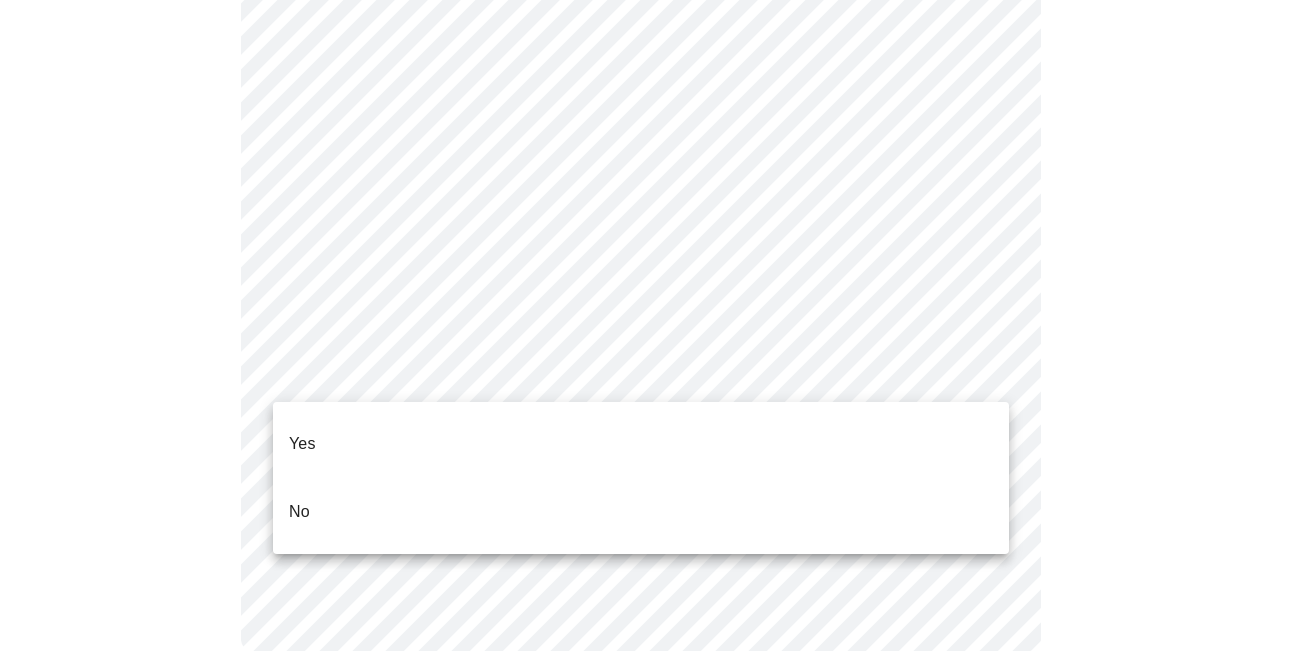 drag, startPoint x: 541, startPoint y: 423, endPoint x: 591, endPoint y: 424, distance: 50.01 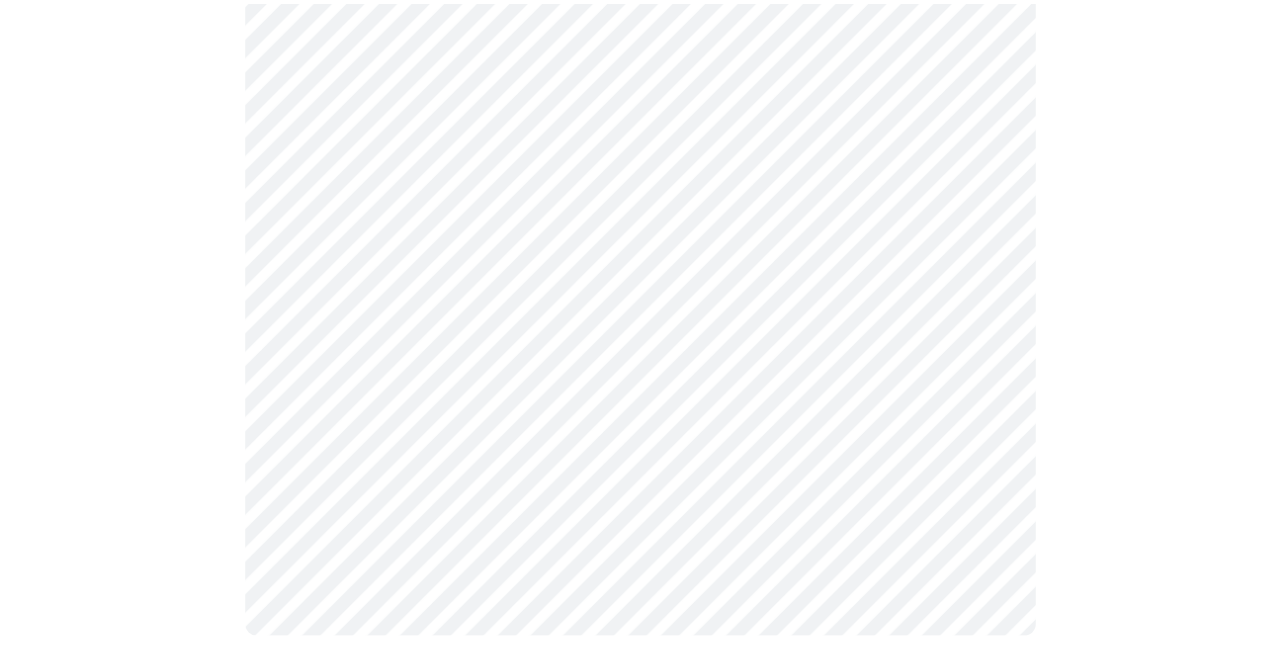 scroll, scrollTop: 1190, scrollLeft: 0, axis: vertical 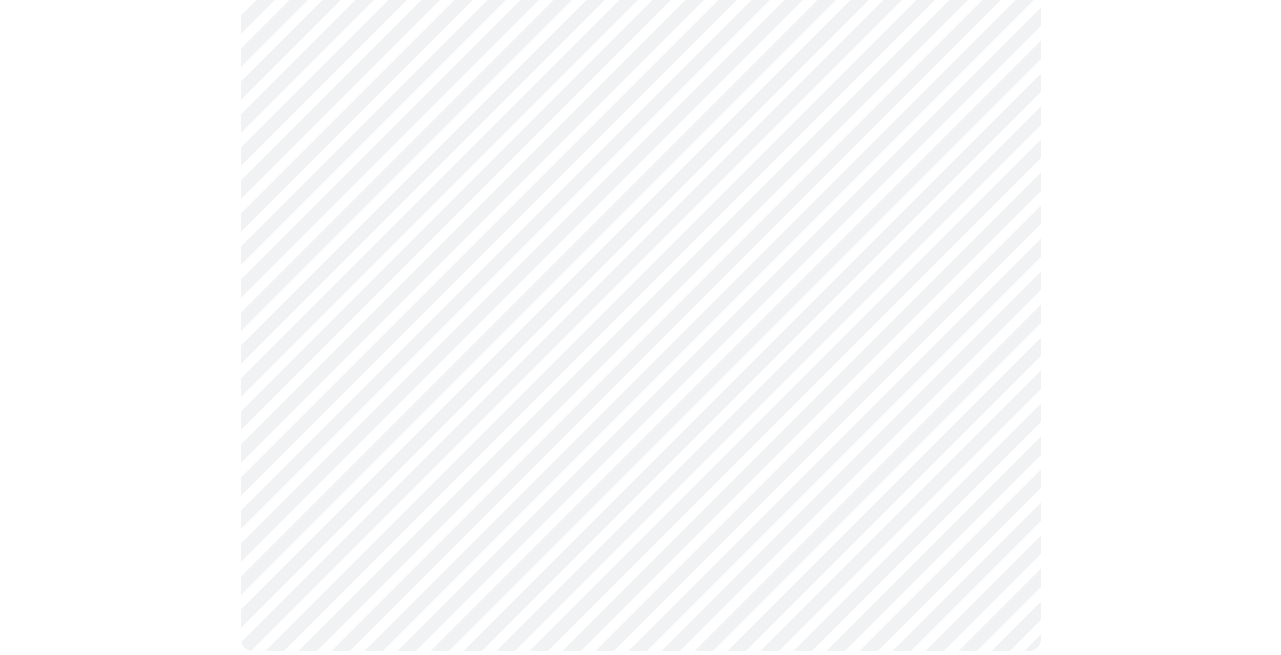 click at bounding box center [640, -162] 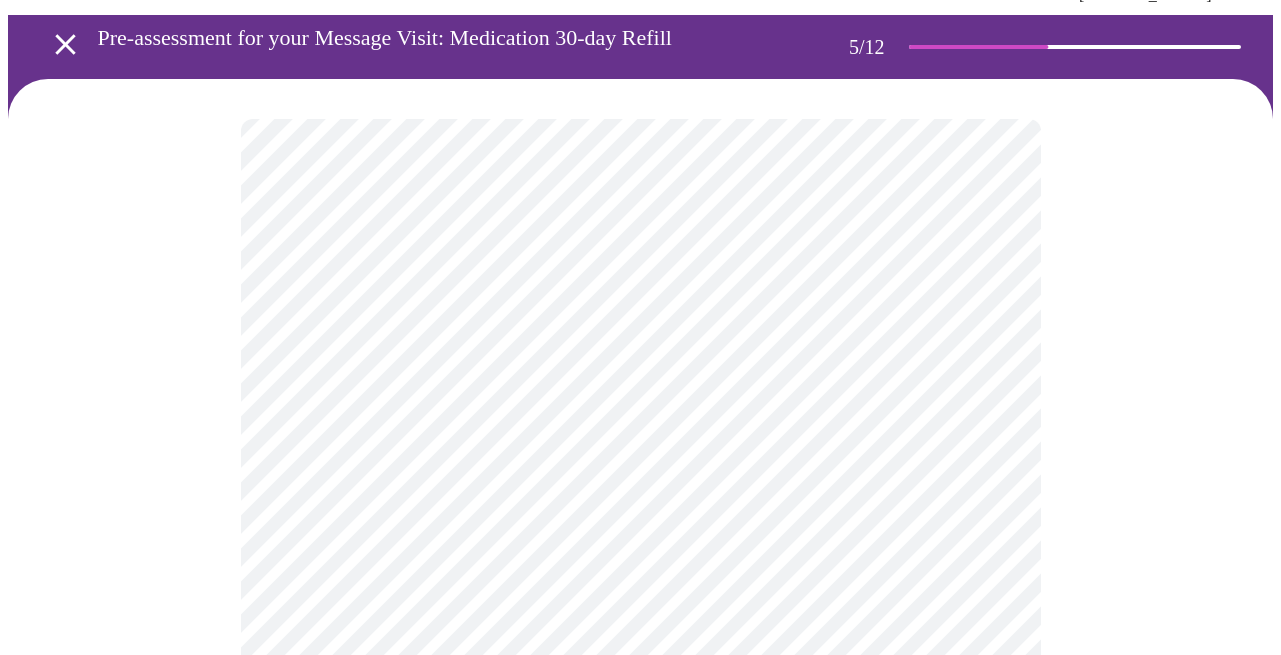 scroll, scrollTop: 150, scrollLeft: 0, axis: vertical 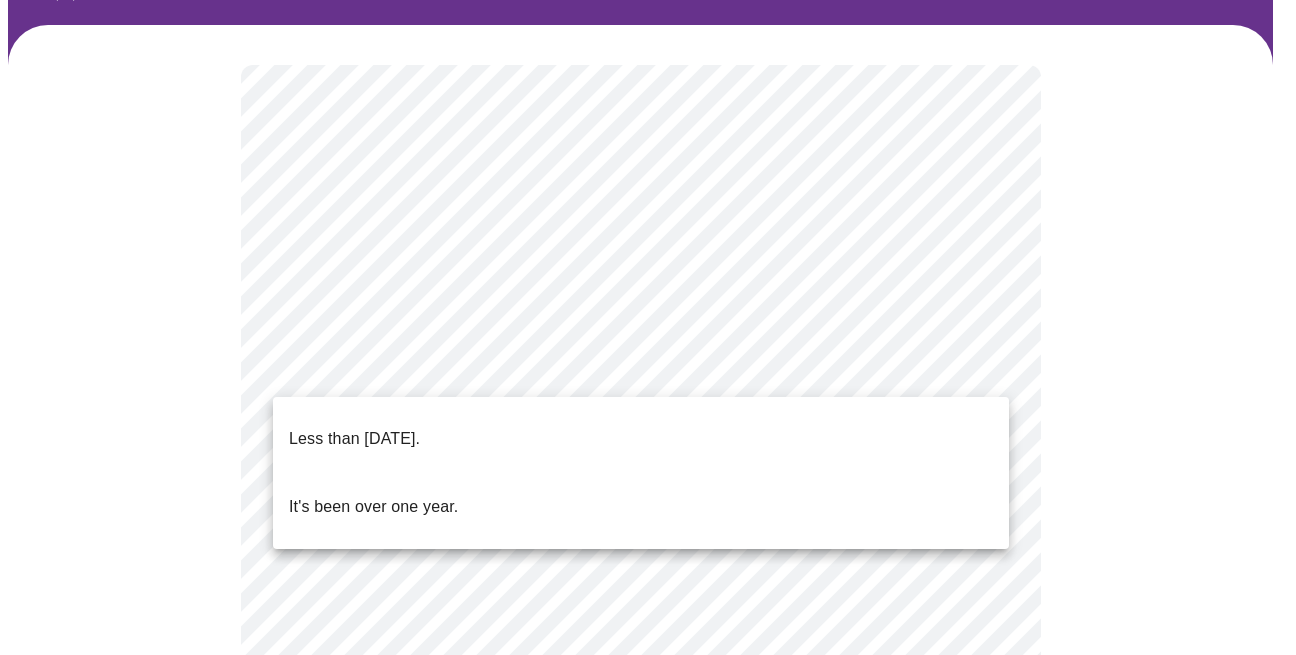 click on "MyMenopauseRx Appointments Messaging Labs Uploads Medications Community Refer a Friend Hi Sara   Pre-assessment for your Message Visit: Medication 30-day Refill 5  /  12 Settings Billing Invoices Log out Less than one year ago.
It's been over one year." at bounding box center [648, 524] 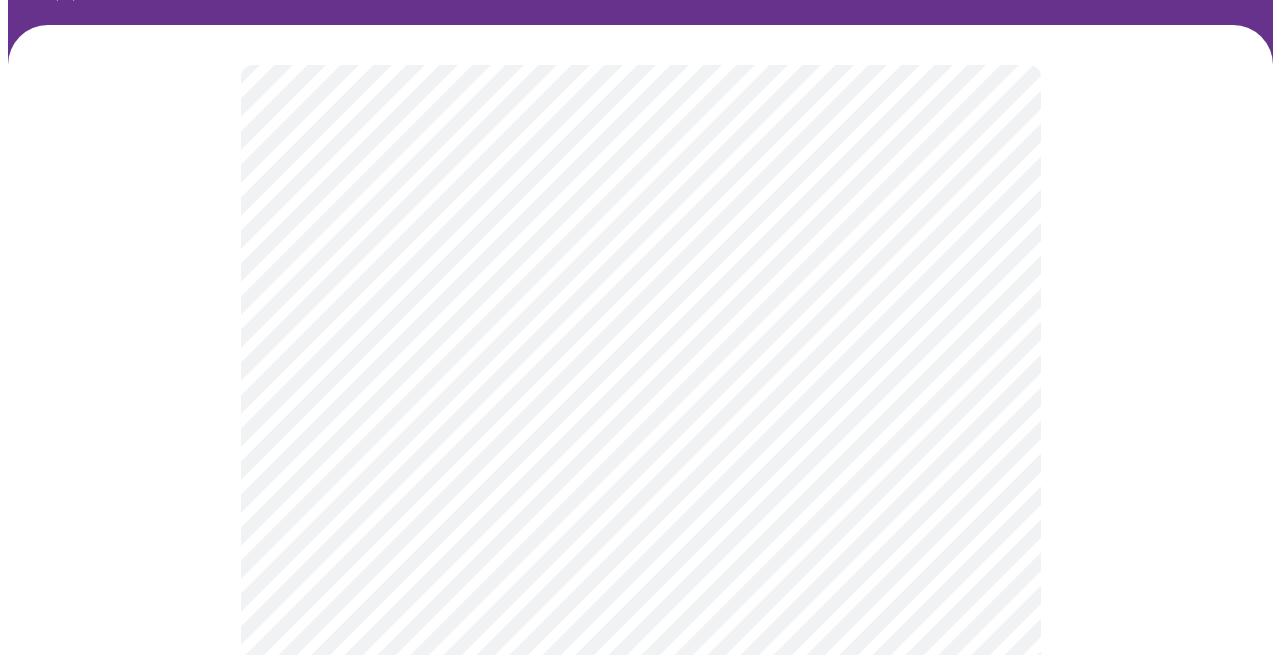 click at bounding box center (640, 602) 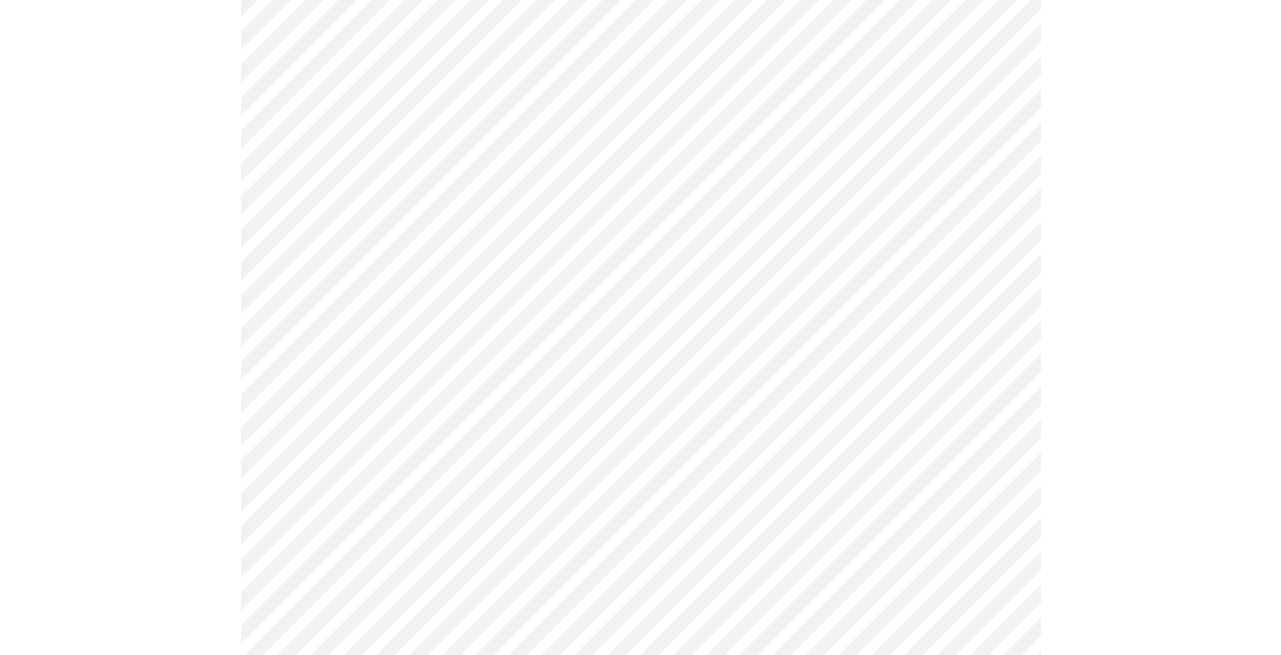 scroll, scrollTop: 435, scrollLeft: 0, axis: vertical 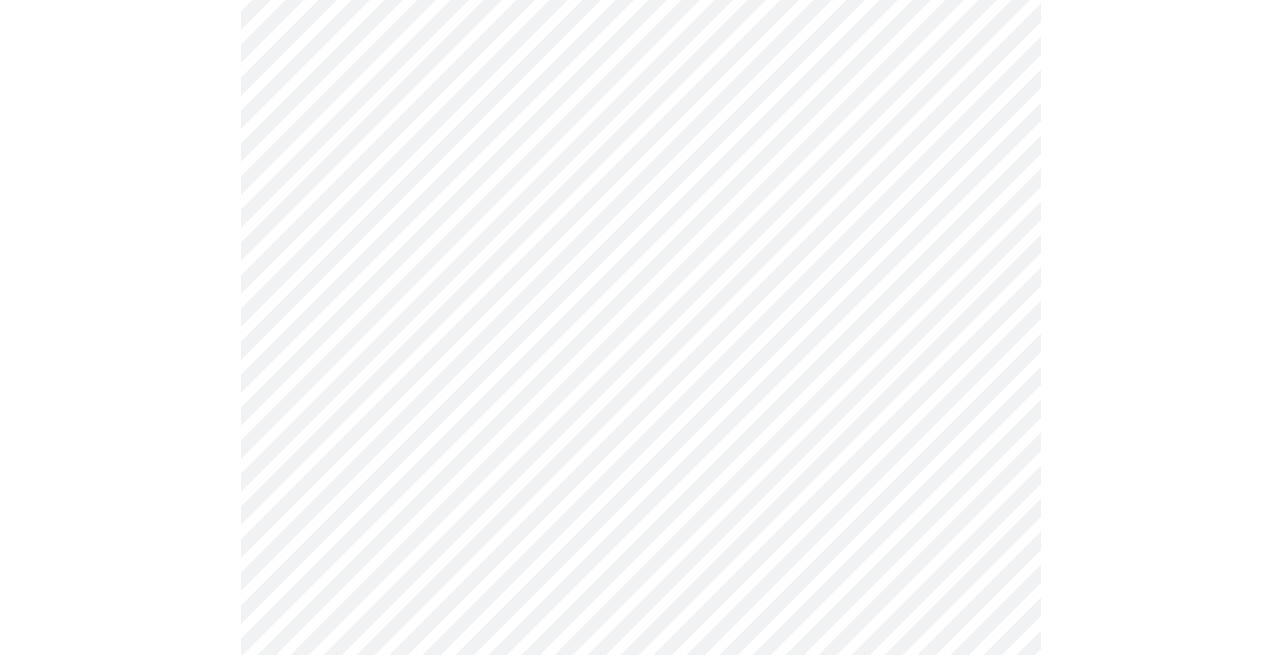click at bounding box center (640, 317) 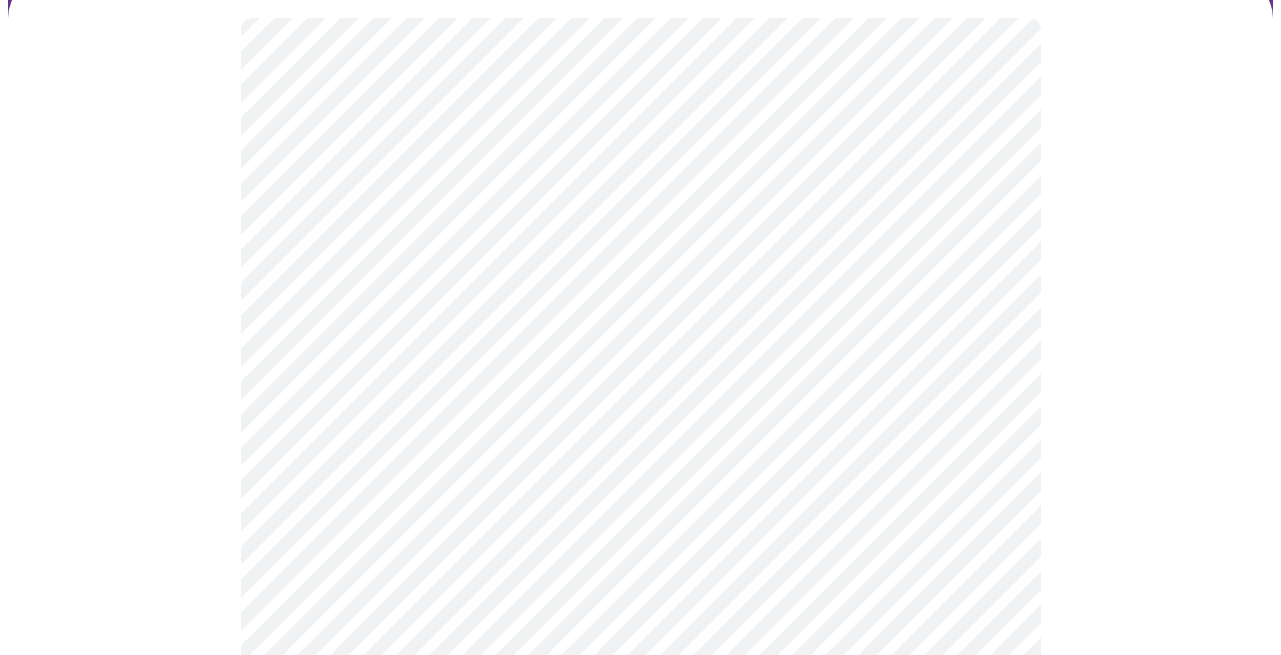 scroll, scrollTop: 198, scrollLeft: 0, axis: vertical 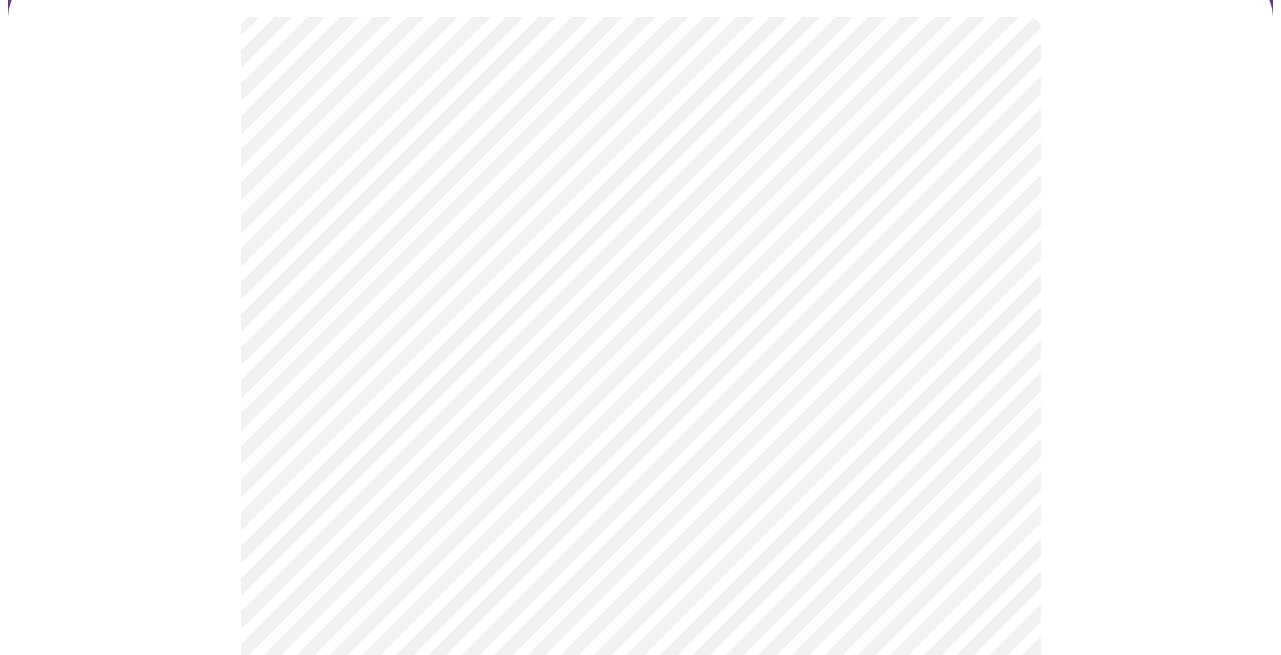 click at bounding box center (640, 435) 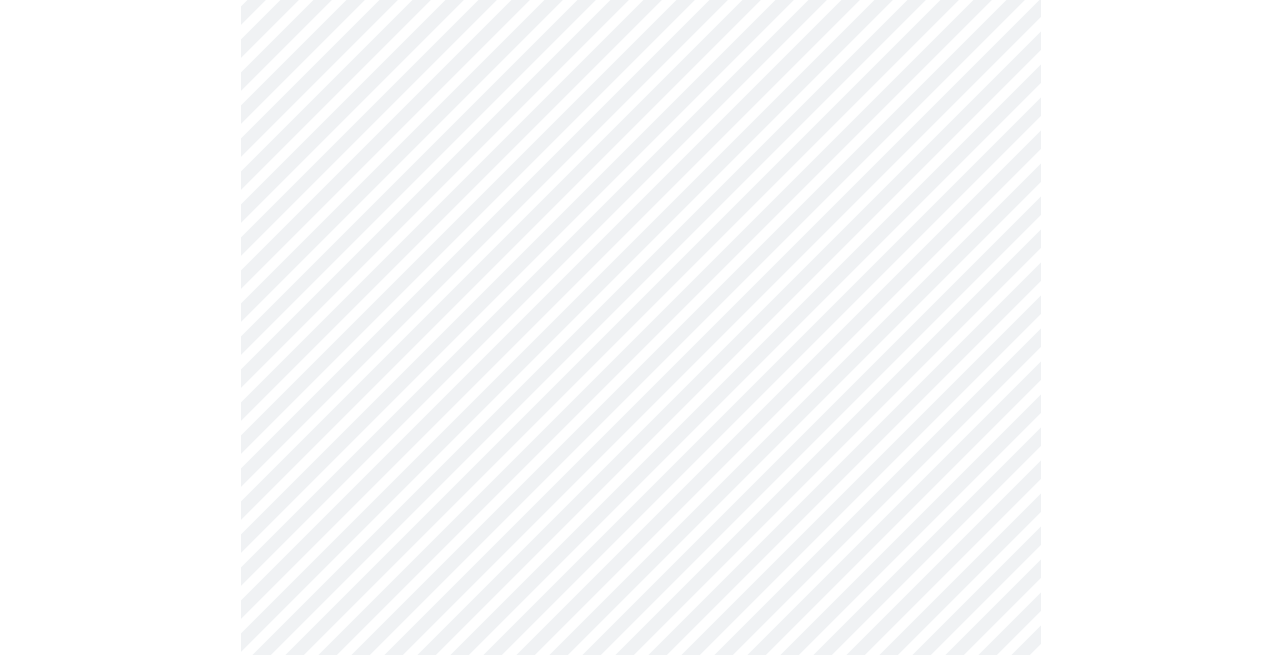 scroll, scrollTop: 5359, scrollLeft: 0, axis: vertical 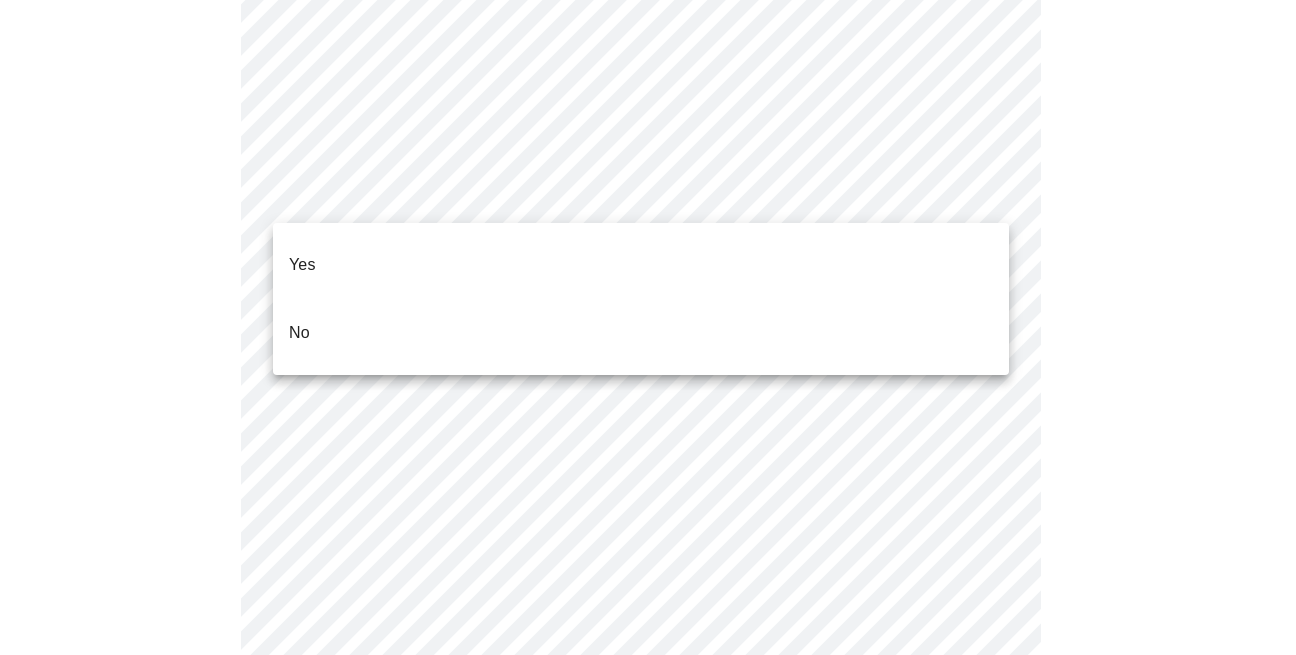 click on "MyMenopauseRx Appointments Messaging Labs Uploads Medications Community Refer a Friend Hi Sara   Pre-assessment for your Message Visit: Medication 30-day Refill 7  /  12 Settings Billing Invoices Log out Yes
No" at bounding box center [648, -2152] 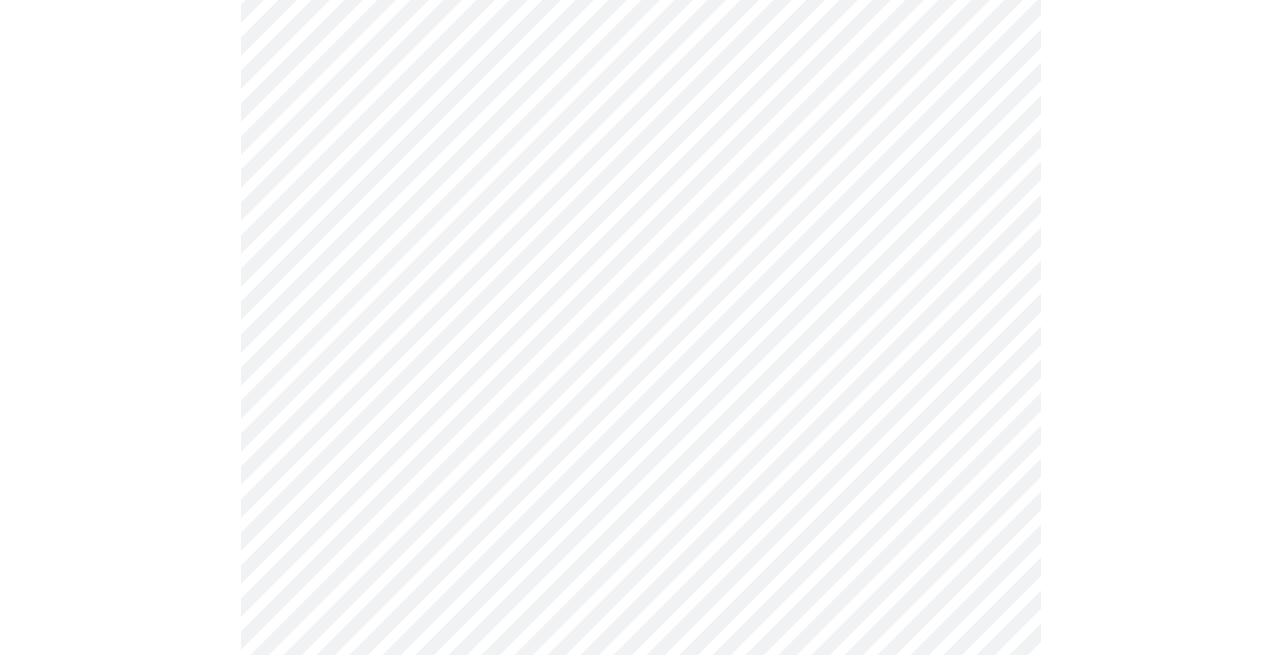click at bounding box center (640, -2075) 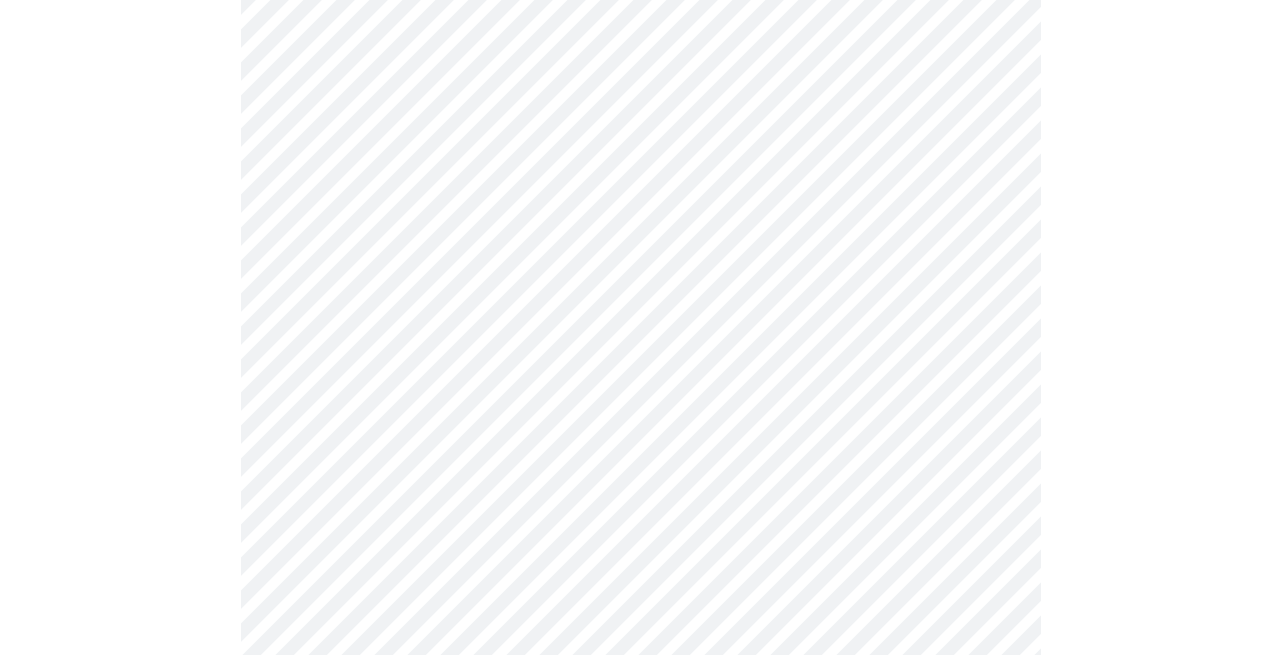 scroll, scrollTop: 5644, scrollLeft: 0, axis: vertical 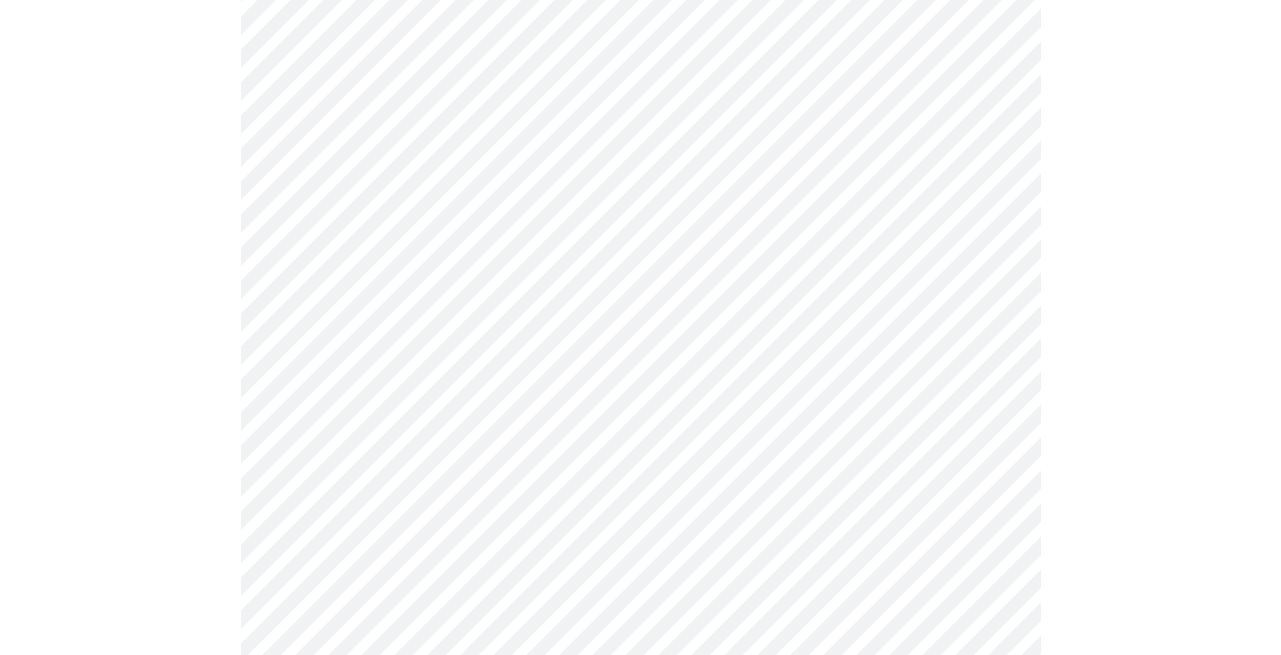 click at bounding box center (640, -2381) 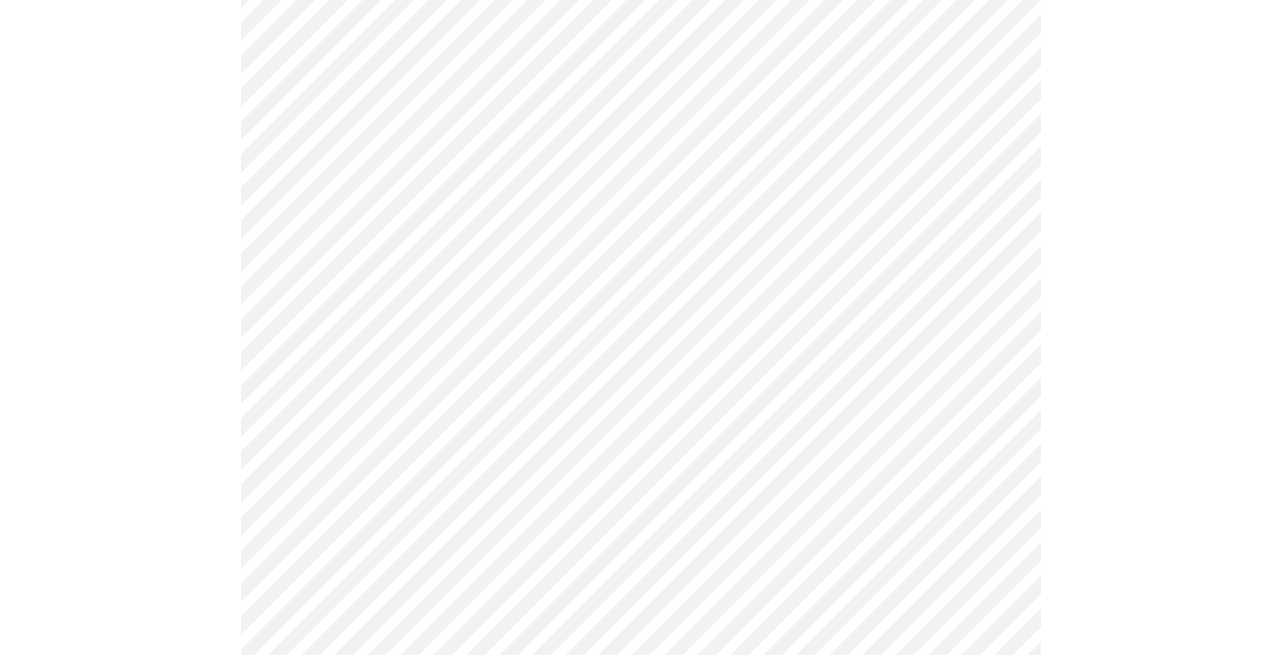 scroll, scrollTop: 1183, scrollLeft: 0, axis: vertical 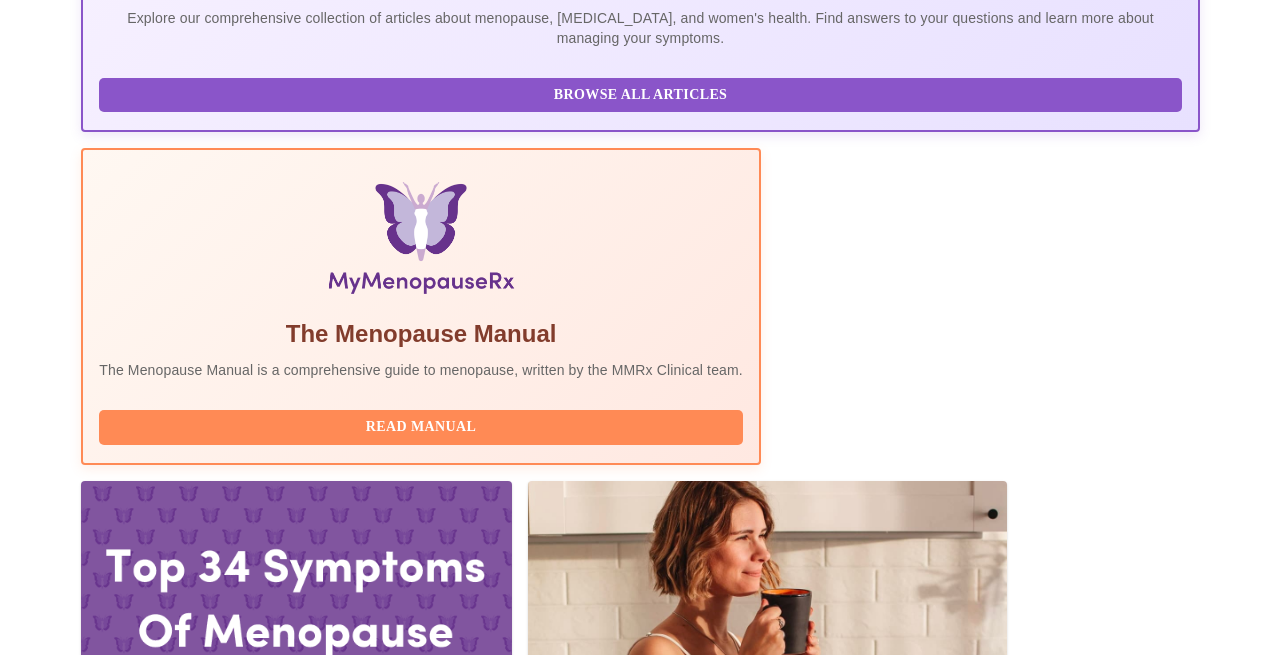 click on "View Appointment" at bounding box center [1095, 2060] 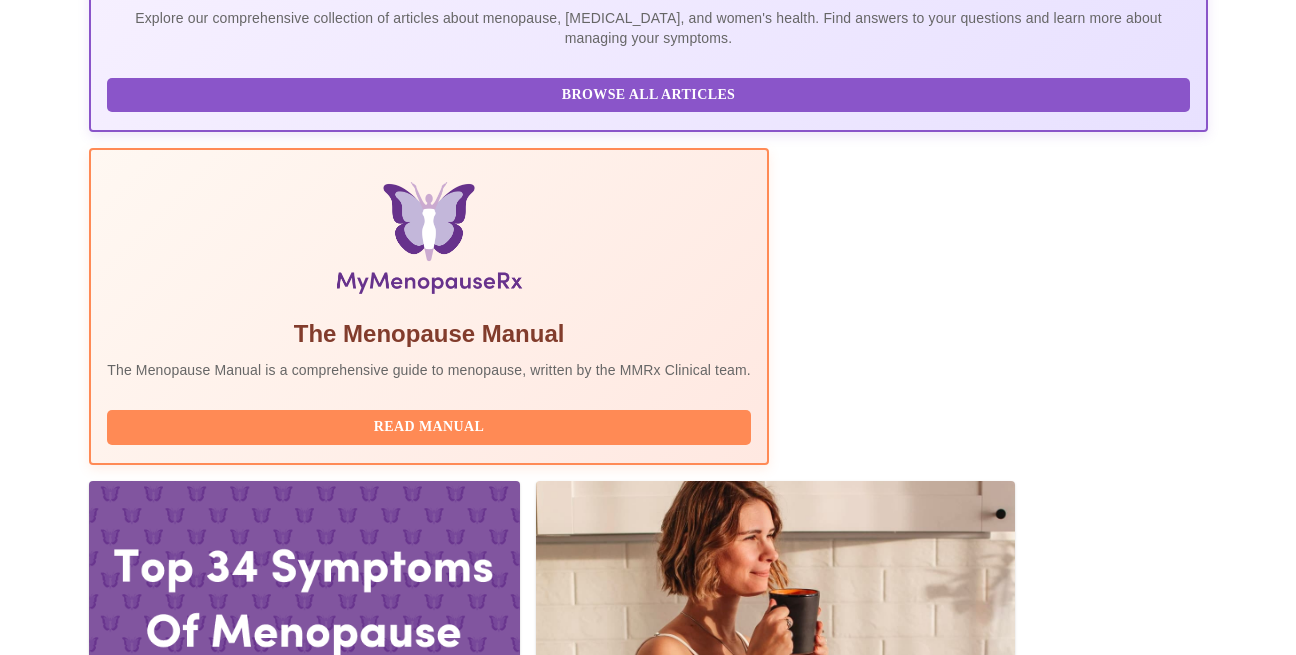 scroll, scrollTop: 0, scrollLeft: 0, axis: both 